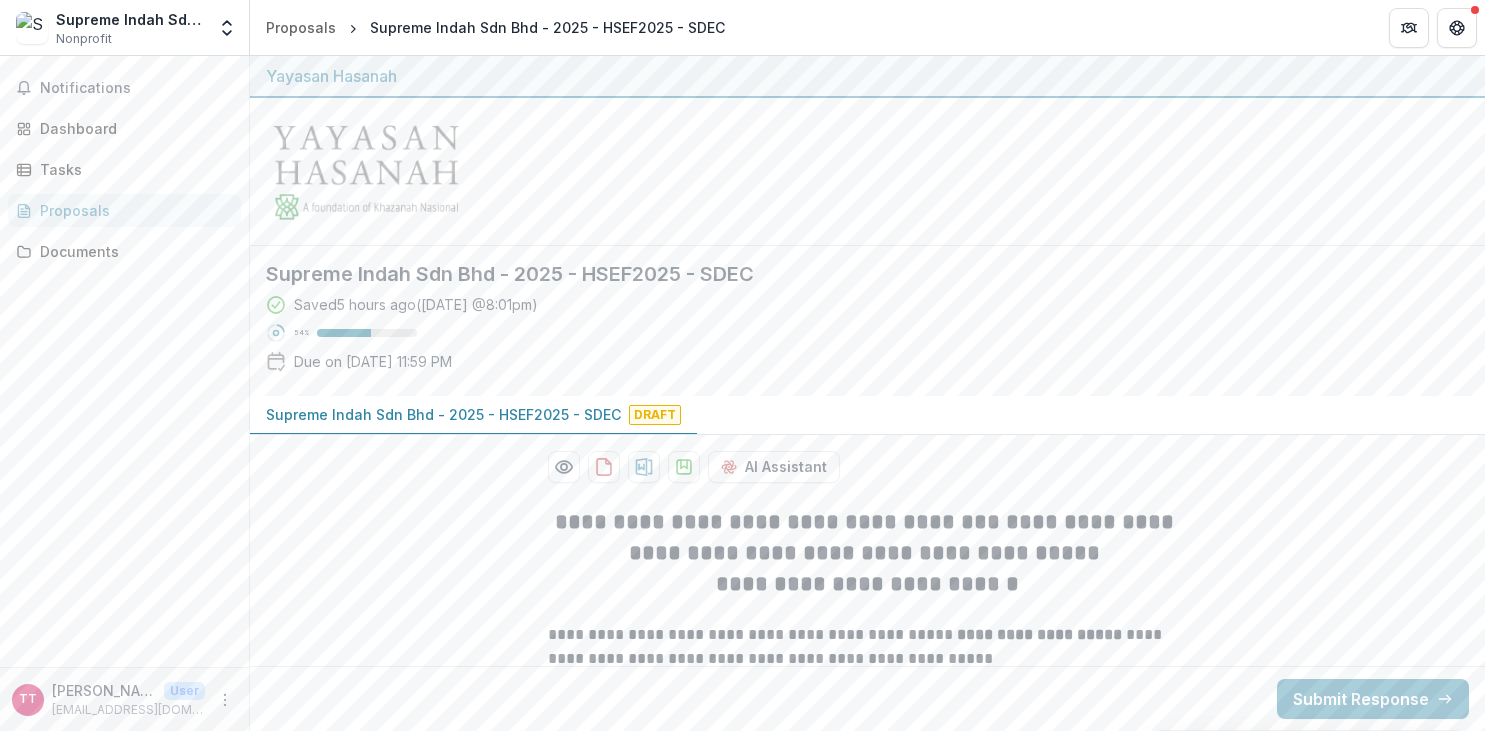 scroll, scrollTop: 0, scrollLeft: 0, axis: both 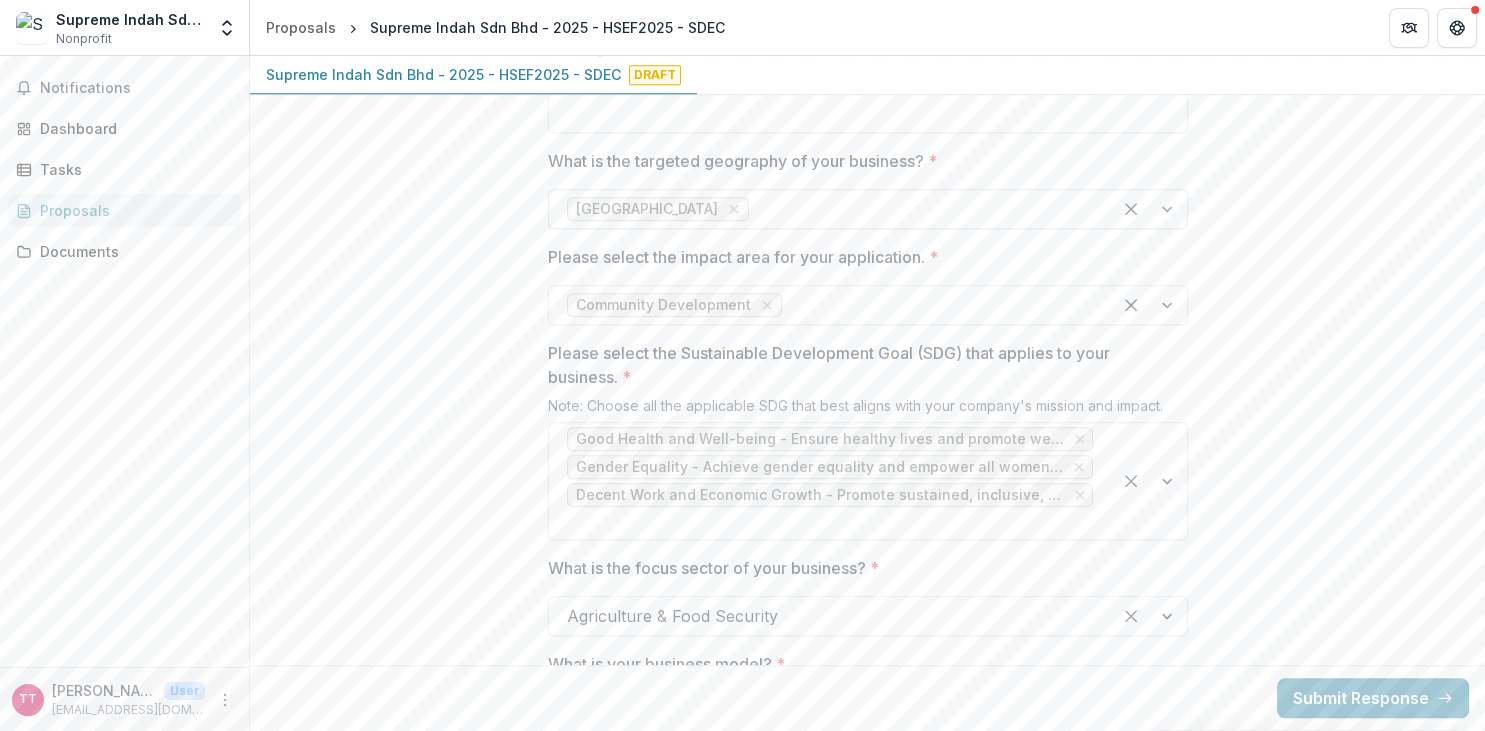 click at bounding box center (923, 209) 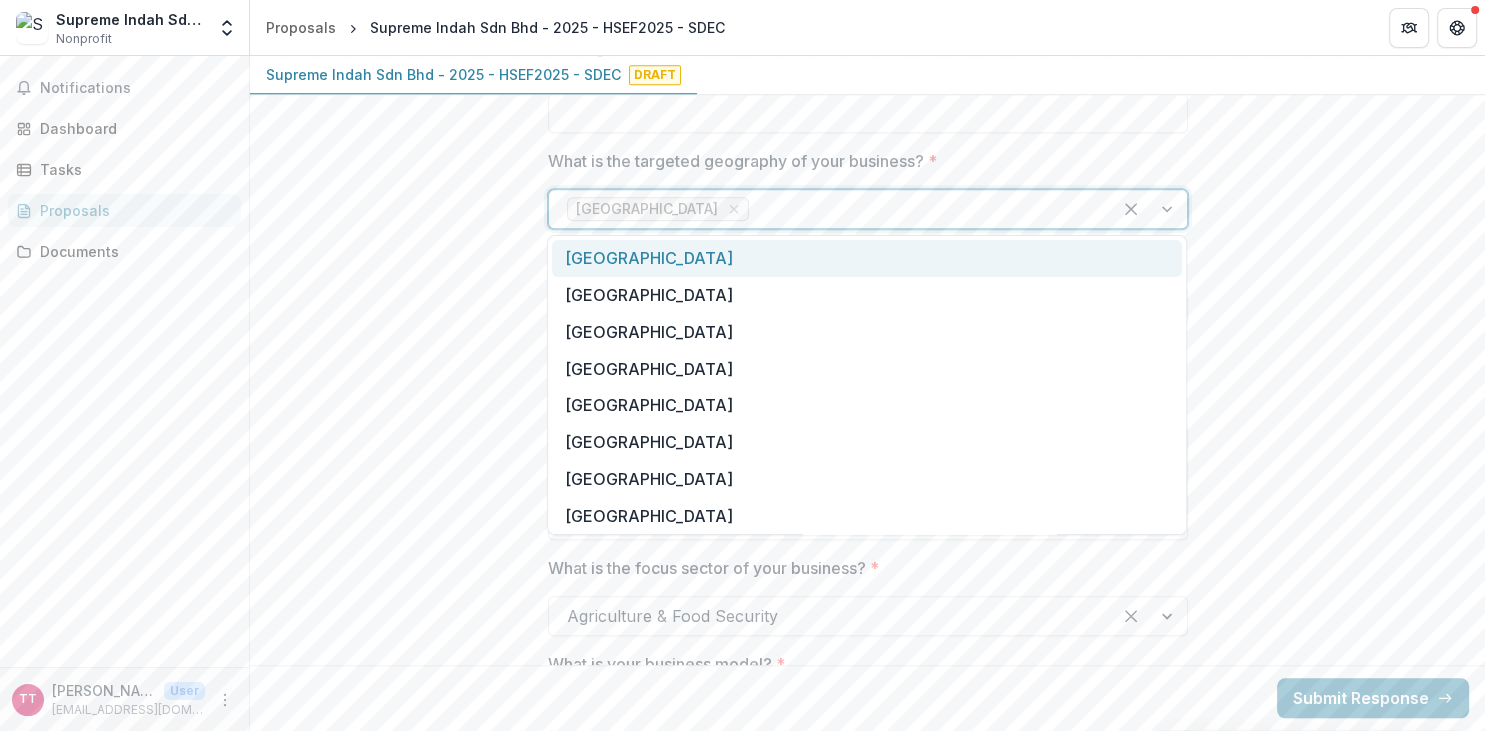 click at bounding box center (923, 209) 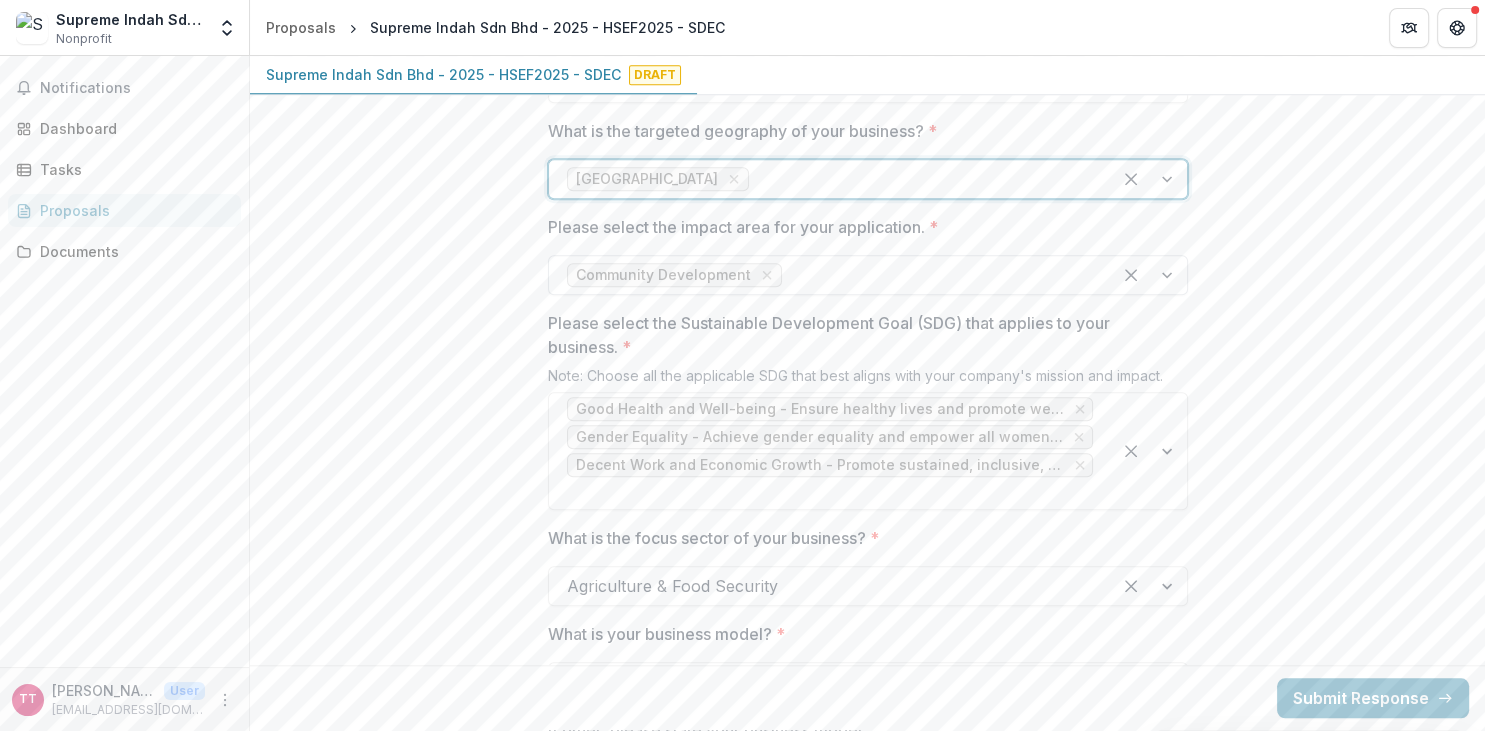 scroll, scrollTop: 1778, scrollLeft: 0, axis: vertical 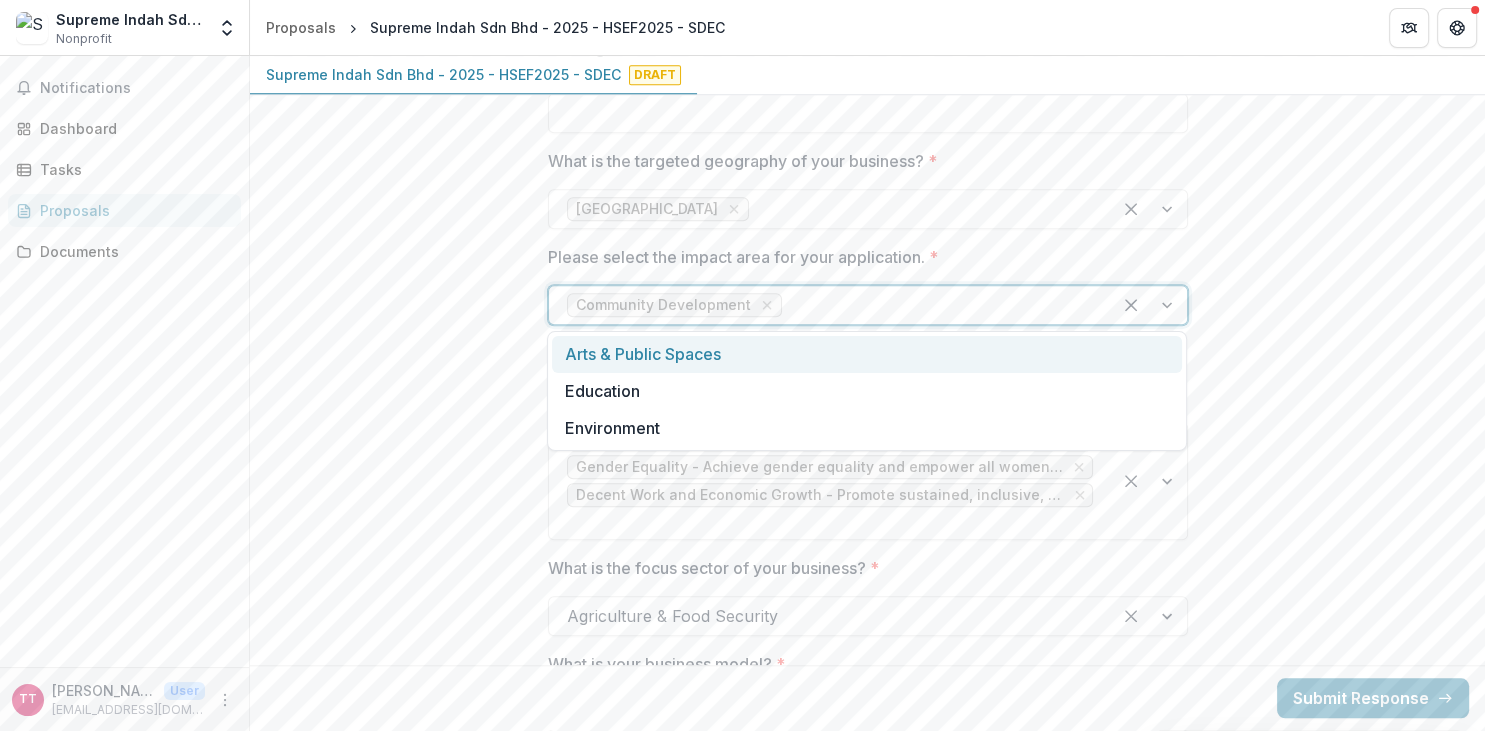 click at bounding box center [939, 305] 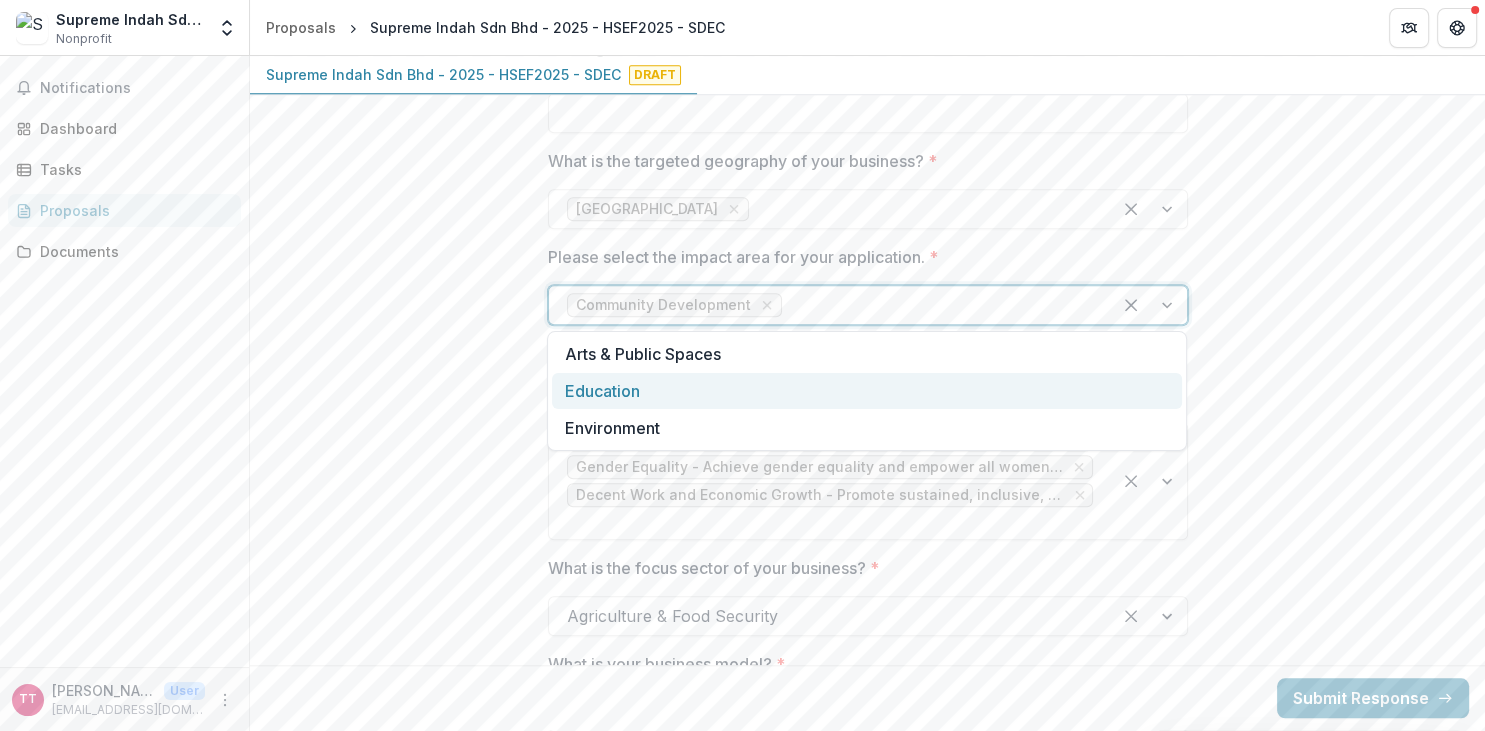 click on "Education" at bounding box center [867, 391] 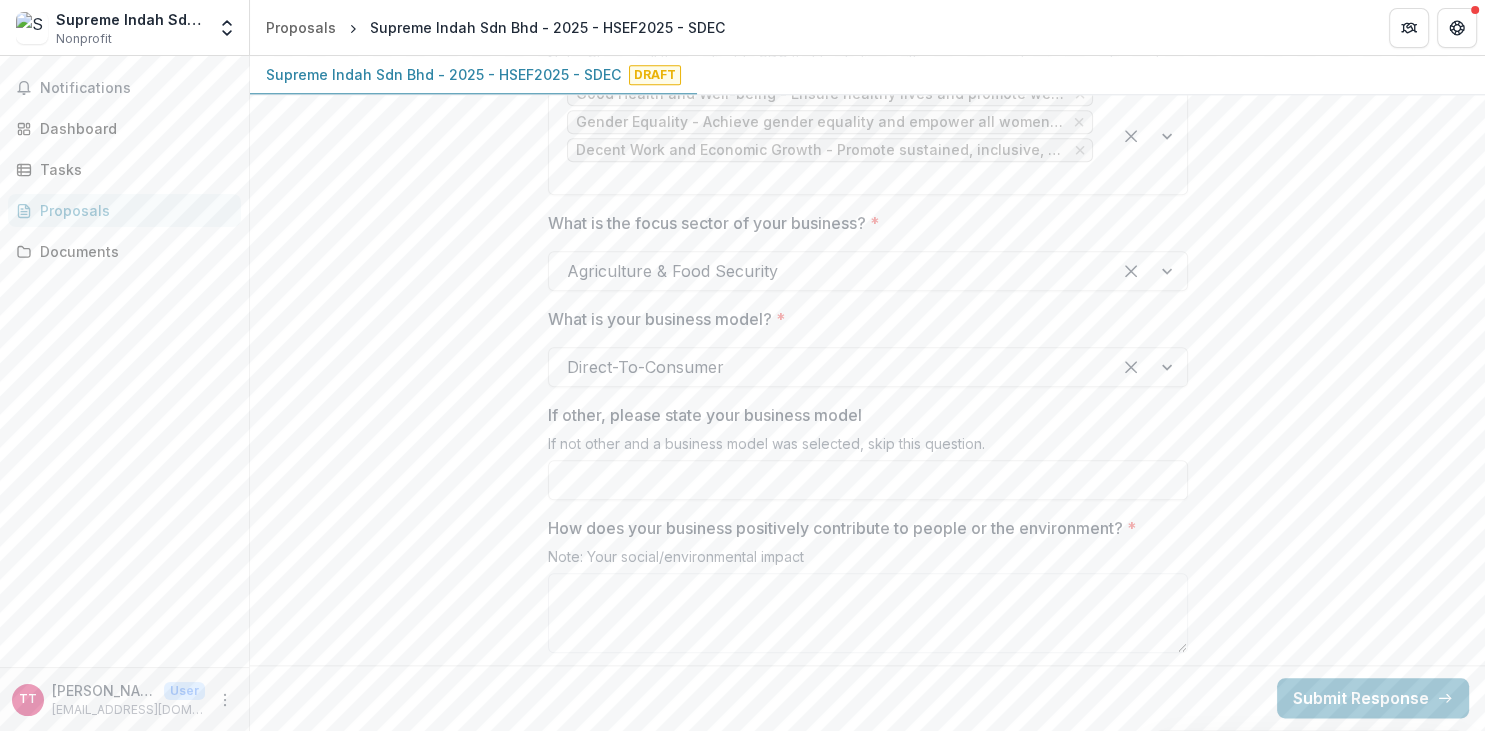 scroll, scrollTop: 1893, scrollLeft: 0, axis: vertical 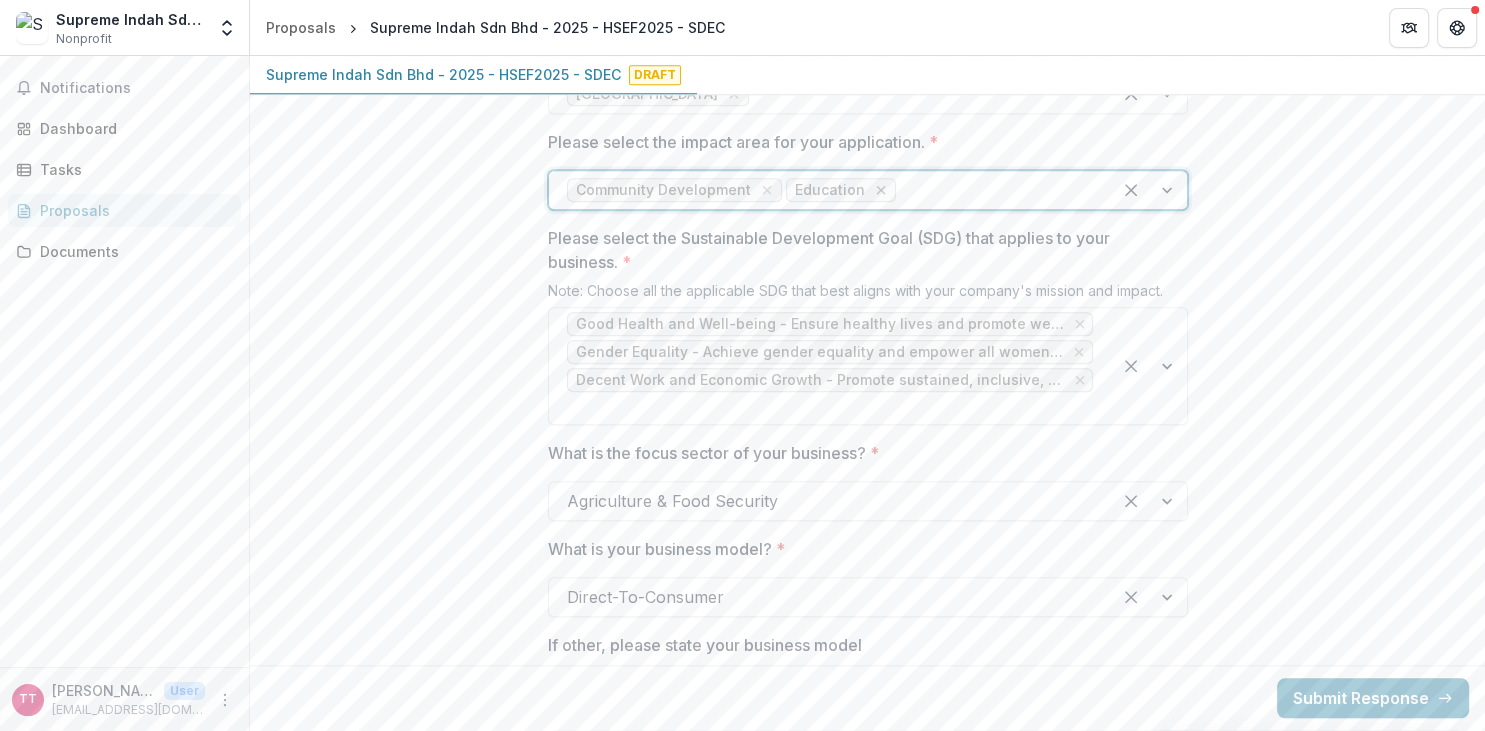 click 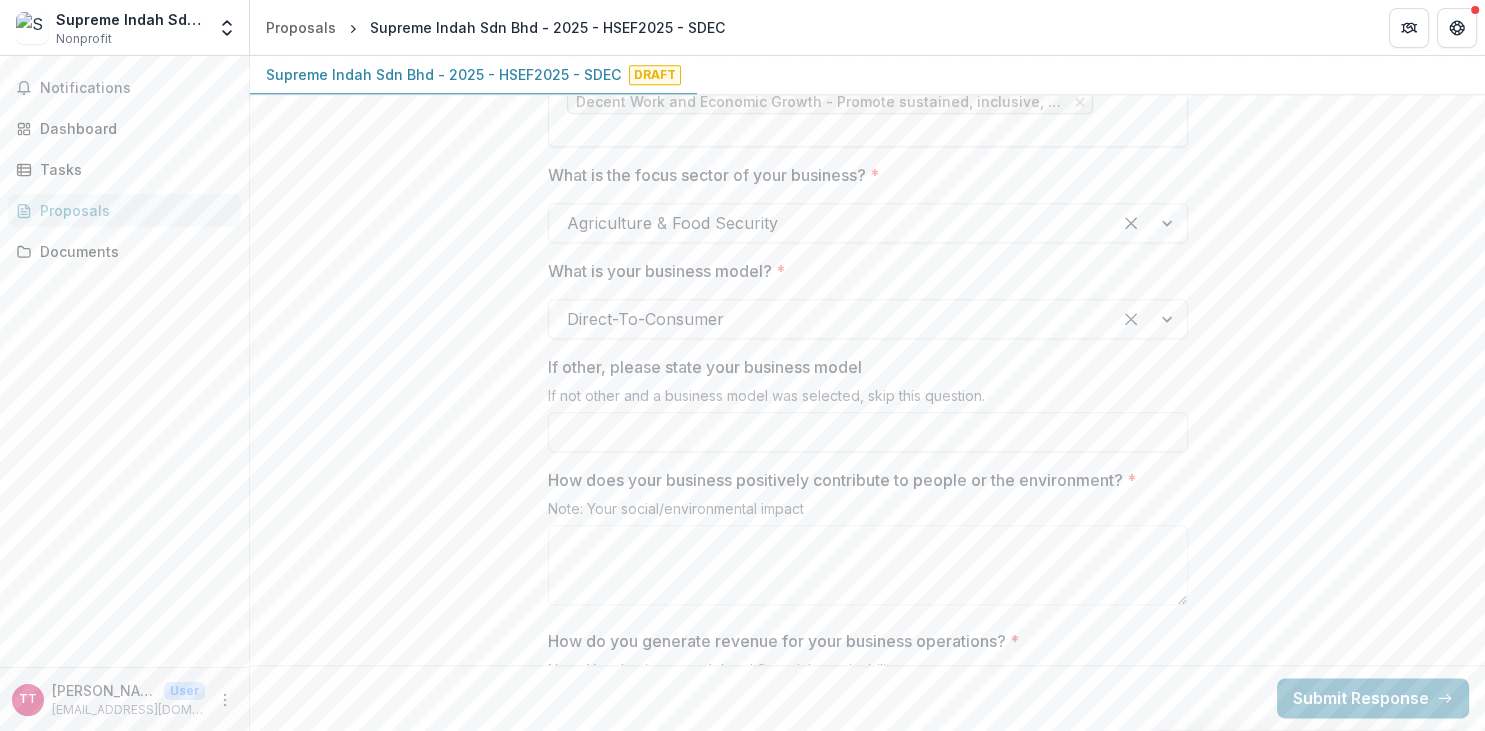 scroll, scrollTop: 2123, scrollLeft: 0, axis: vertical 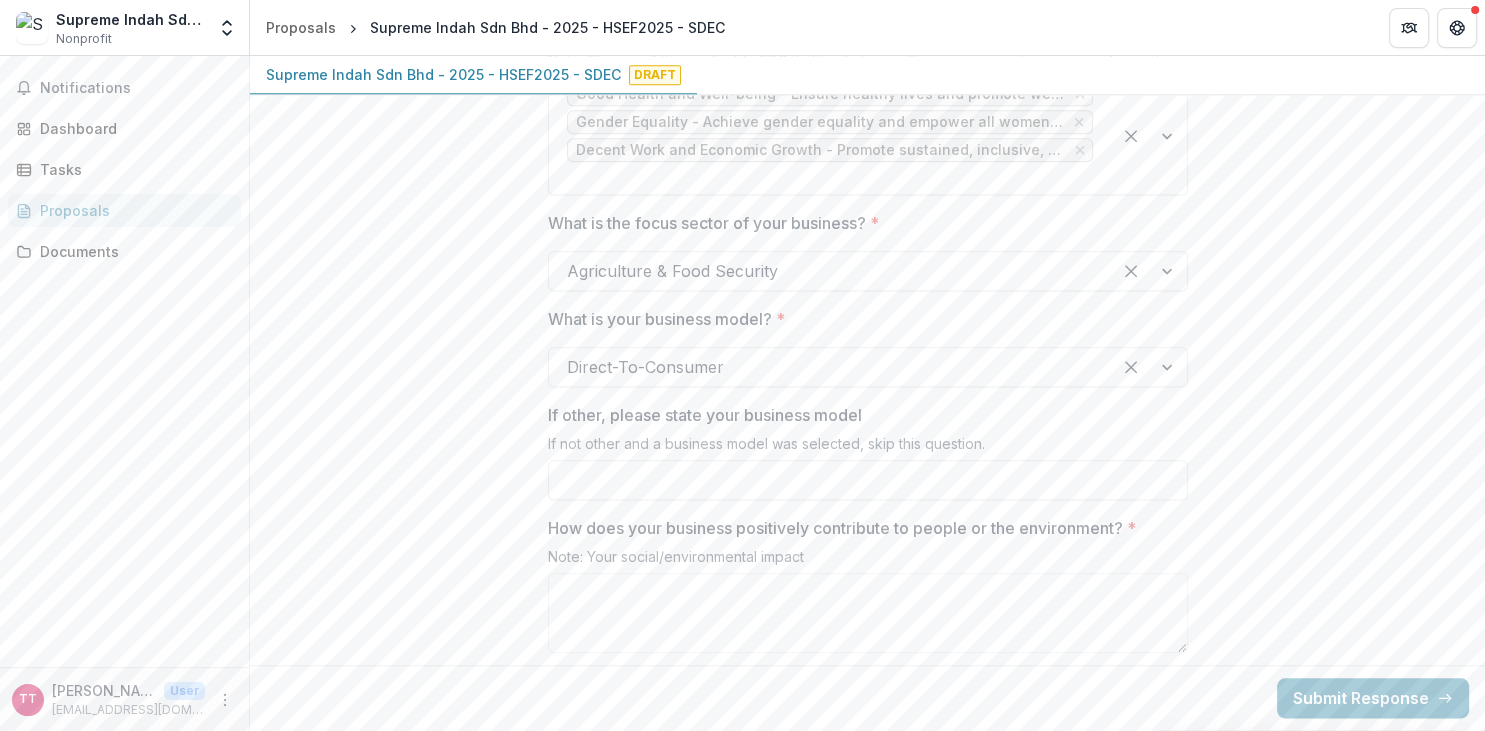 click on "Agriculture & Food Security" at bounding box center (868, 271) 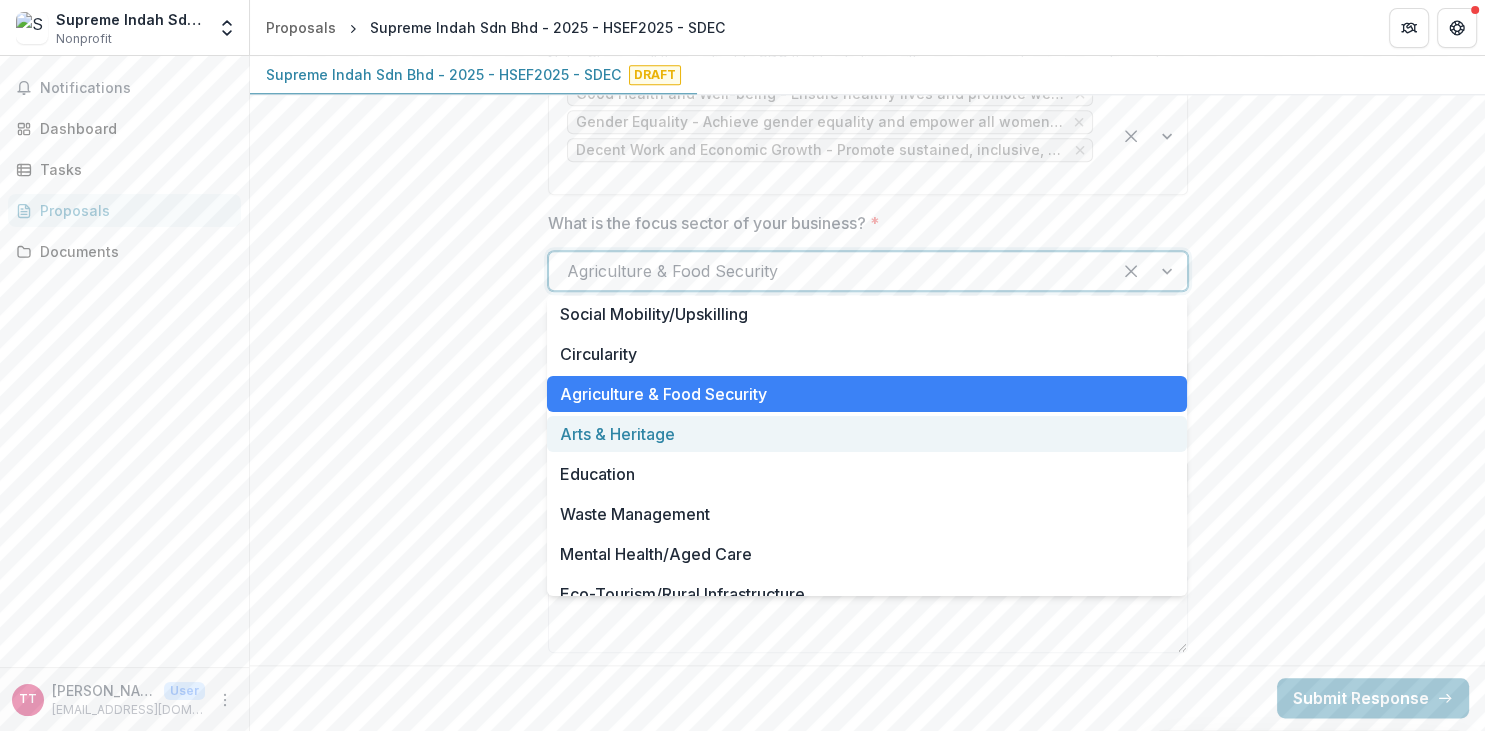 click on "Arts & Heritage" at bounding box center (867, 434) 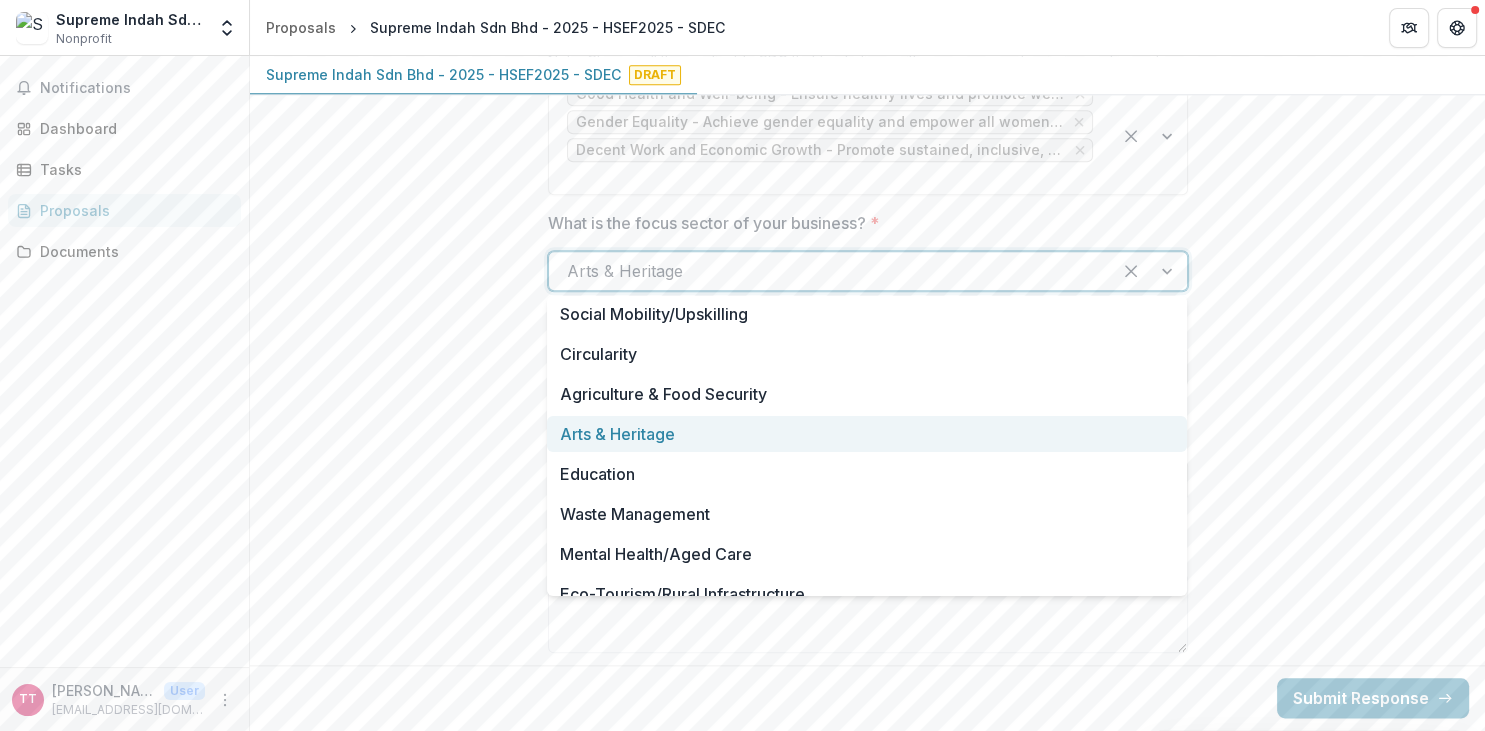 click at bounding box center (830, 271) 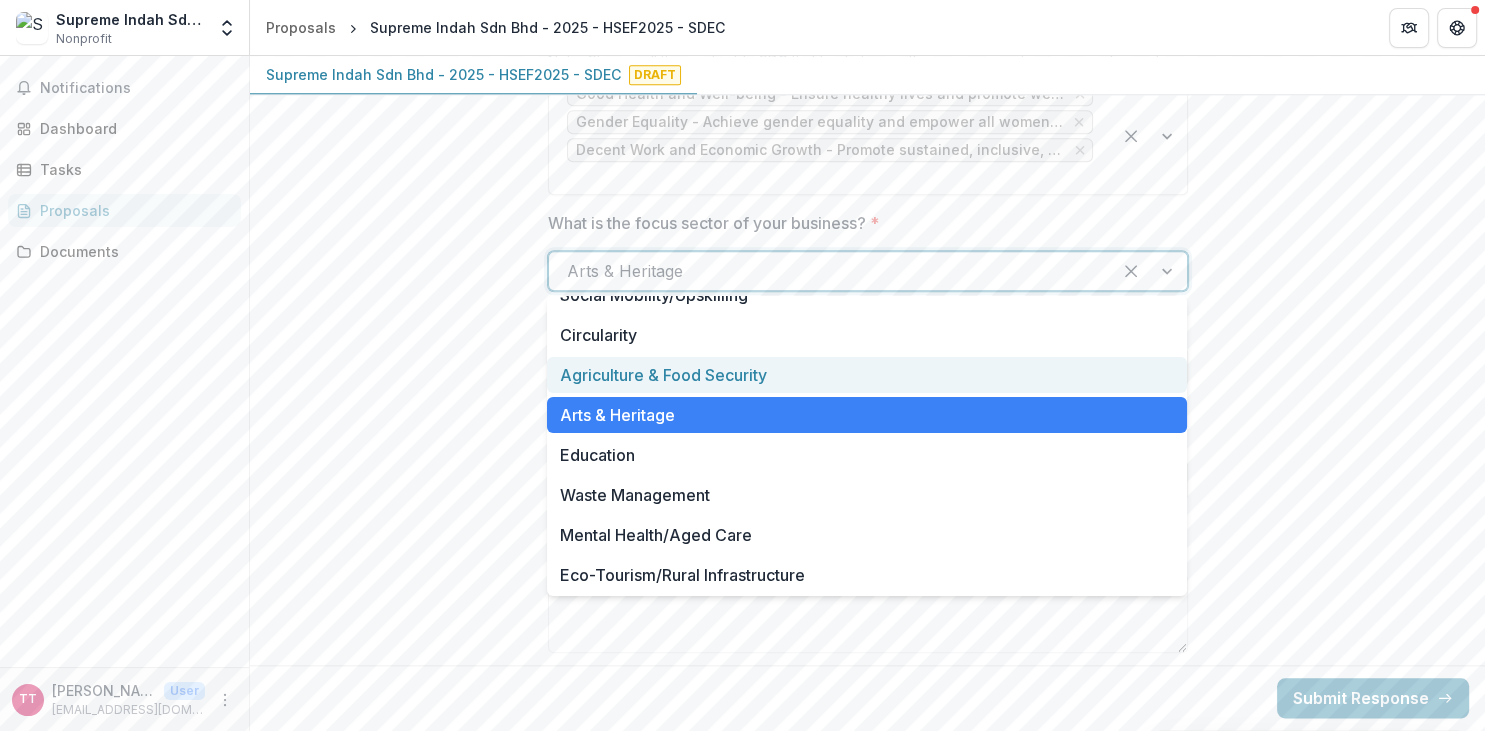 scroll, scrollTop: 20, scrollLeft: 0, axis: vertical 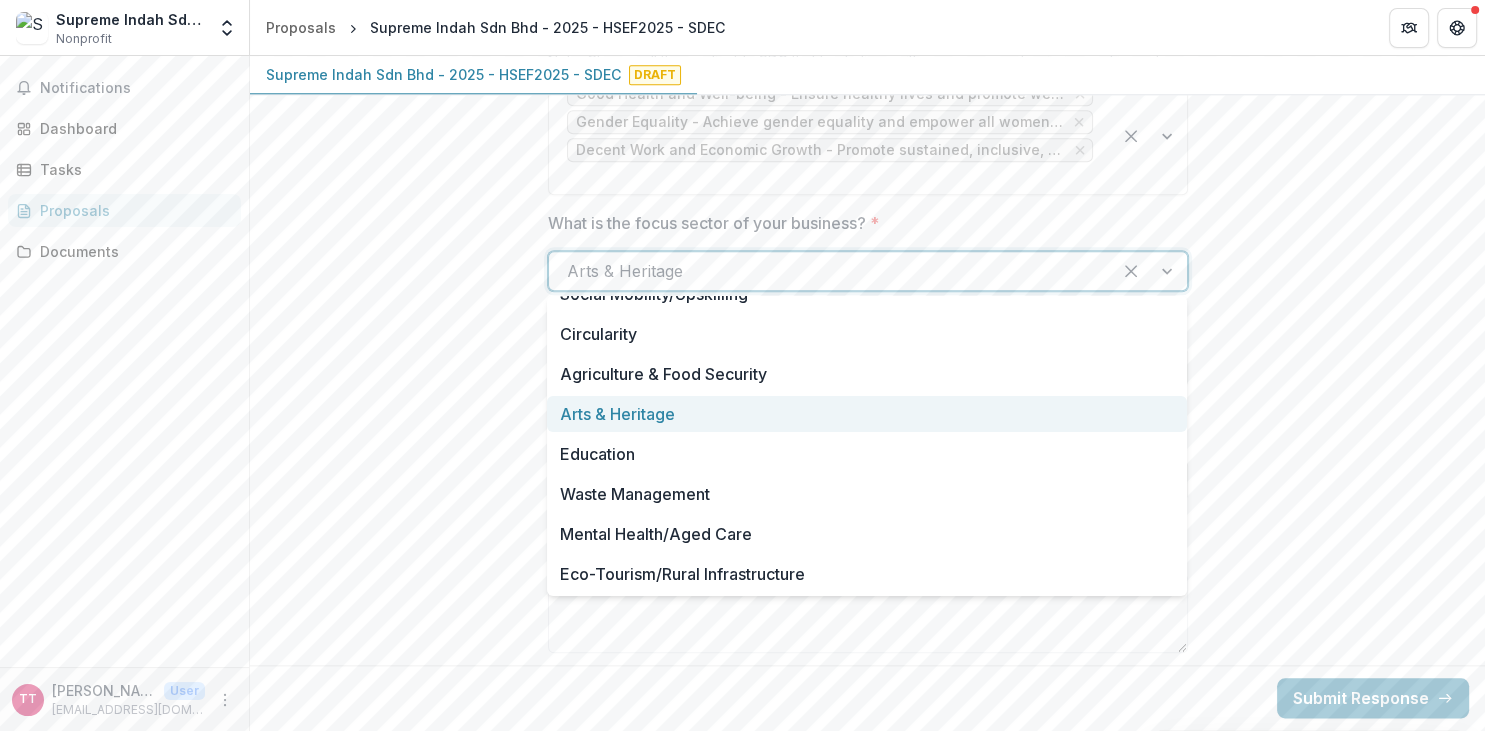 click on "Arts & Heritage" at bounding box center (867, 414) 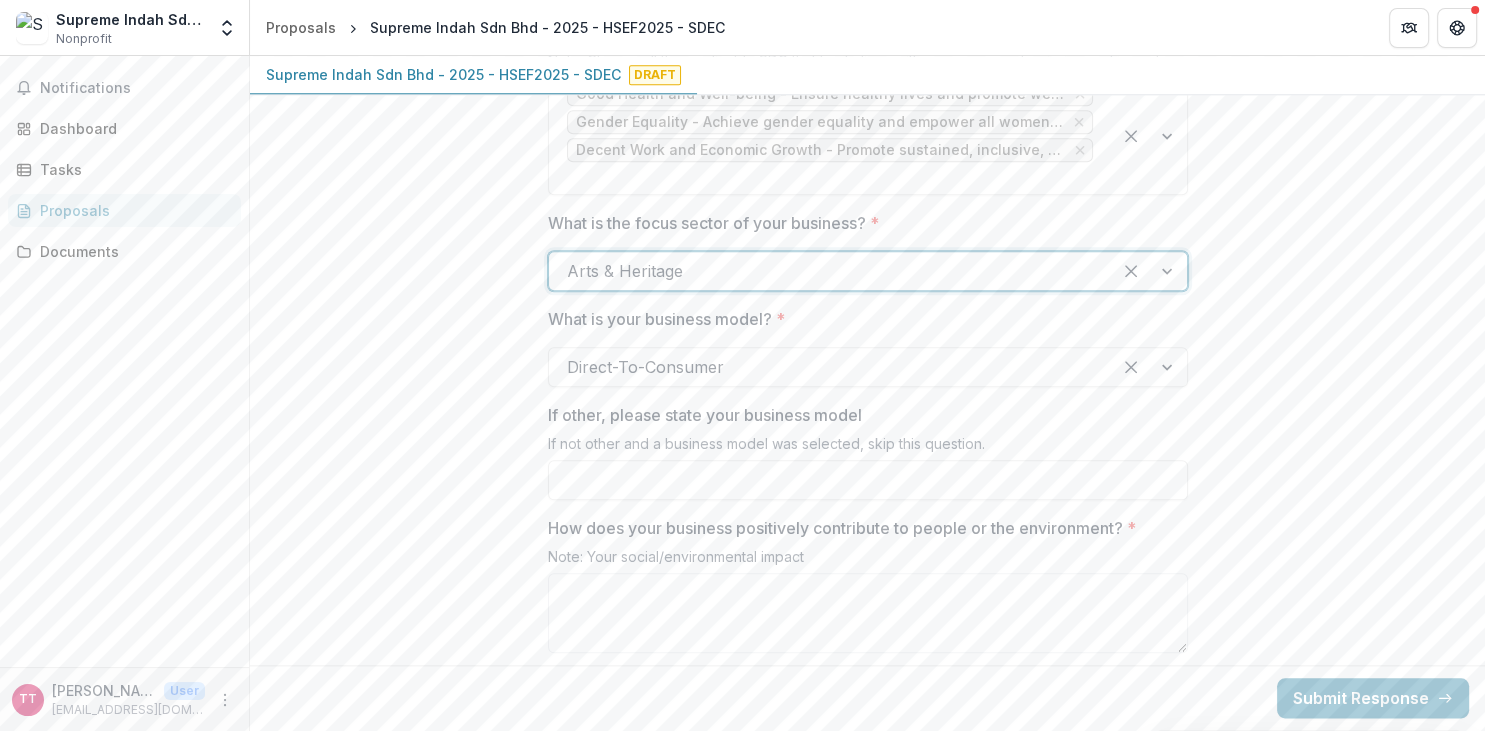 click on "**********" at bounding box center (867, 497) 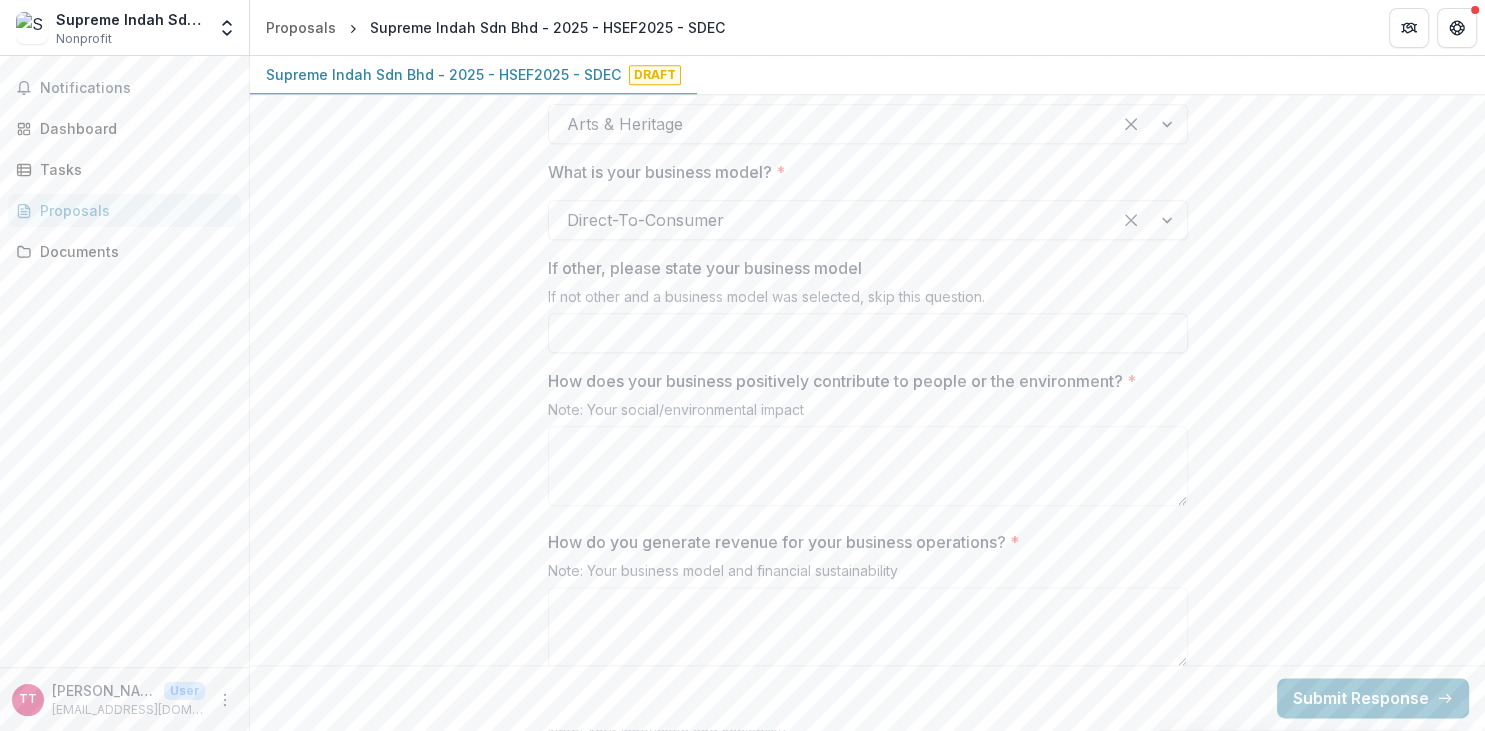 scroll, scrollTop: 2354, scrollLeft: 0, axis: vertical 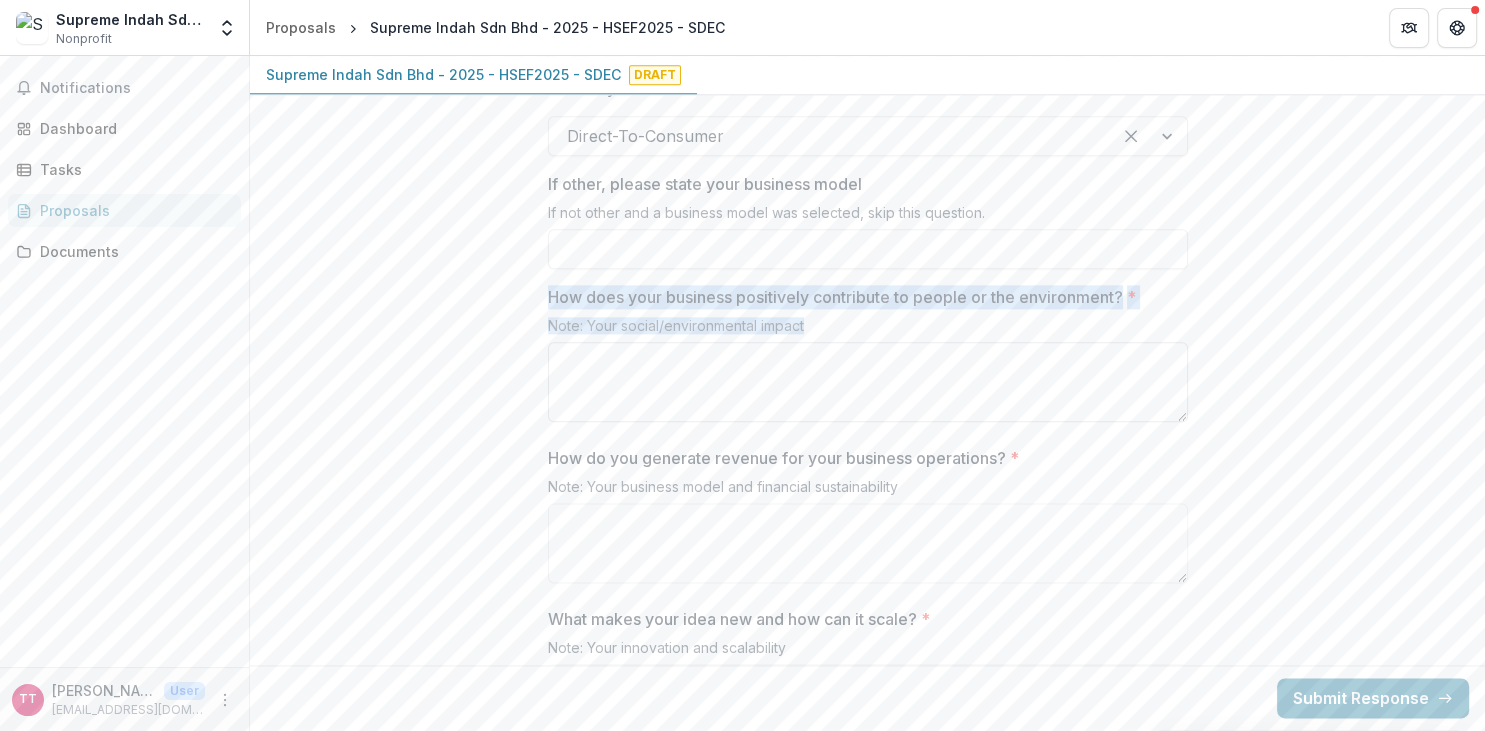 drag, startPoint x: 550, startPoint y: 288, endPoint x: 987, endPoint y: 351, distance: 441.51782 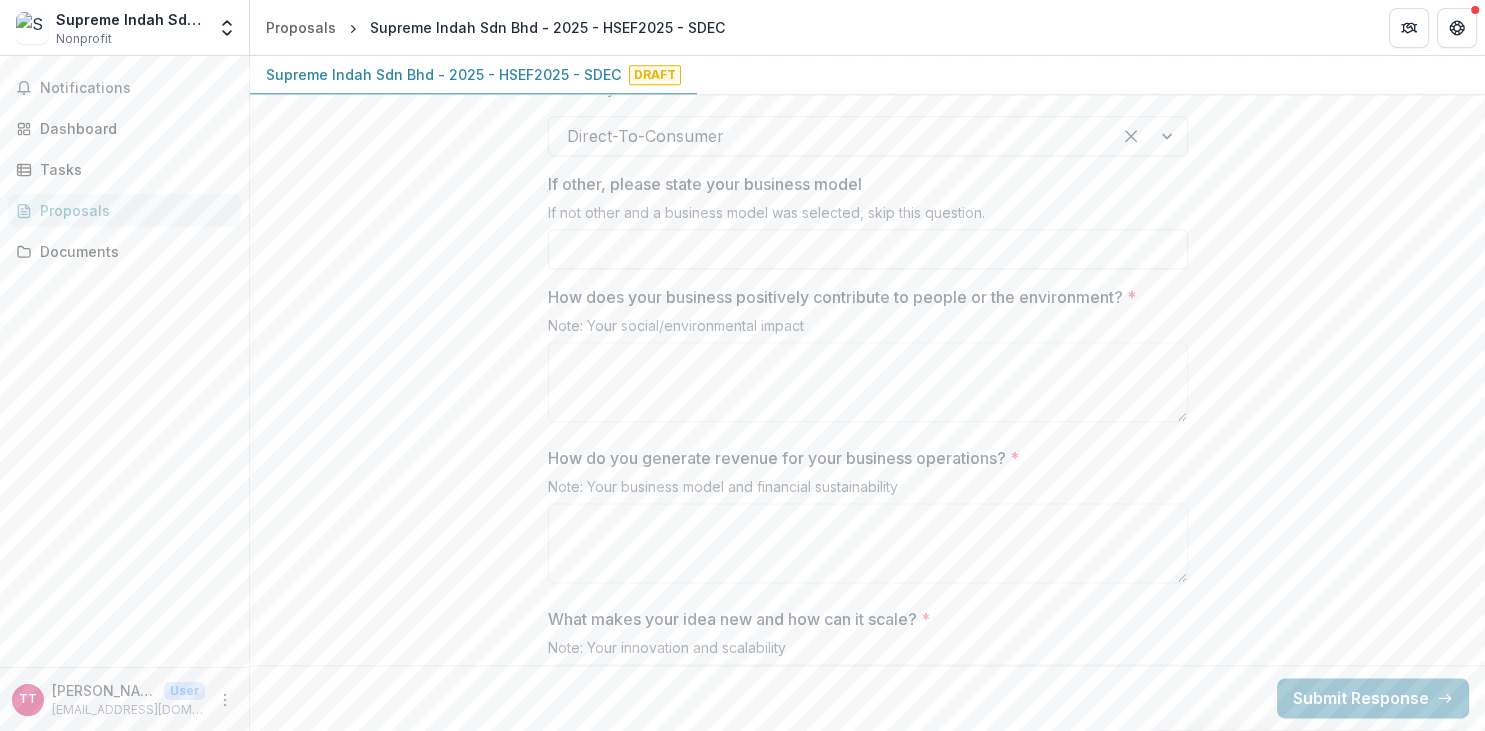click on "How do you generate revenue for your business operations? *" at bounding box center (862, 458) 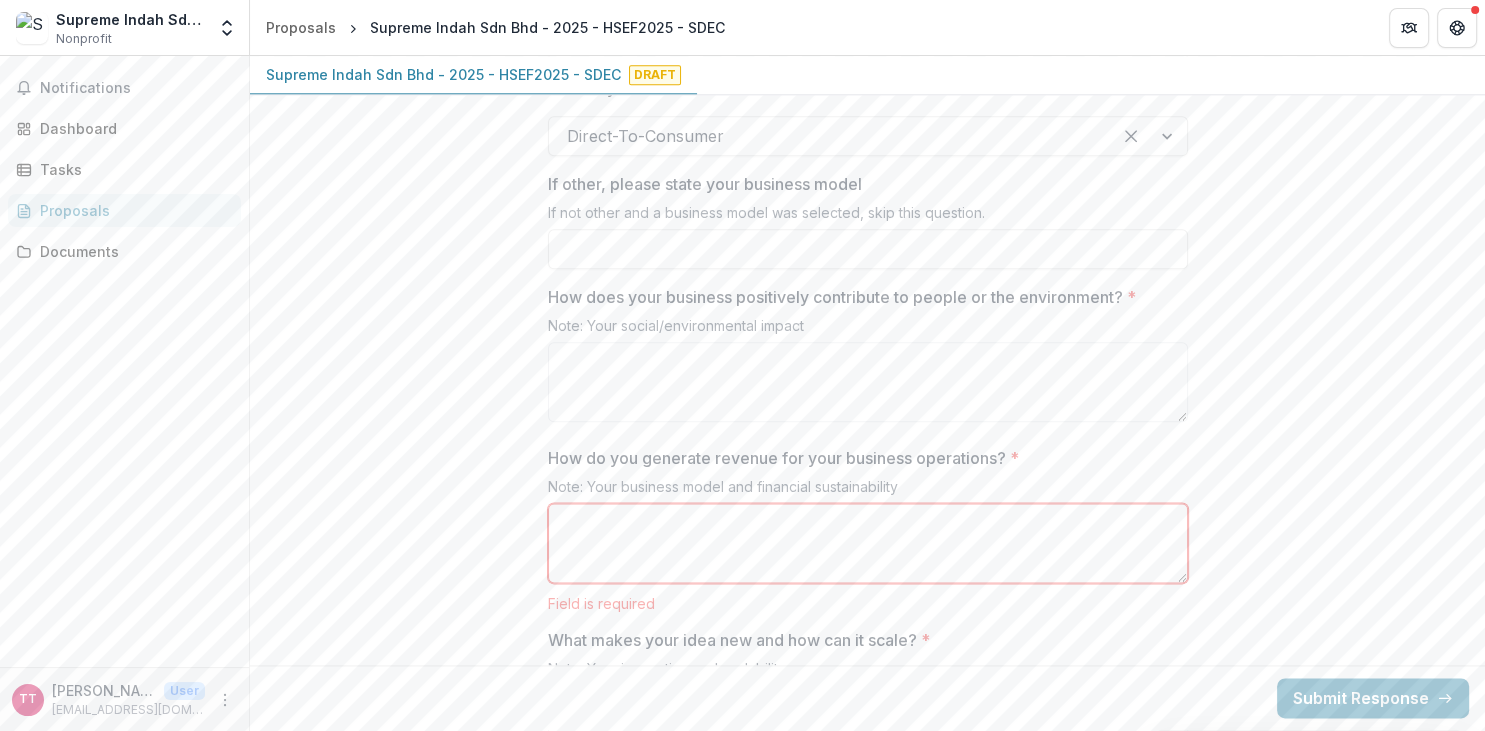 click on "How do you generate revenue for your business operations? *" at bounding box center (862, 458) 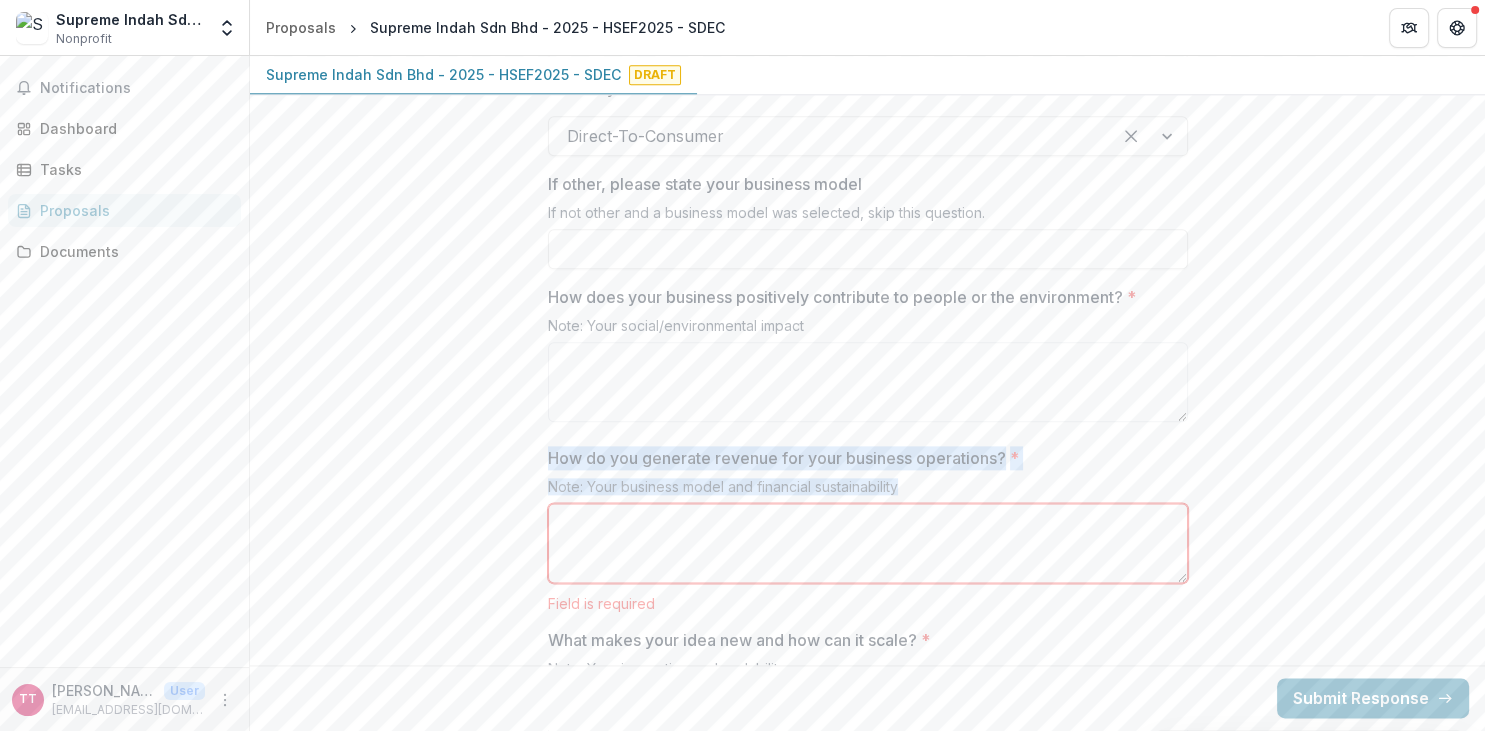 drag, startPoint x: 913, startPoint y: 482, endPoint x: 550, endPoint y: 462, distance: 363.55054 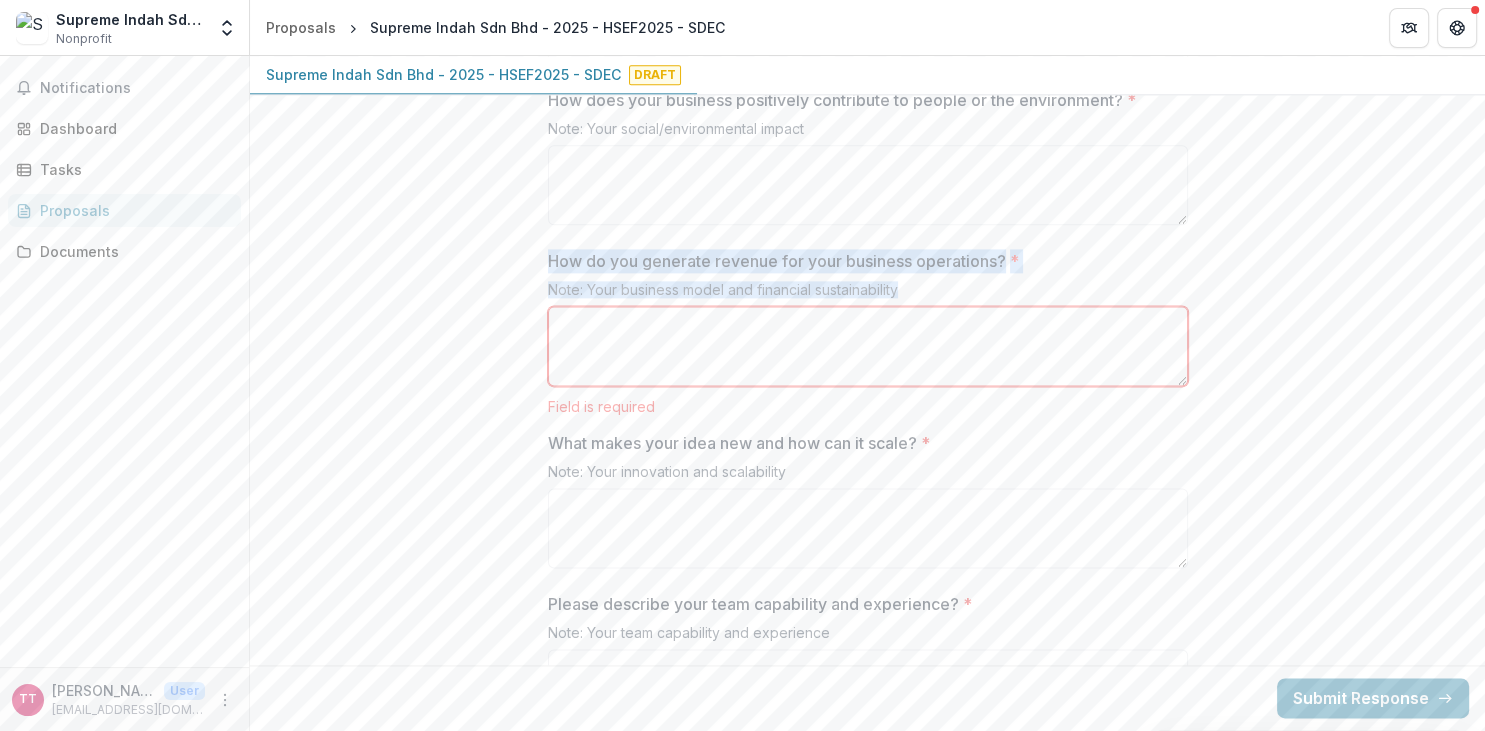 scroll, scrollTop: 2584, scrollLeft: 0, axis: vertical 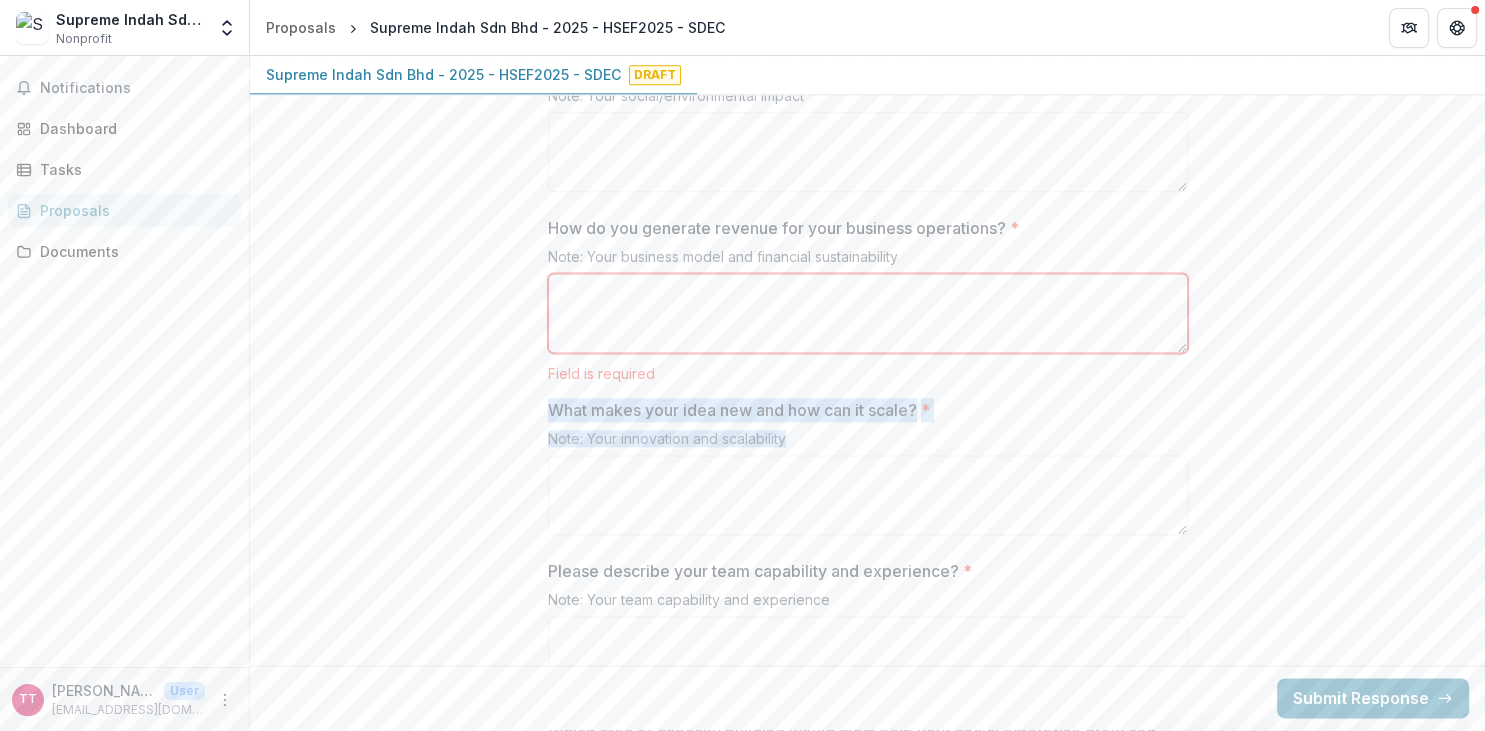drag, startPoint x: 550, startPoint y: 401, endPoint x: 794, endPoint y: 445, distance: 247.93547 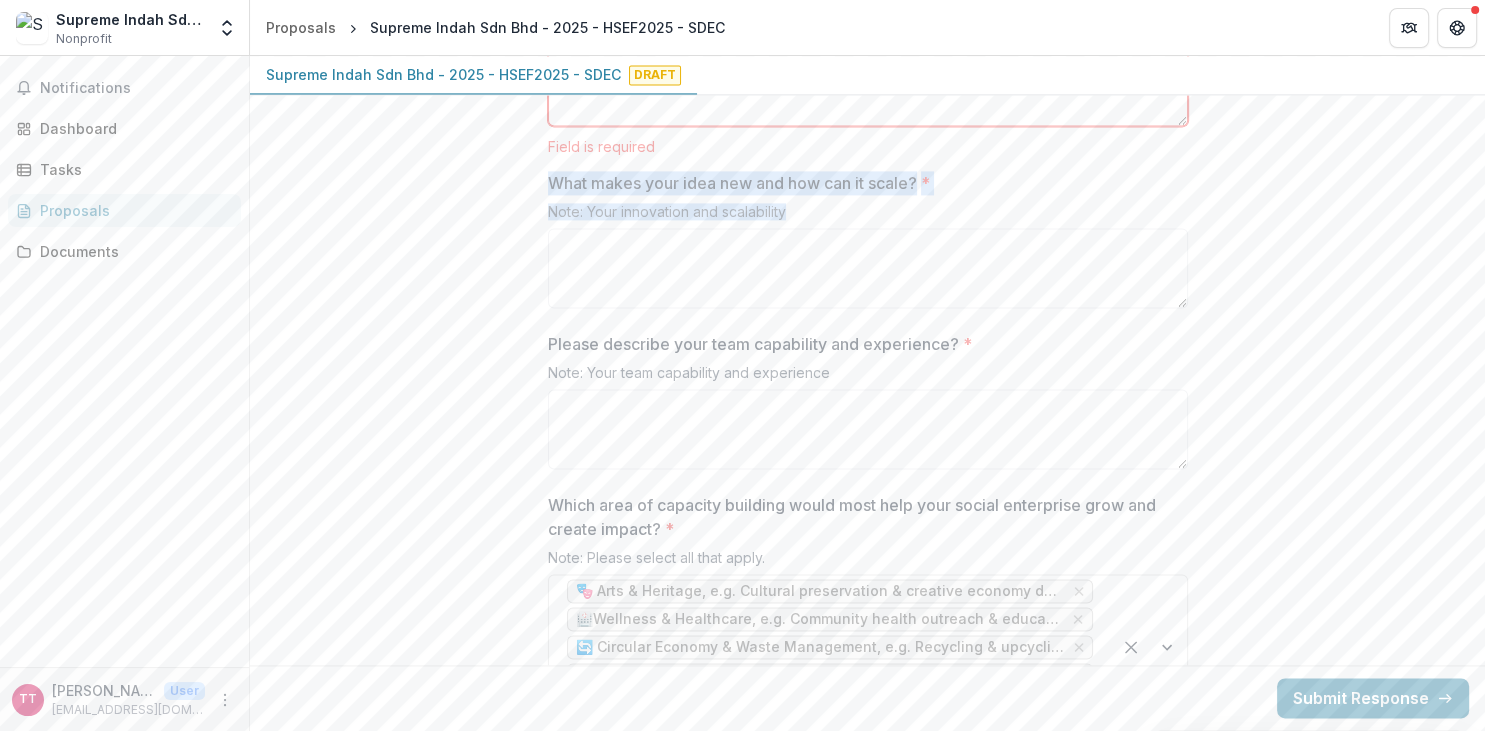 scroll, scrollTop: 2814, scrollLeft: 0, axis: vertical 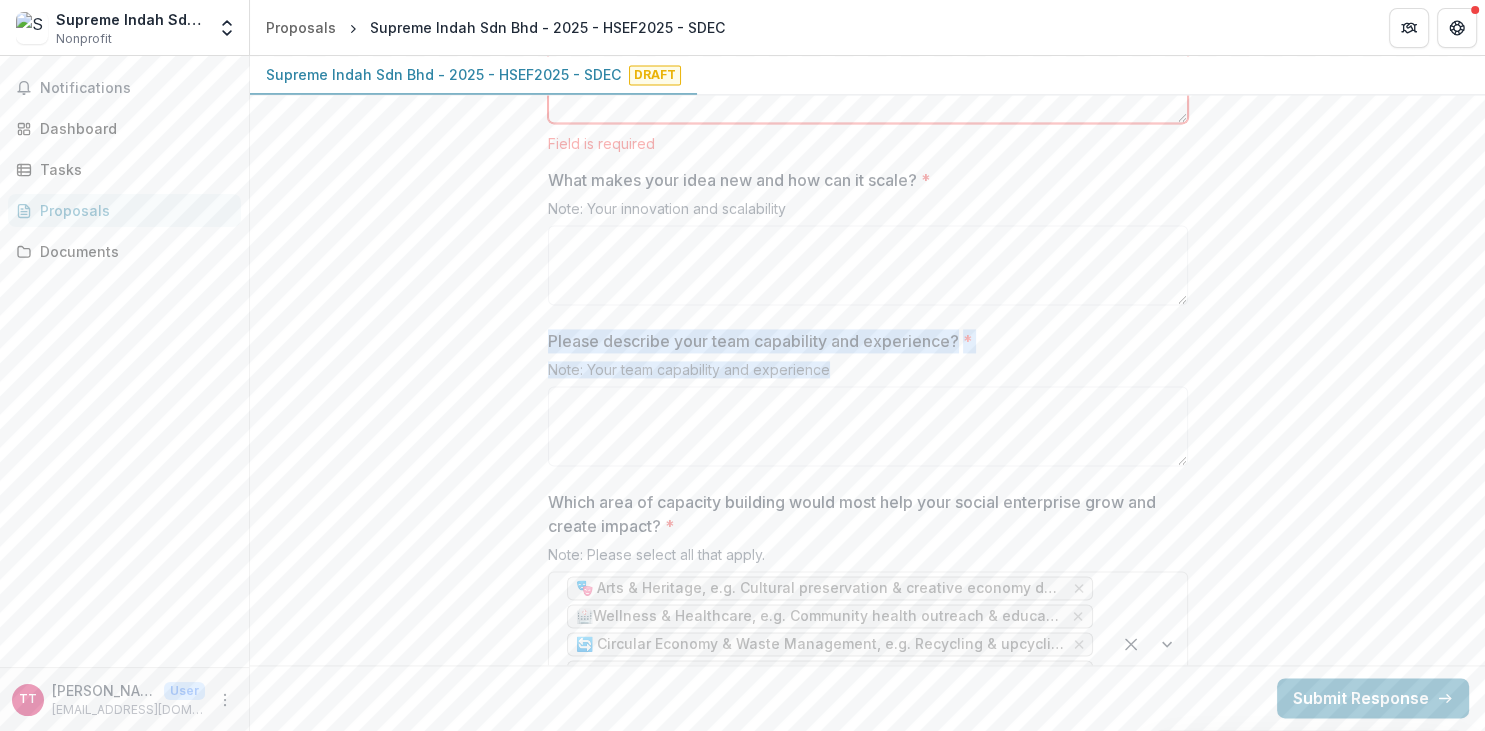 drag, startPoint x: 546, startPoint y: 331, endPoint x: 833, endPoint y: 374, distance: 290.20337 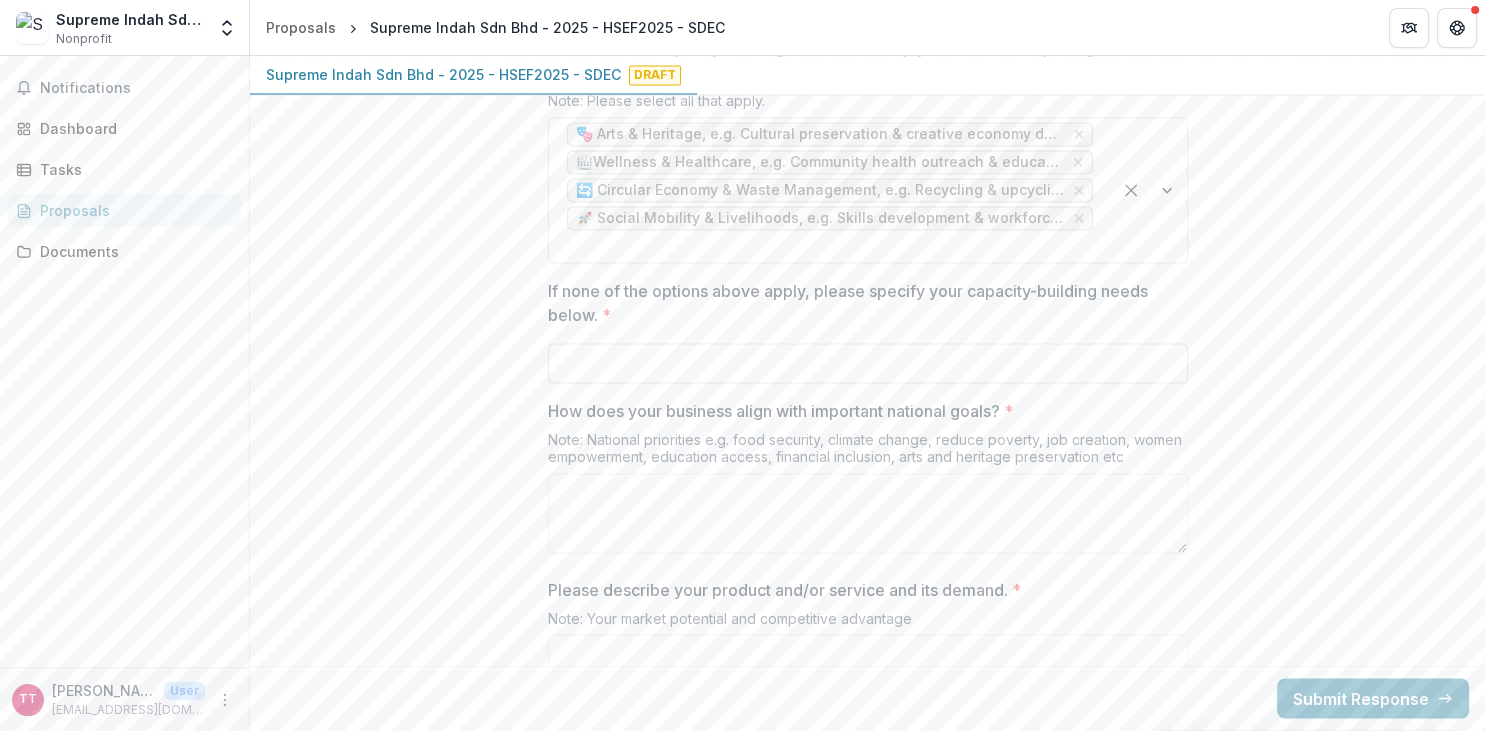 scroll, scrollTop: 3390, scrollLeft: 0, axis: vertical 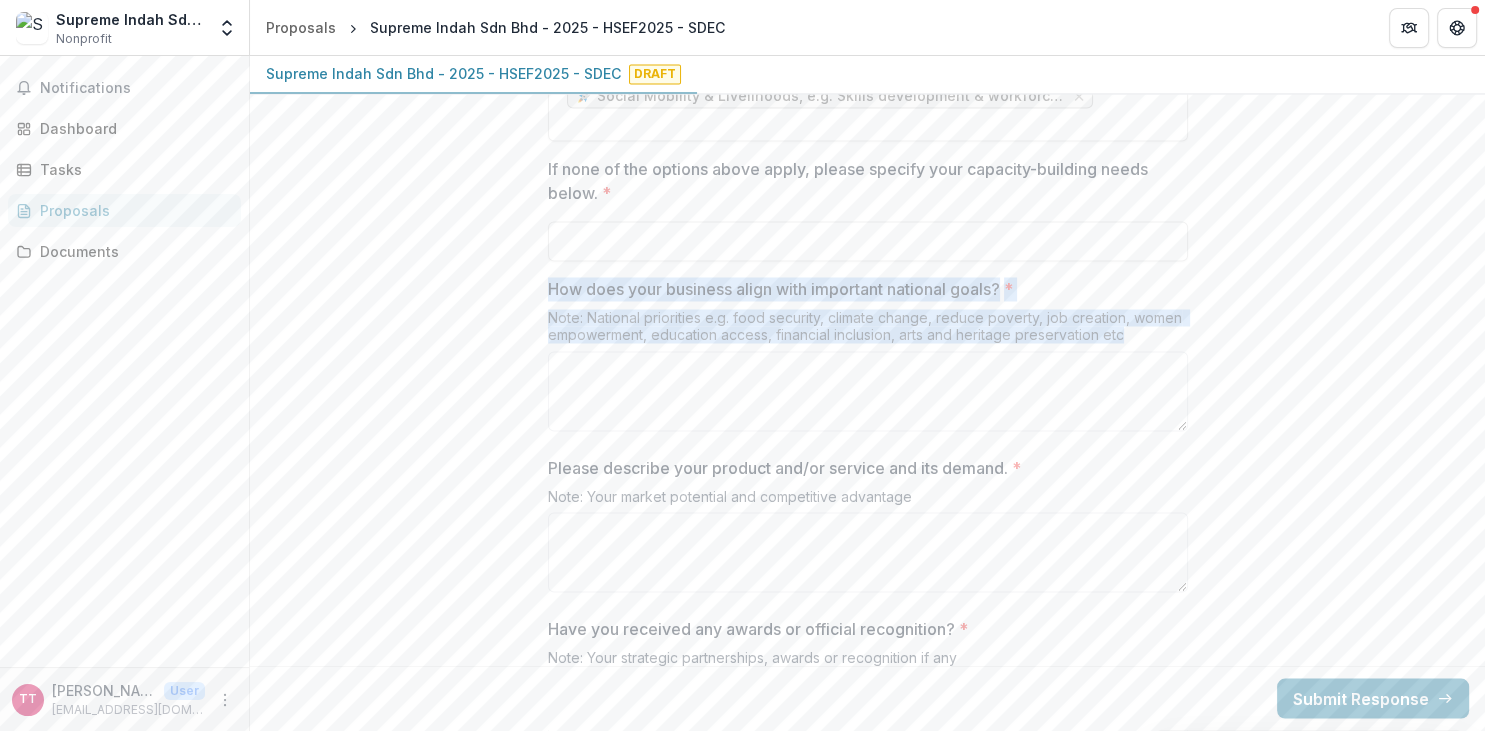 drag, startPoint x: 545, startPoint y: 277, endPoint x: 1157, endPoint y: 336, distance: 614.8374 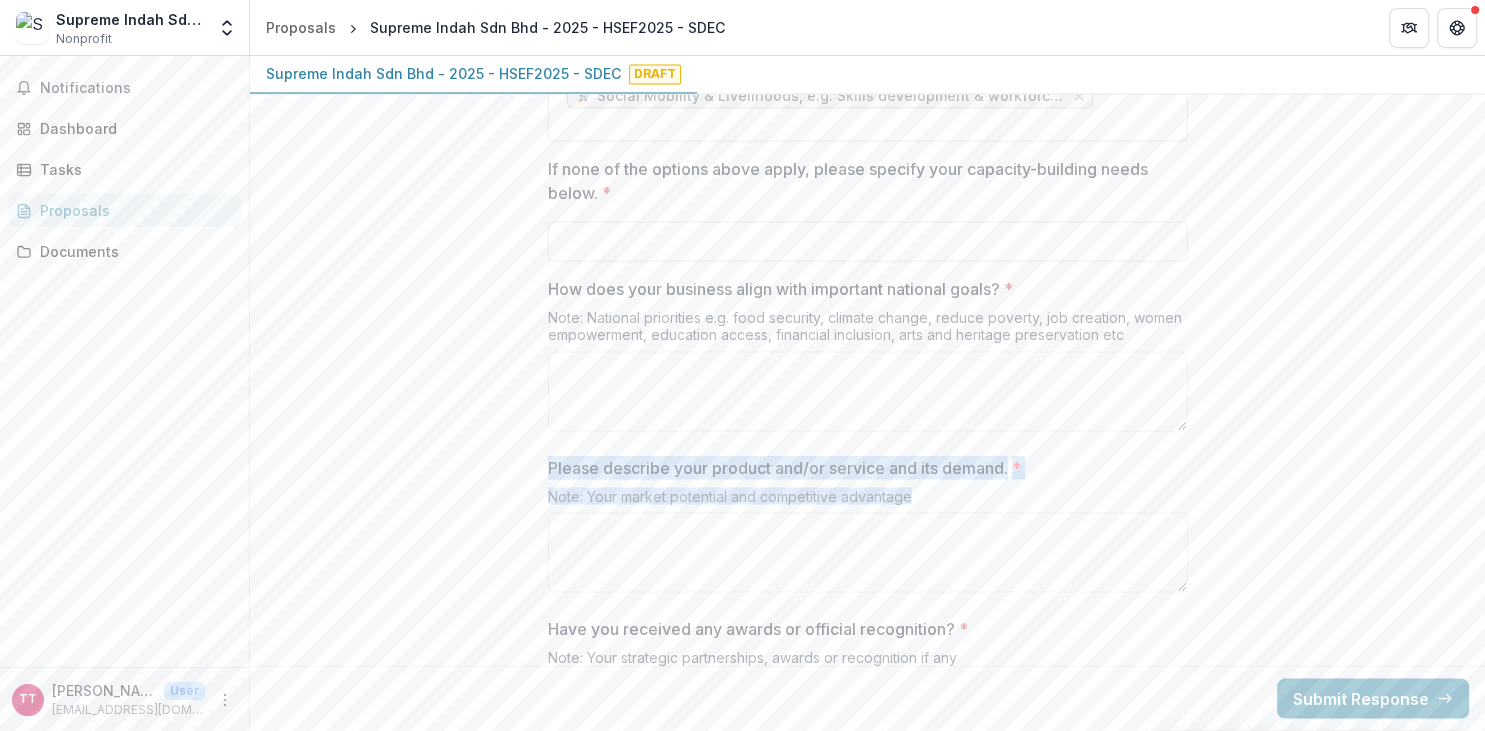 drag, startPoint x: 545, startPoint y: 454, endPoint x: 945, endPoint y: 497, distance: 402.3046 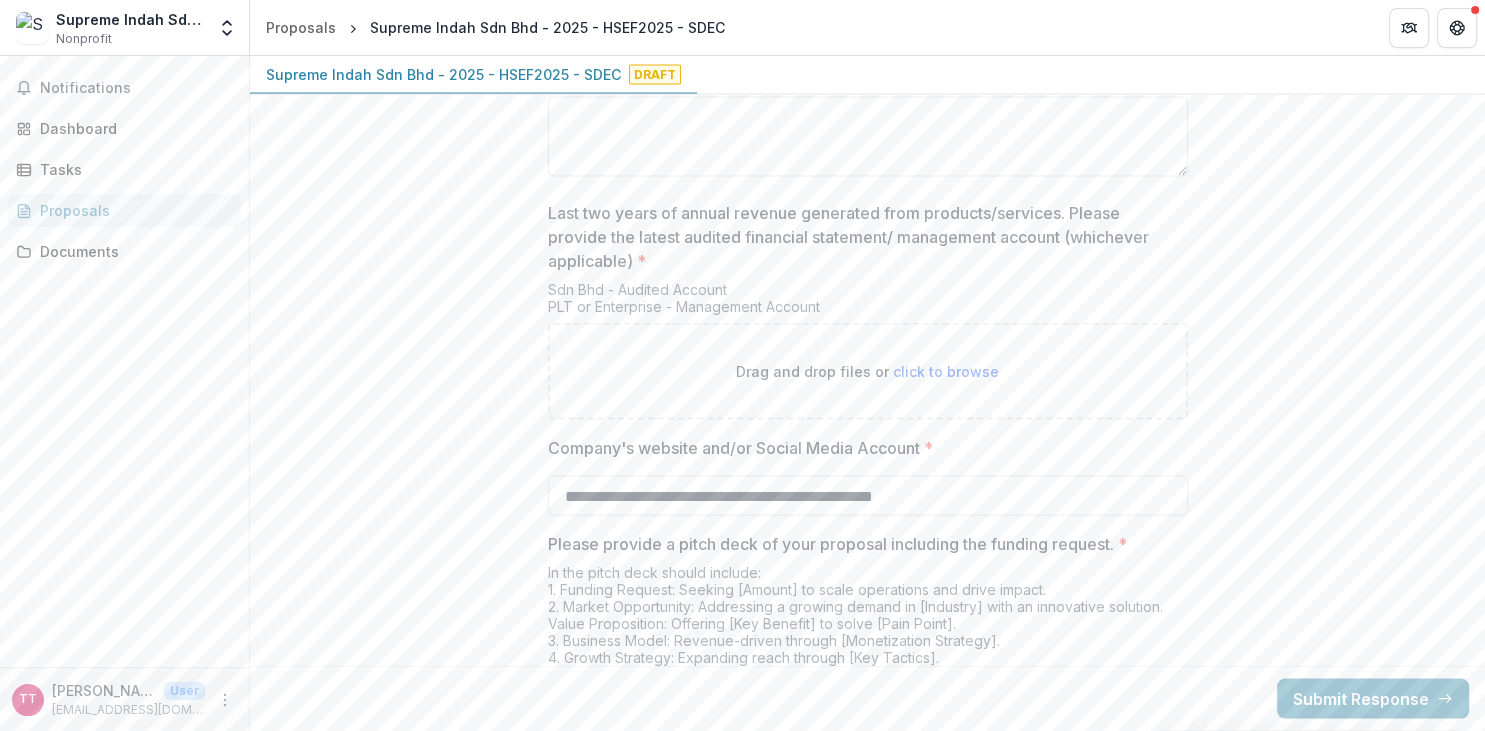 scroll, scrollTop: 4102, scrollLeft: 0, axis: vertical 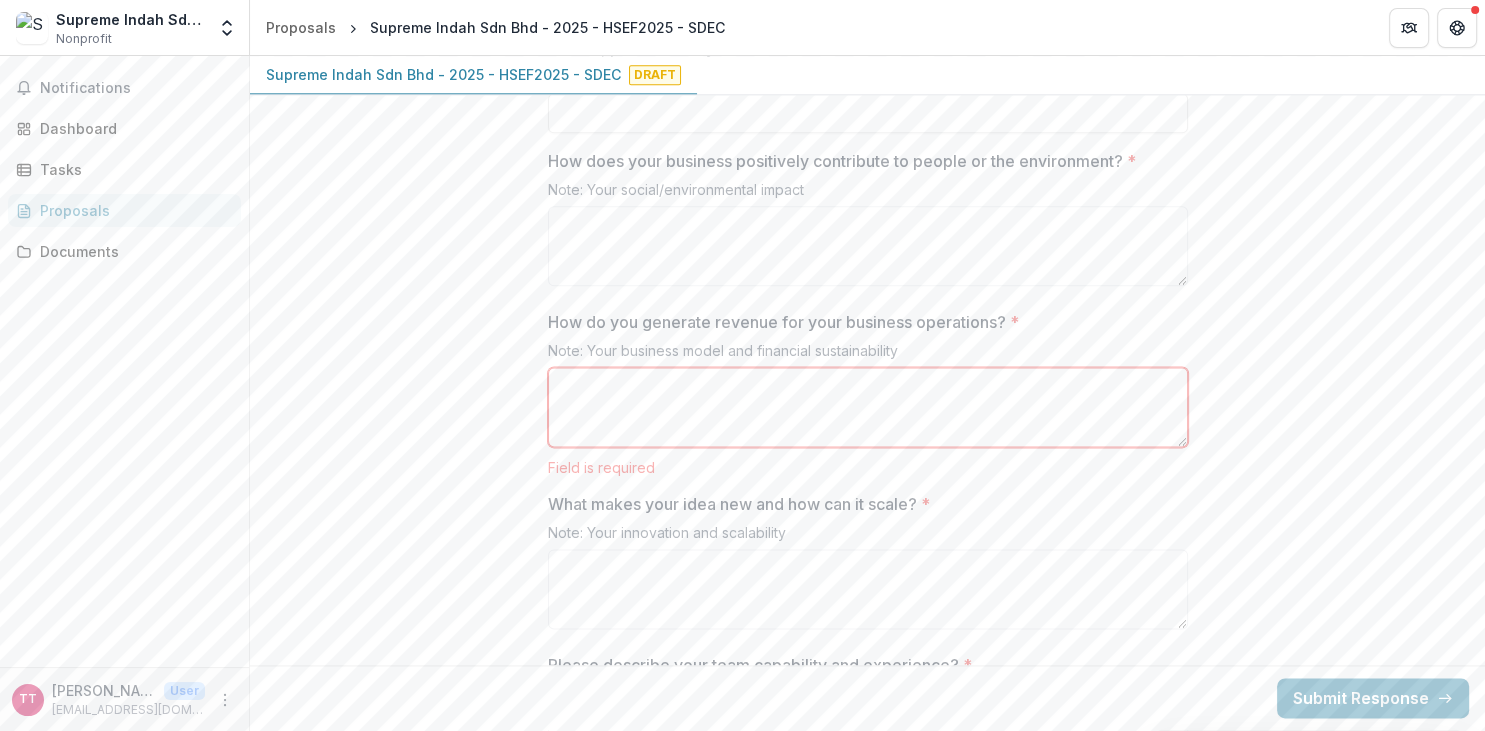 click on "How do you generate revenue for your business operations? *" at bounding box center [868, 407] 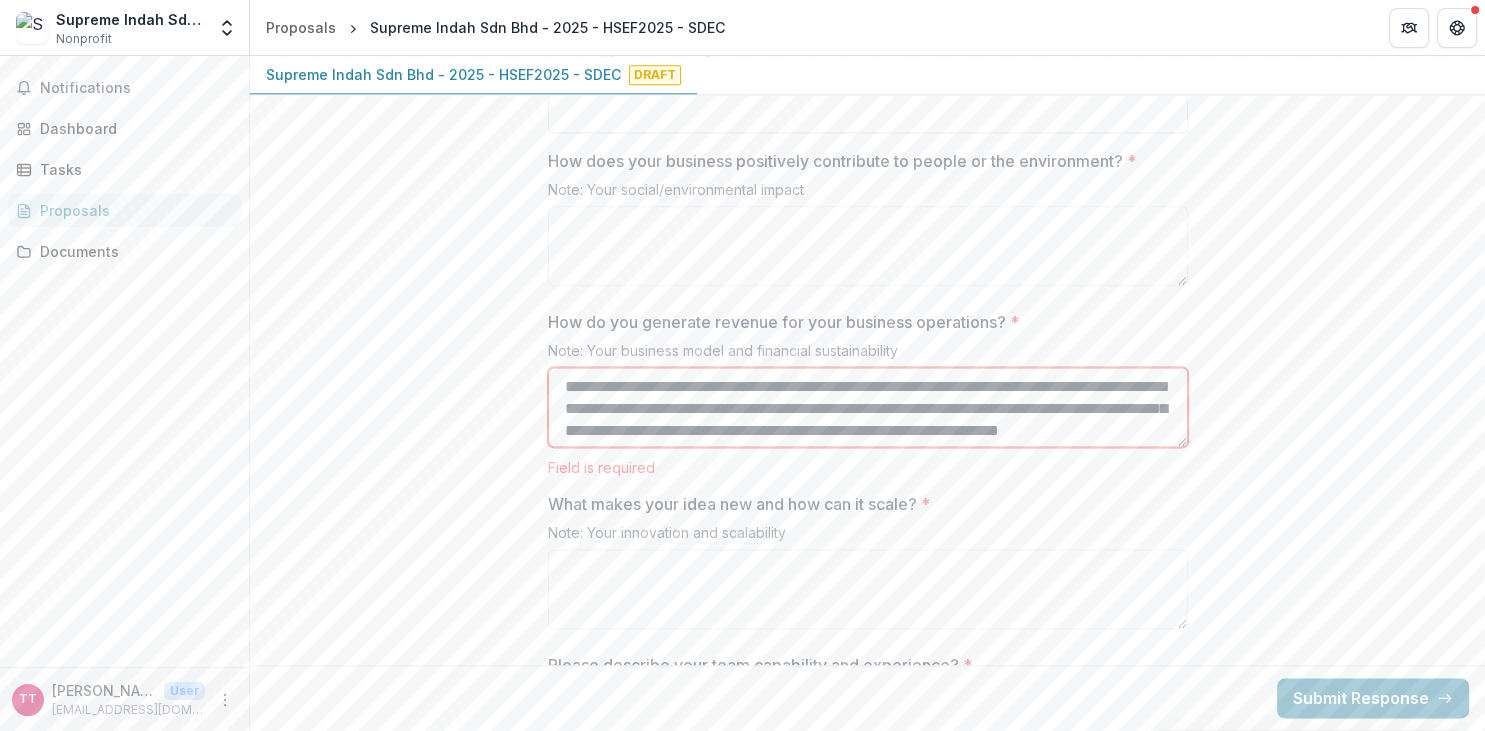 scroll, scrollTop: 457, scrollLeft: 0, axis: vertical 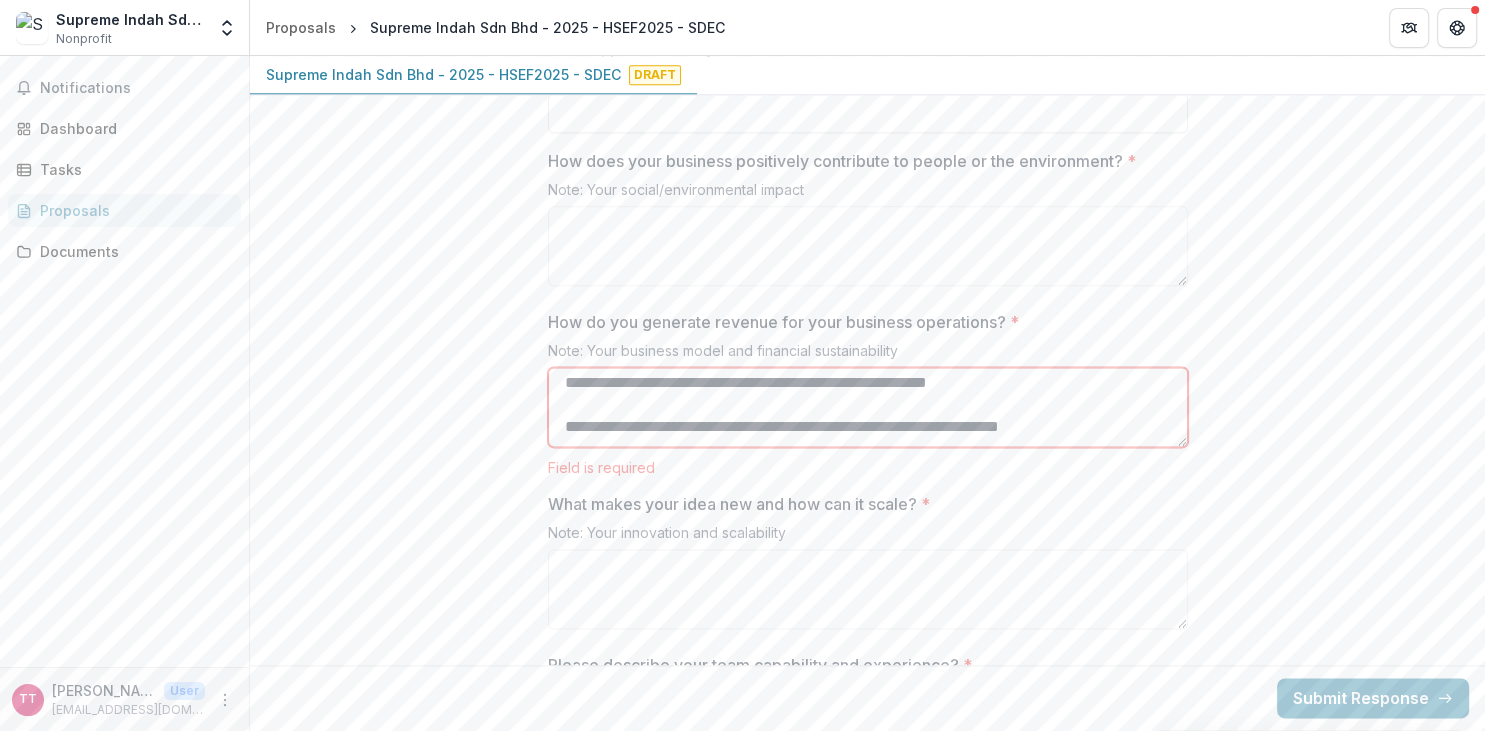 click on "**********" at bounding box center [868, 407] 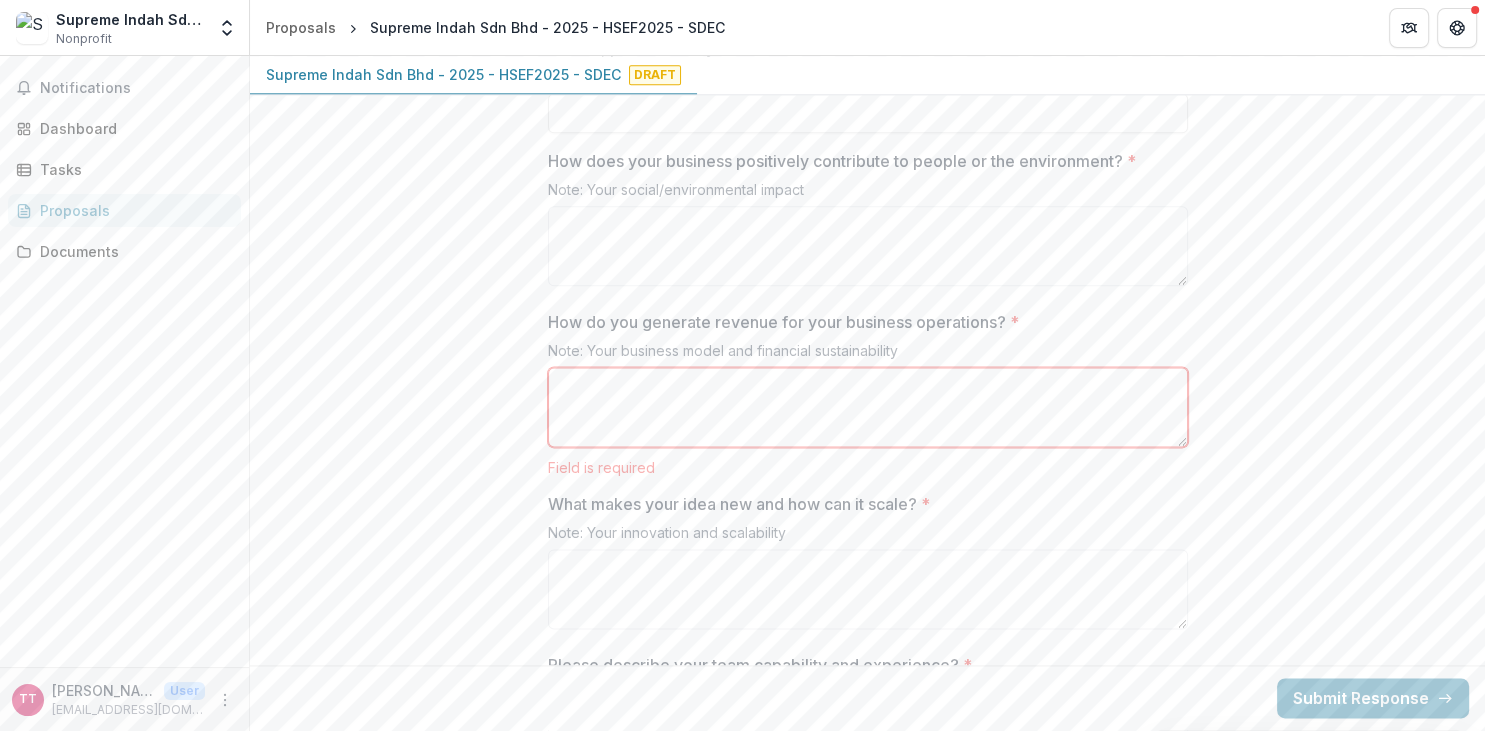 scroll, scrollTop: 0, scrollLeft: 0, axis: both 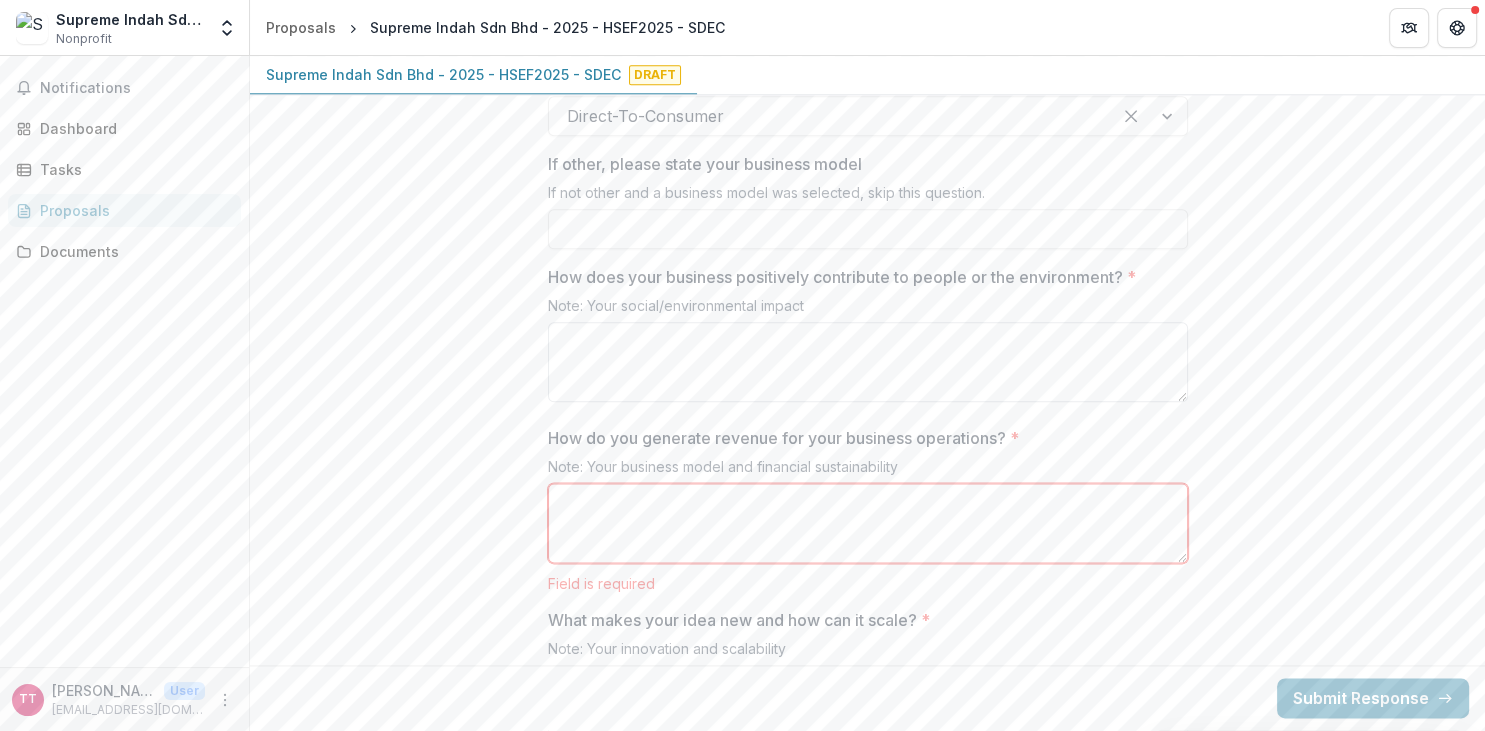 click on "How does your business positively contribute to people or the environment? *" at bounding box center [868, 362] 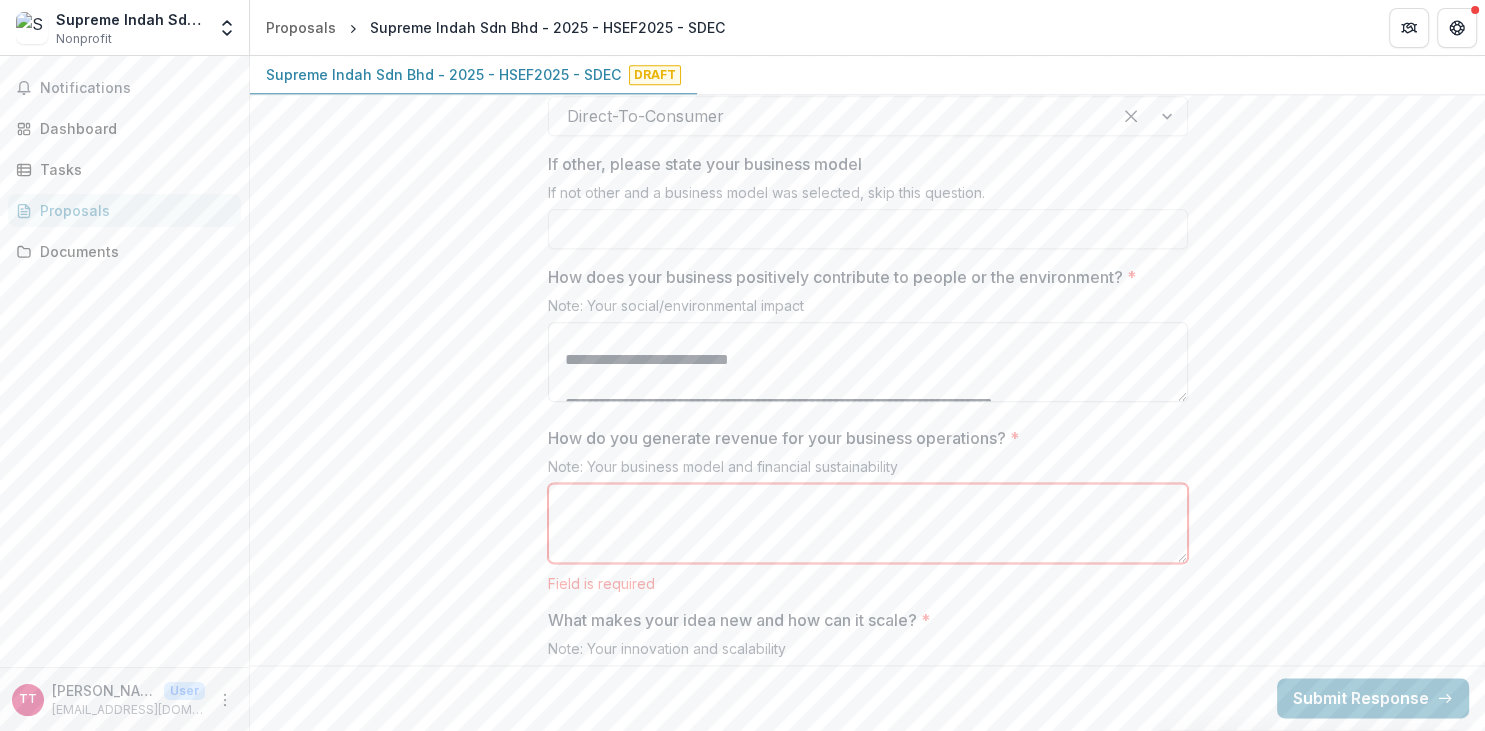 scroll, scrollTop: 141, scrollLeft: 0, axis: vertical 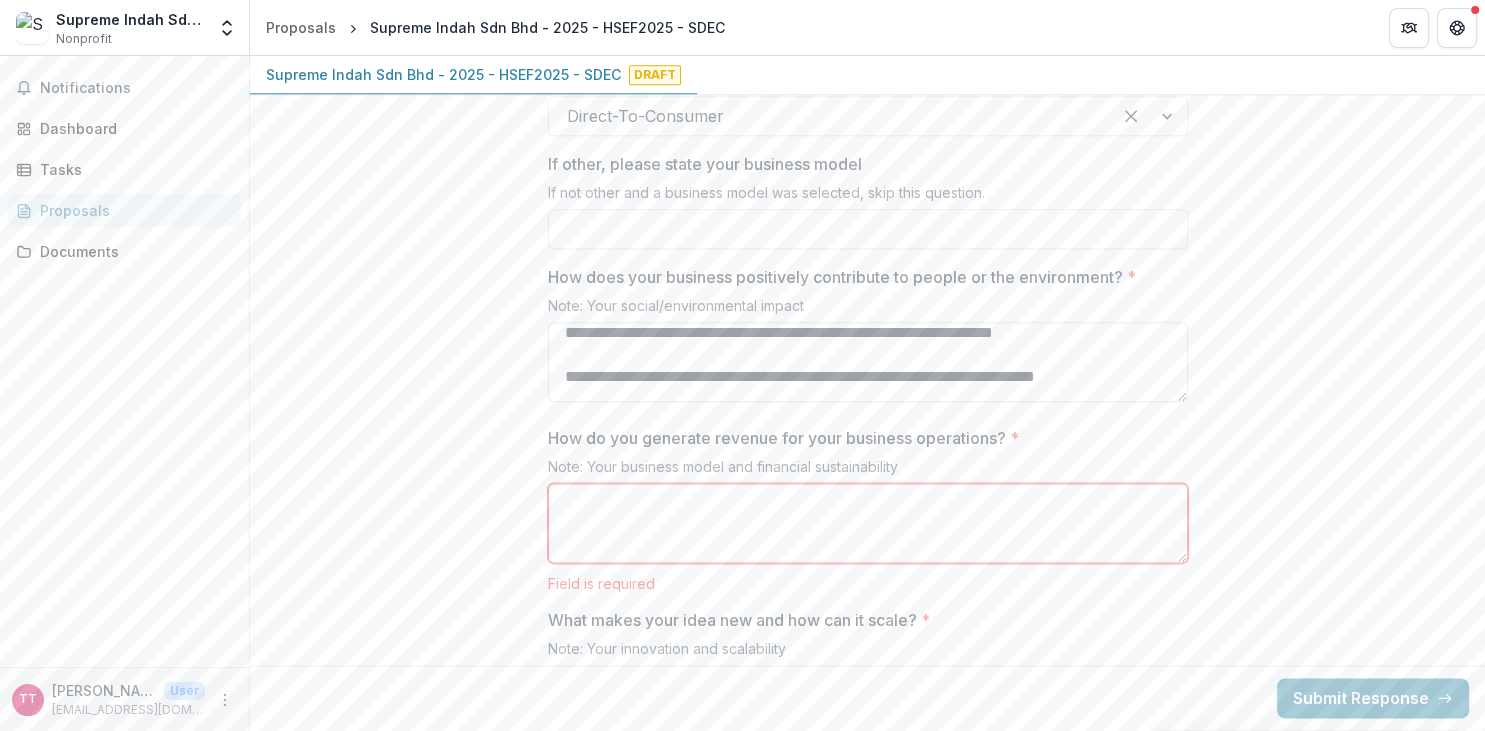click on "**********" at bounding box center (868, 362) 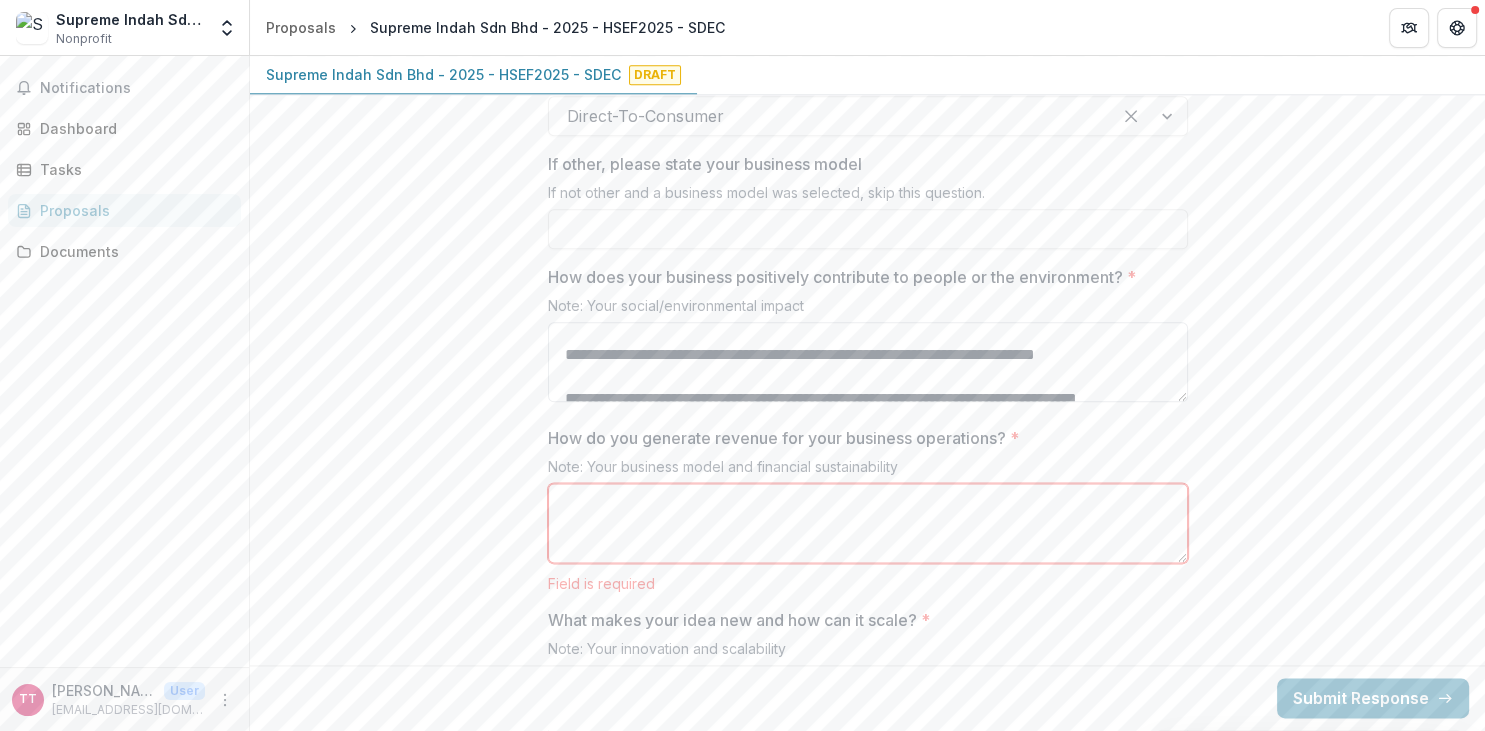 click on "**********" at bounding box center [868, 362] 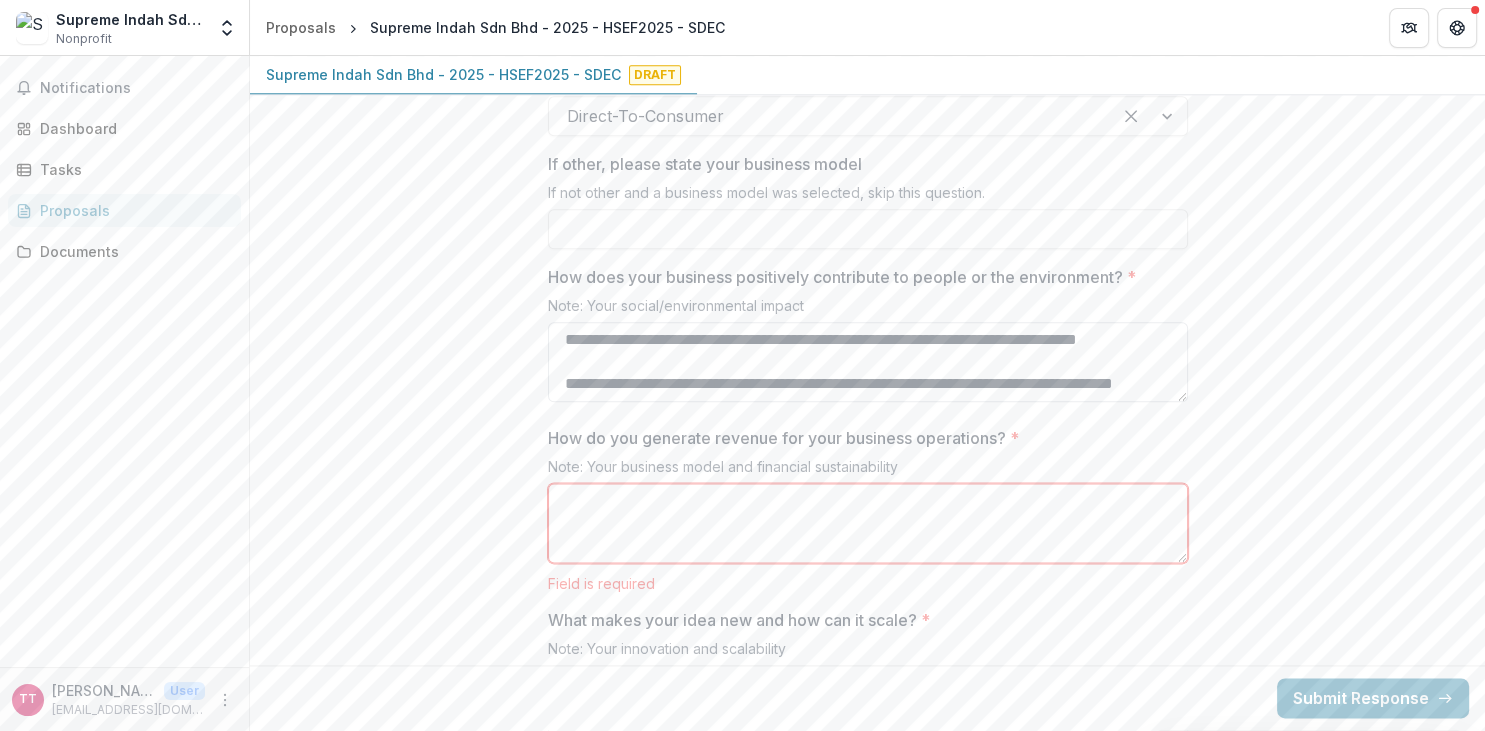 scroll, scrollTop: 211, scrollLeft: 0, axis: vertical 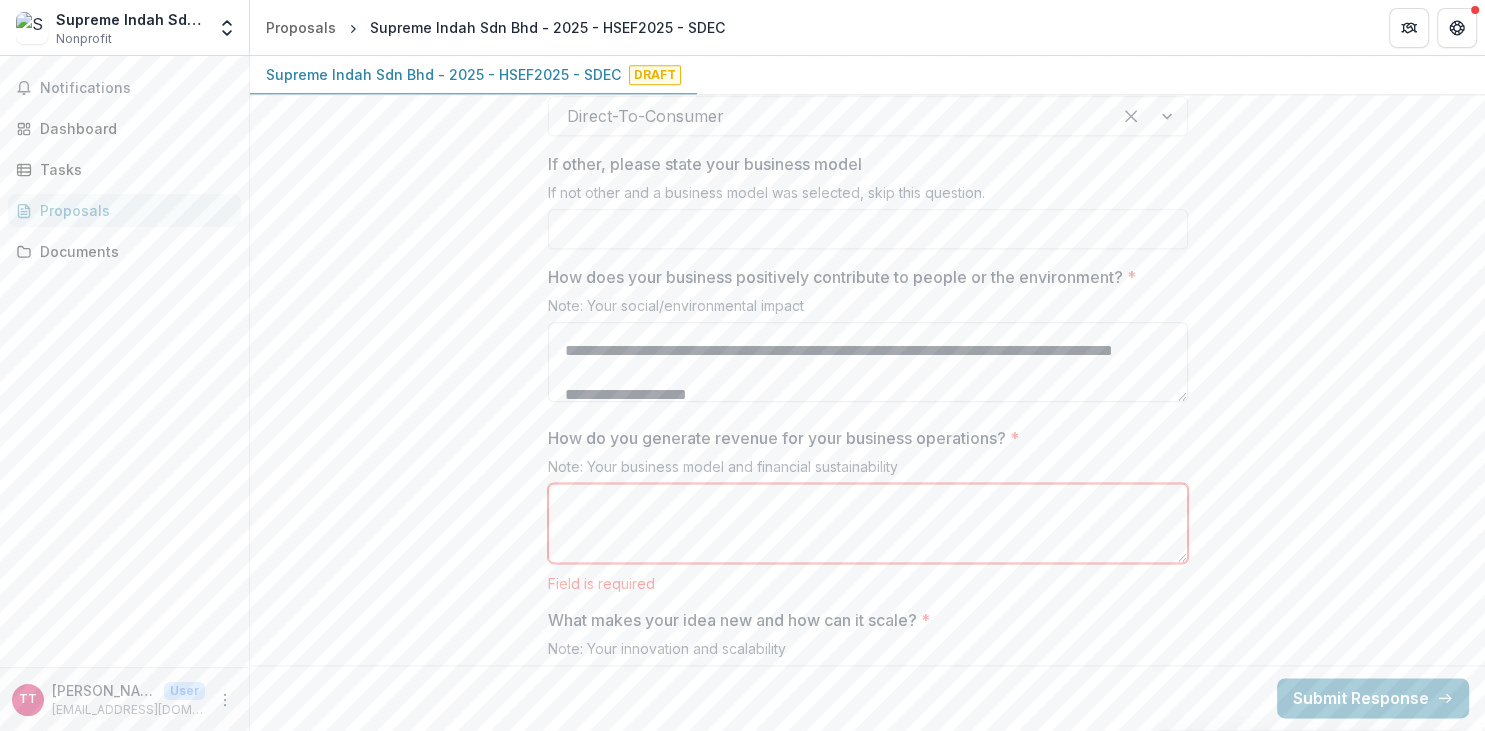 click on "**********" at bounding box center (868, 362) 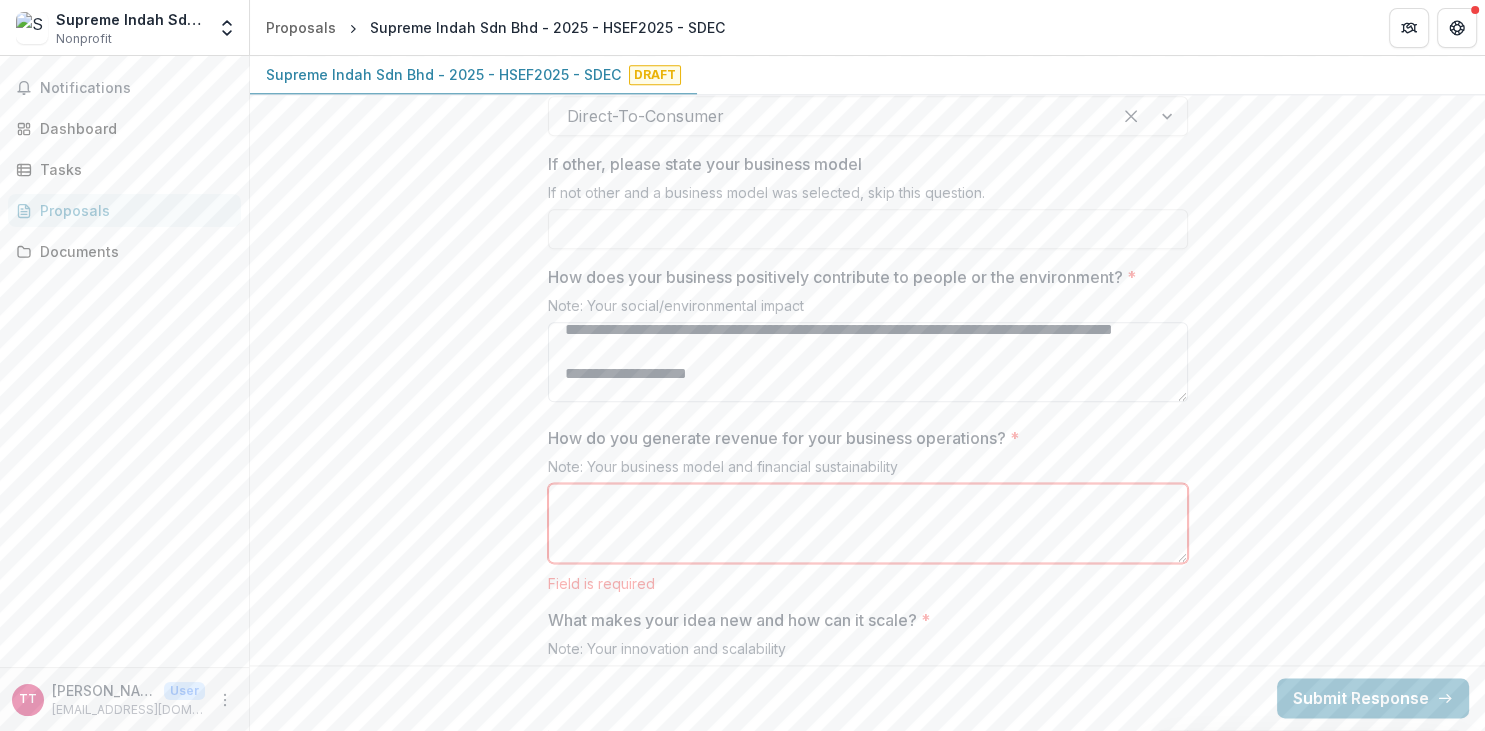 scroll, scrollTop: 207, scrollLeft: 0, axis: vertical 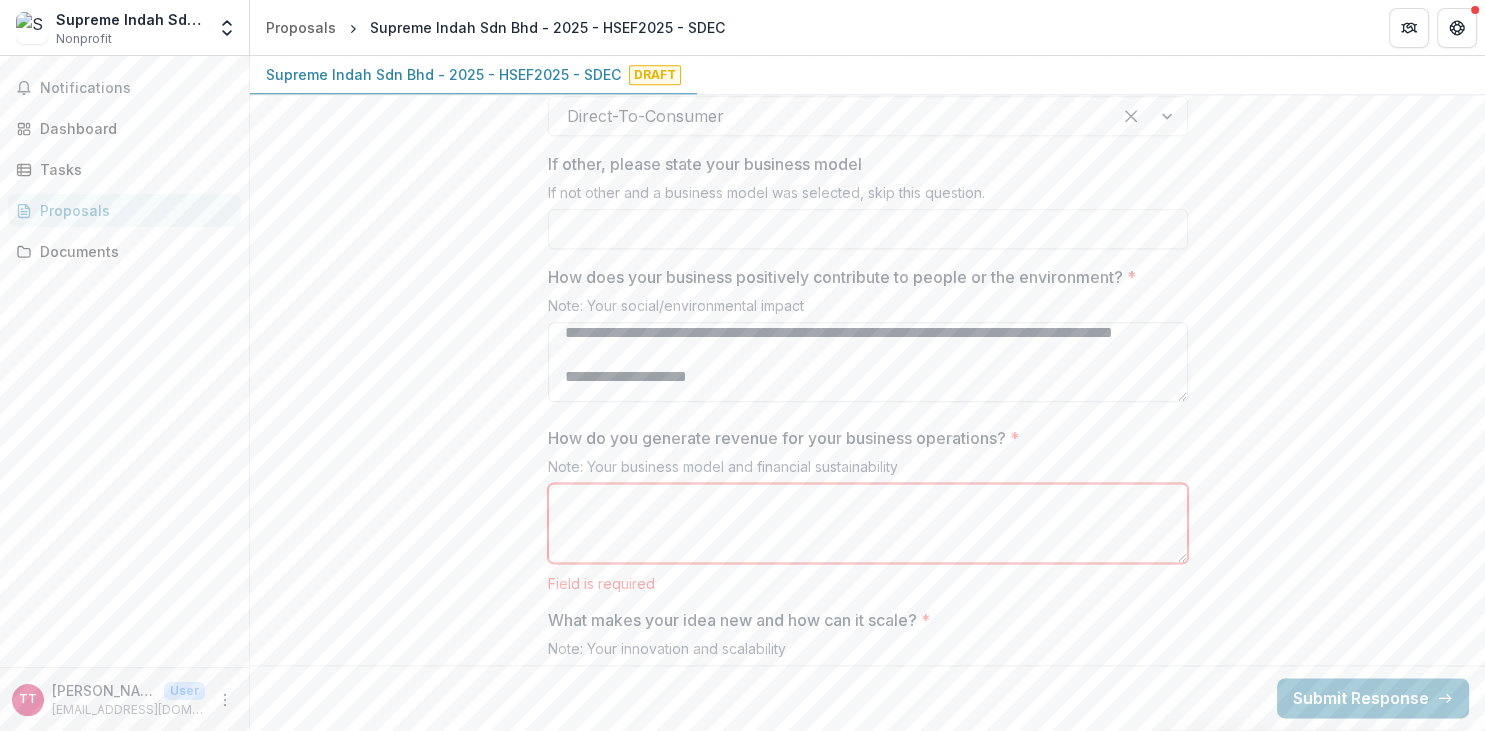 click on "**********" at bounding box center [868, 362] 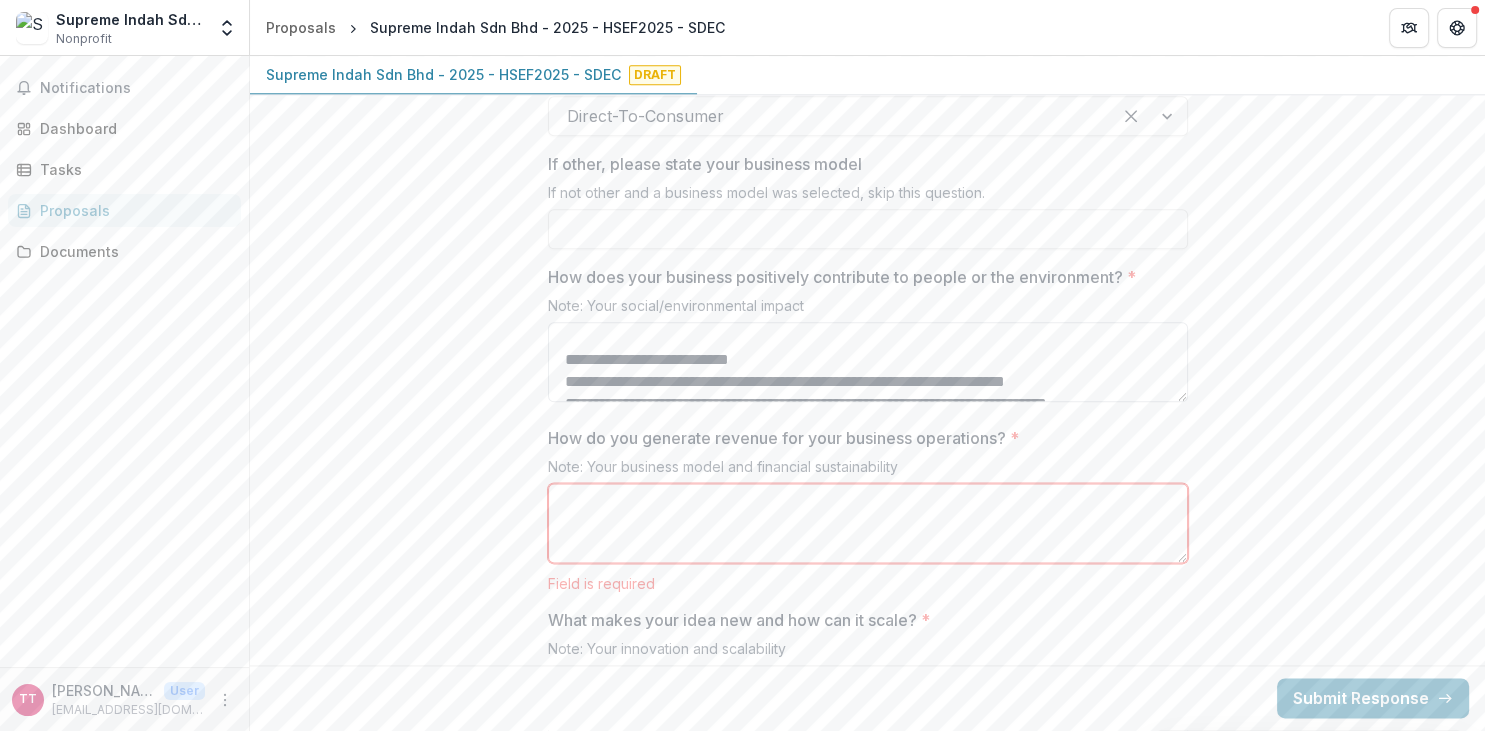 scroll, scrollTop: 141, scrollLeft: 0, axis: vertical 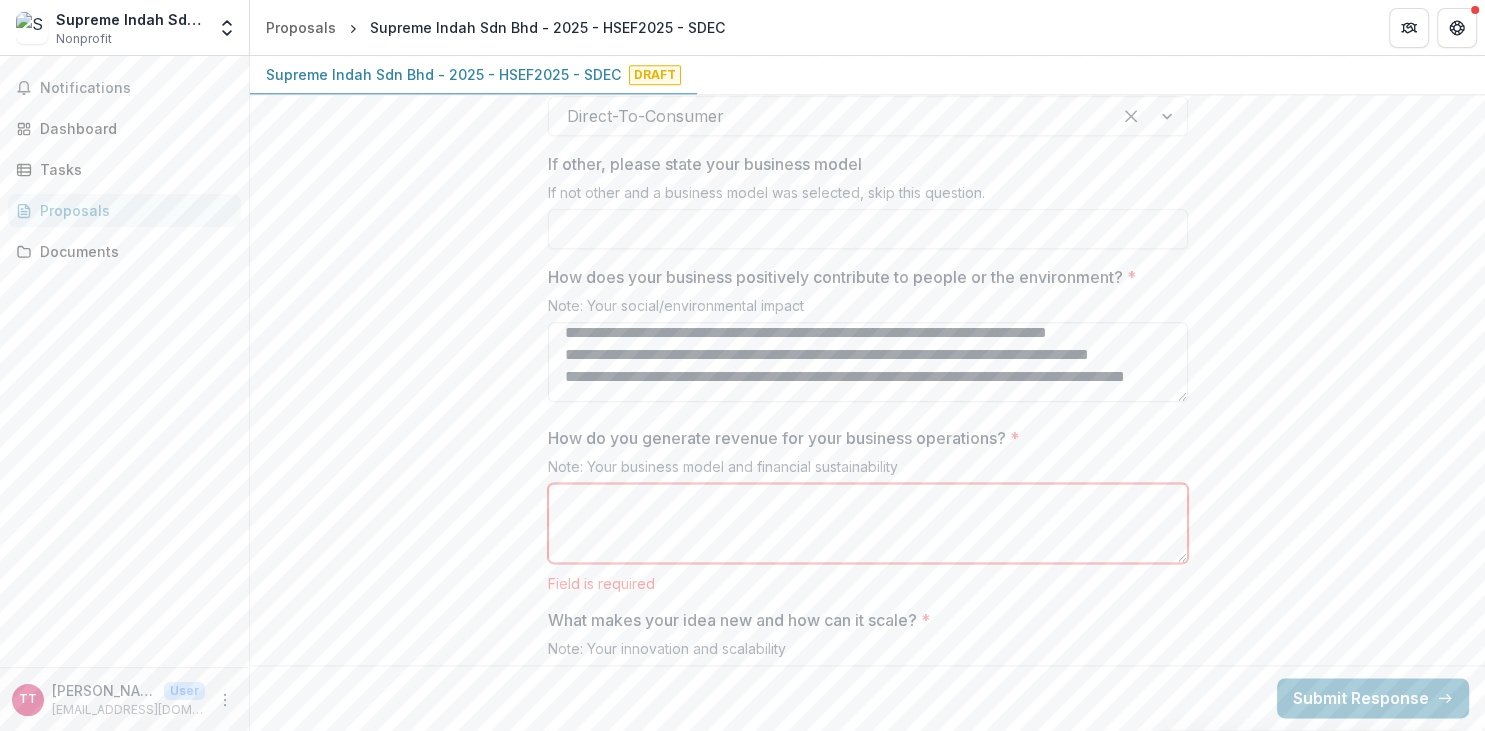 click on "**********" at bounding box center (868, 362) 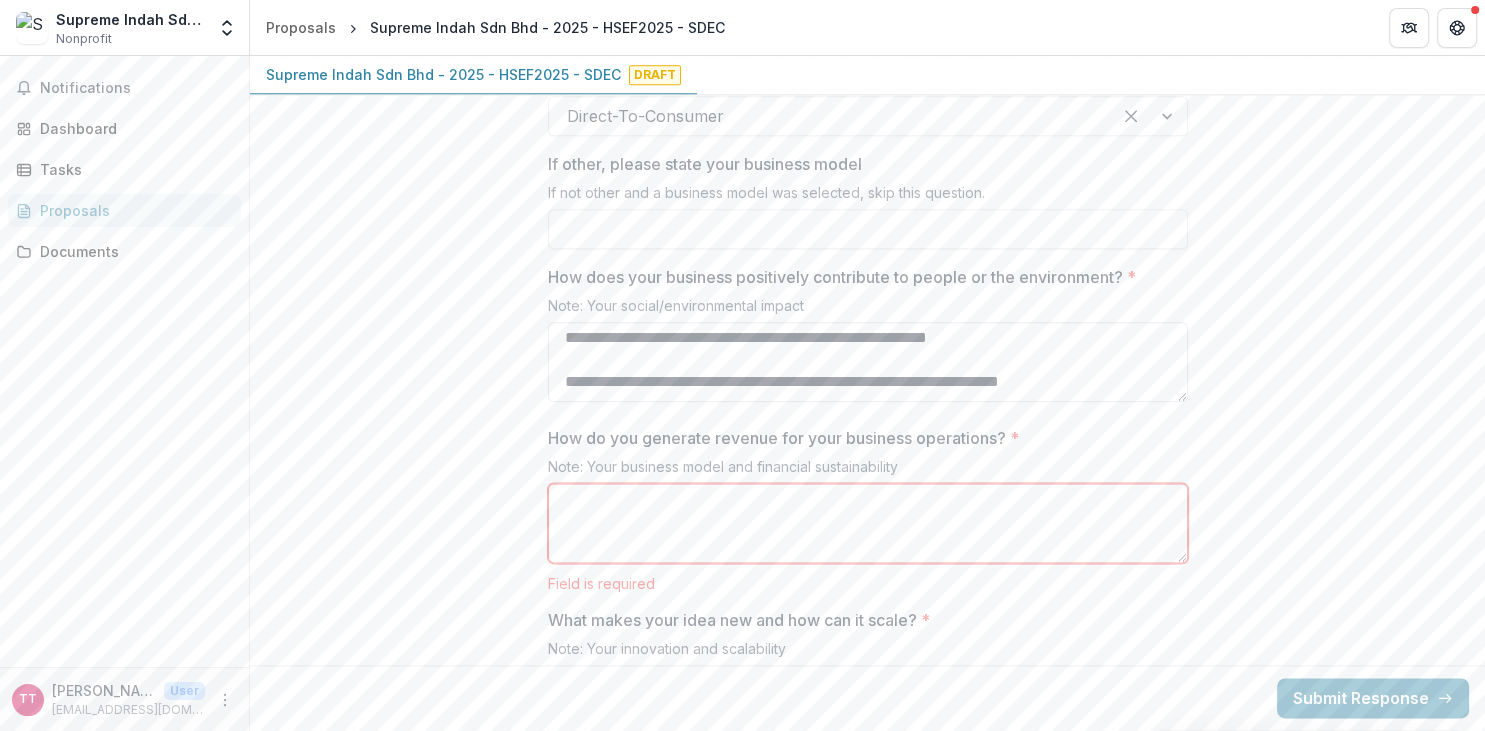 scroll, scrollTop: 352, scrollLeft: 0, axis: vertical 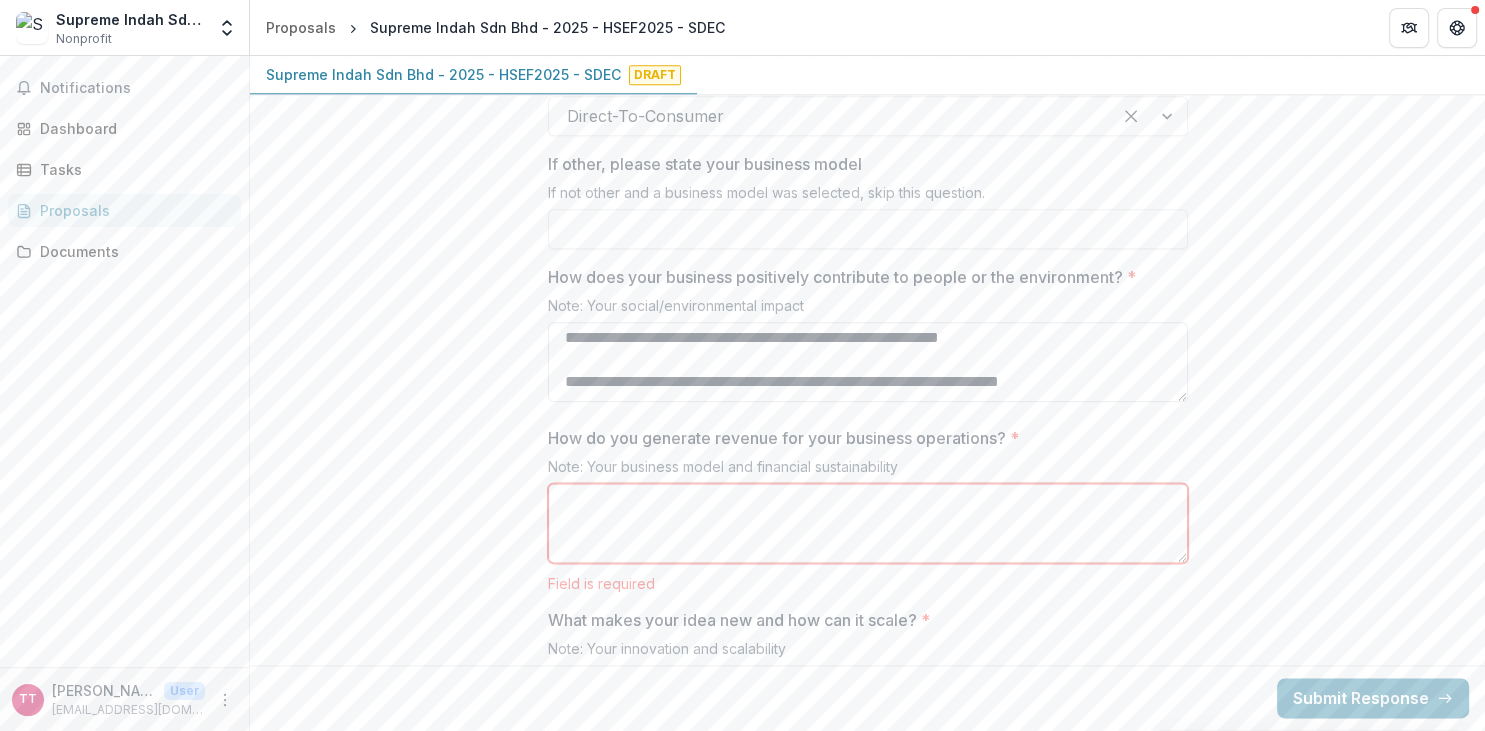 click on "**********" at bounding box center (868, 362) 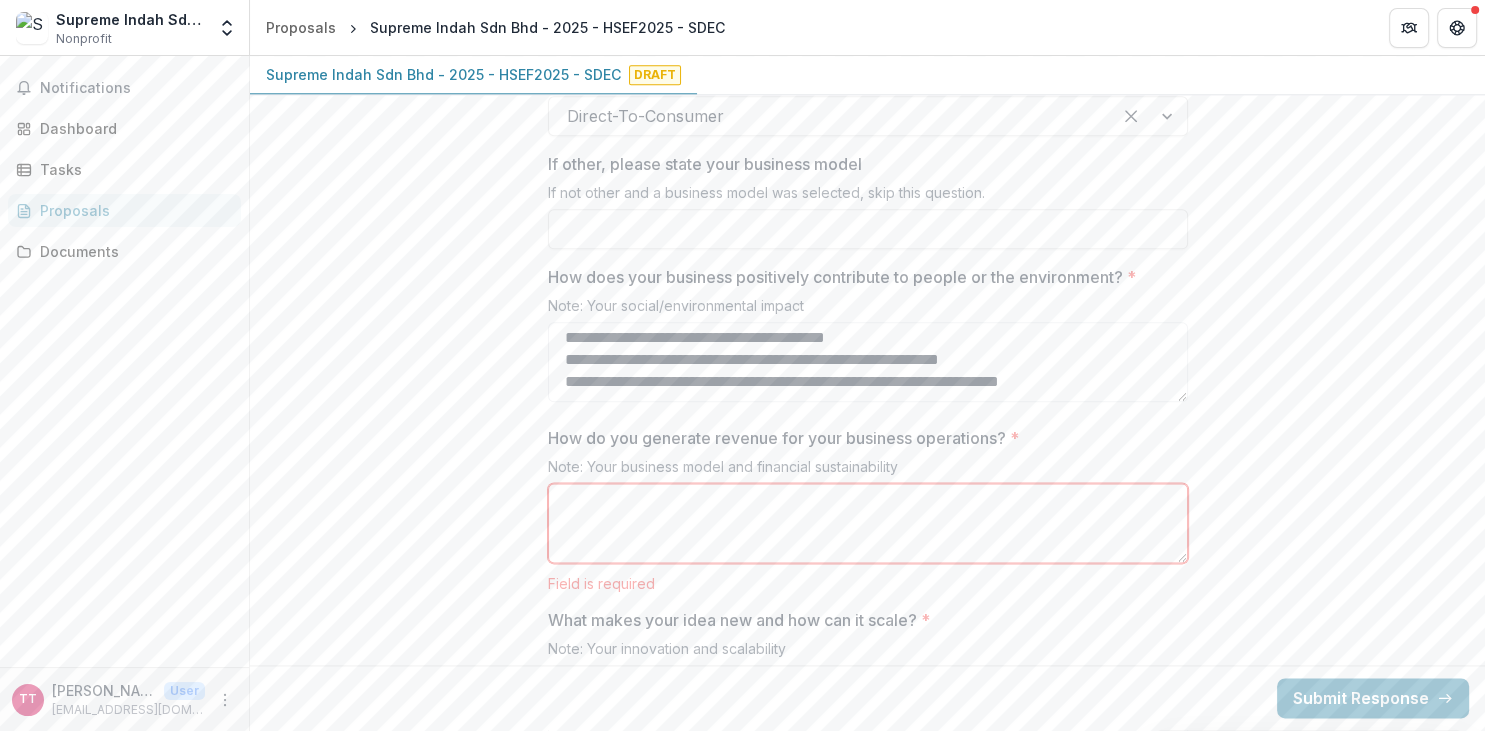 scroll, scrollTop: 334, scrollLeft: 0, axis: vertical 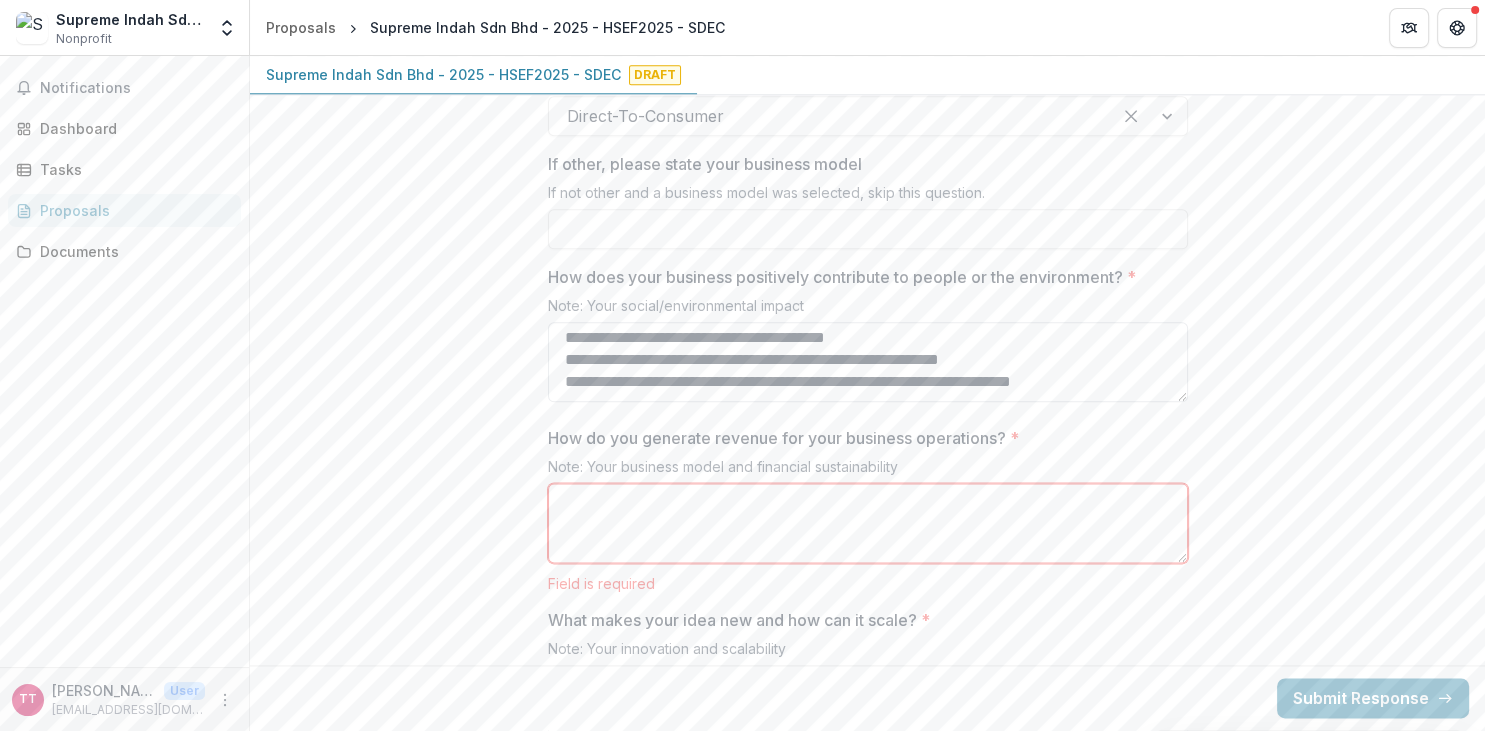 click on "**********" at bounding box center [868, 362] 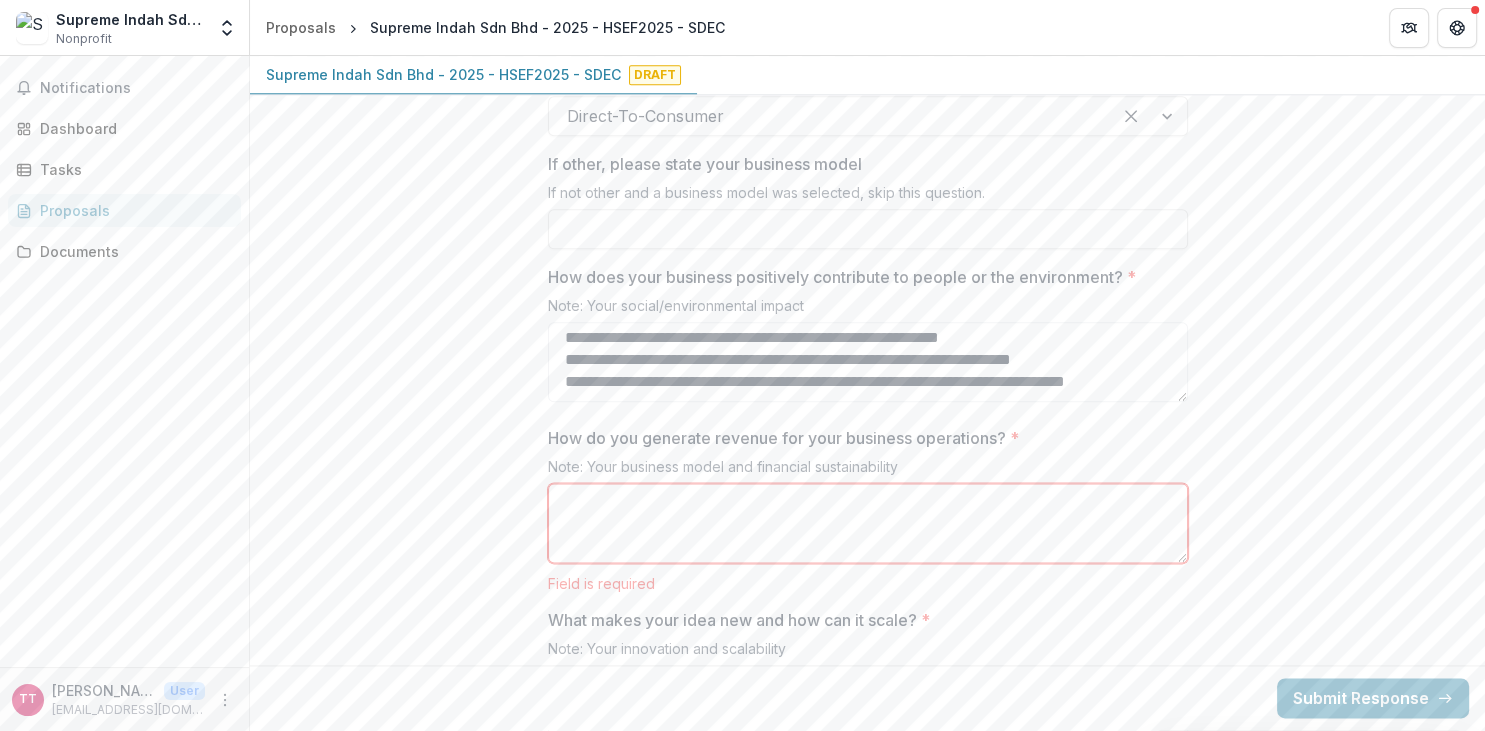 scroll, scrollTop: 369, scrollLeft: 0, axis: vertical 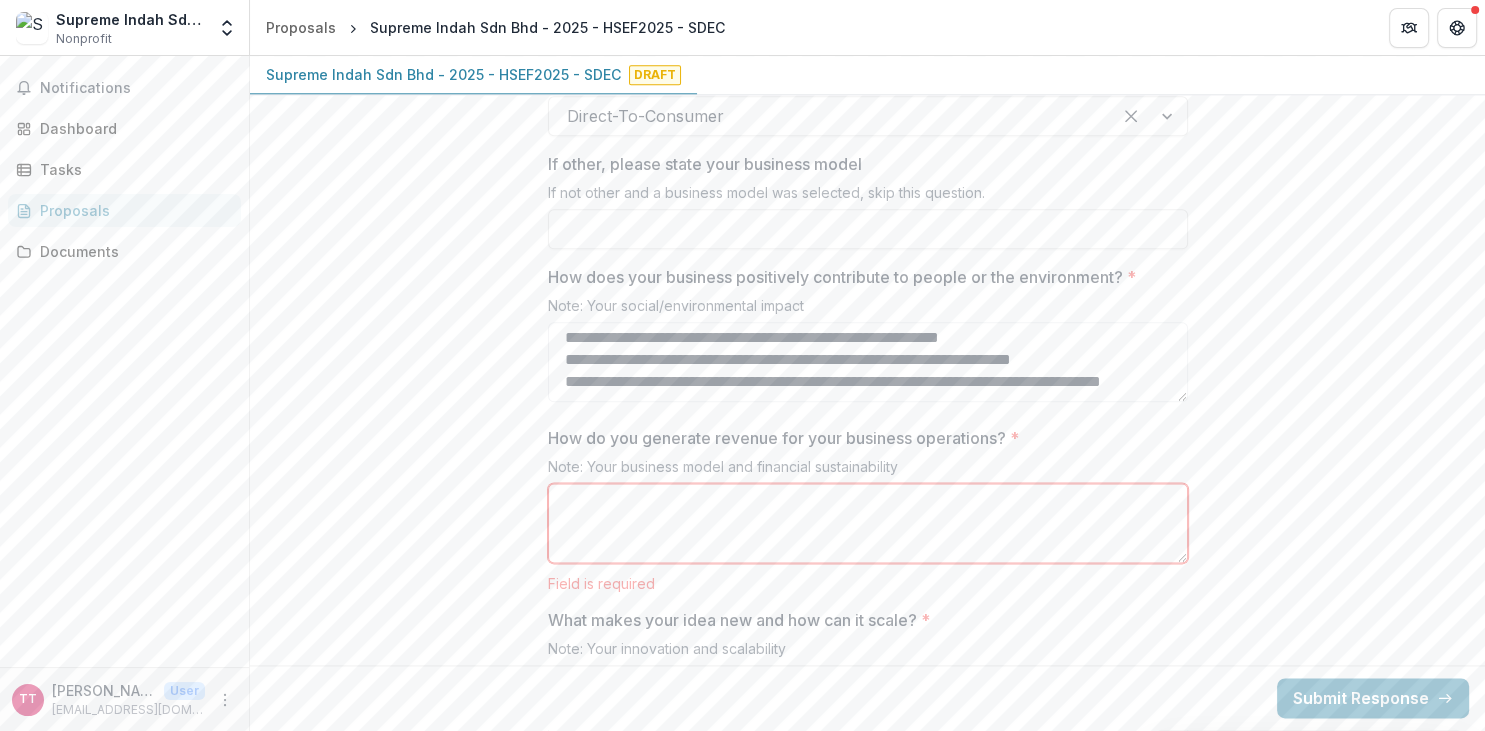 type on "**********" 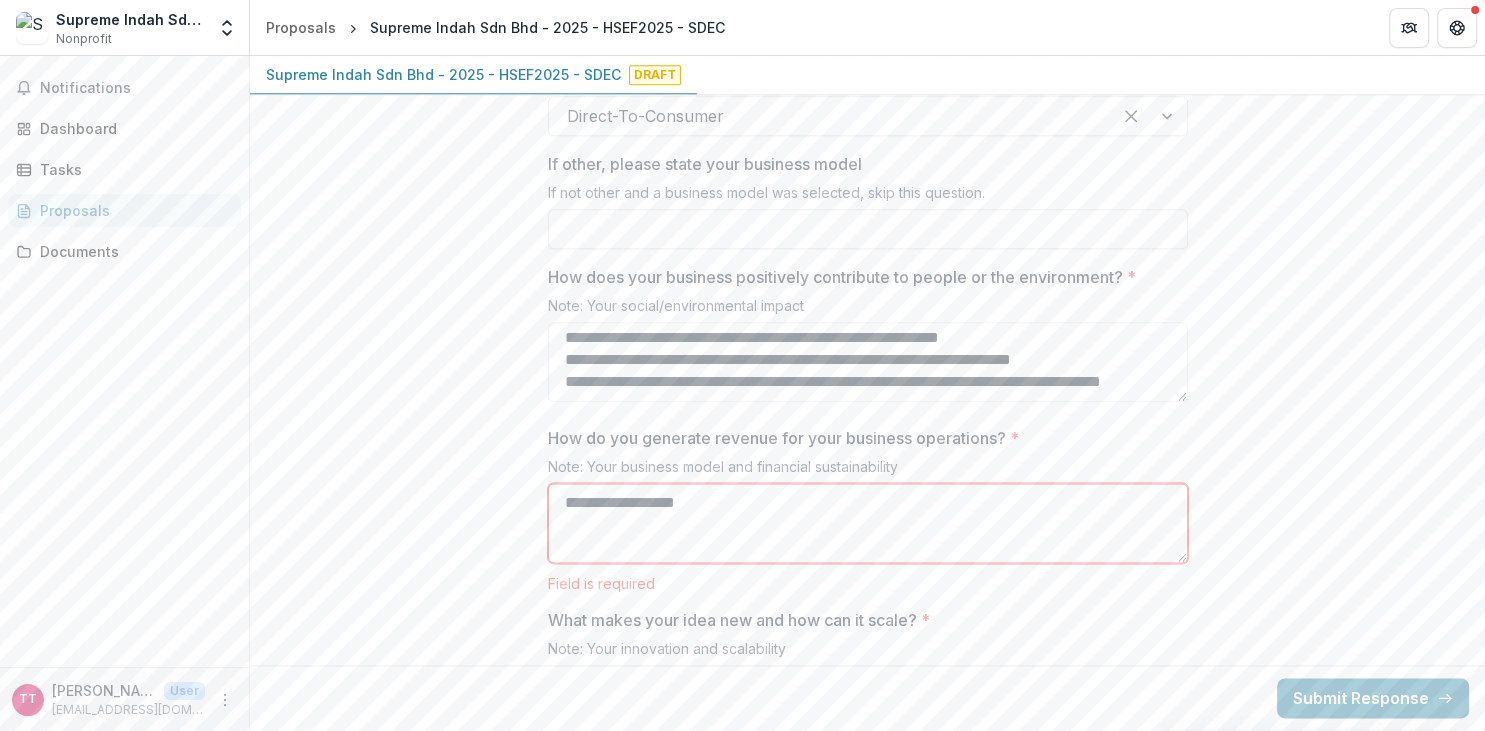 paste on "**********" 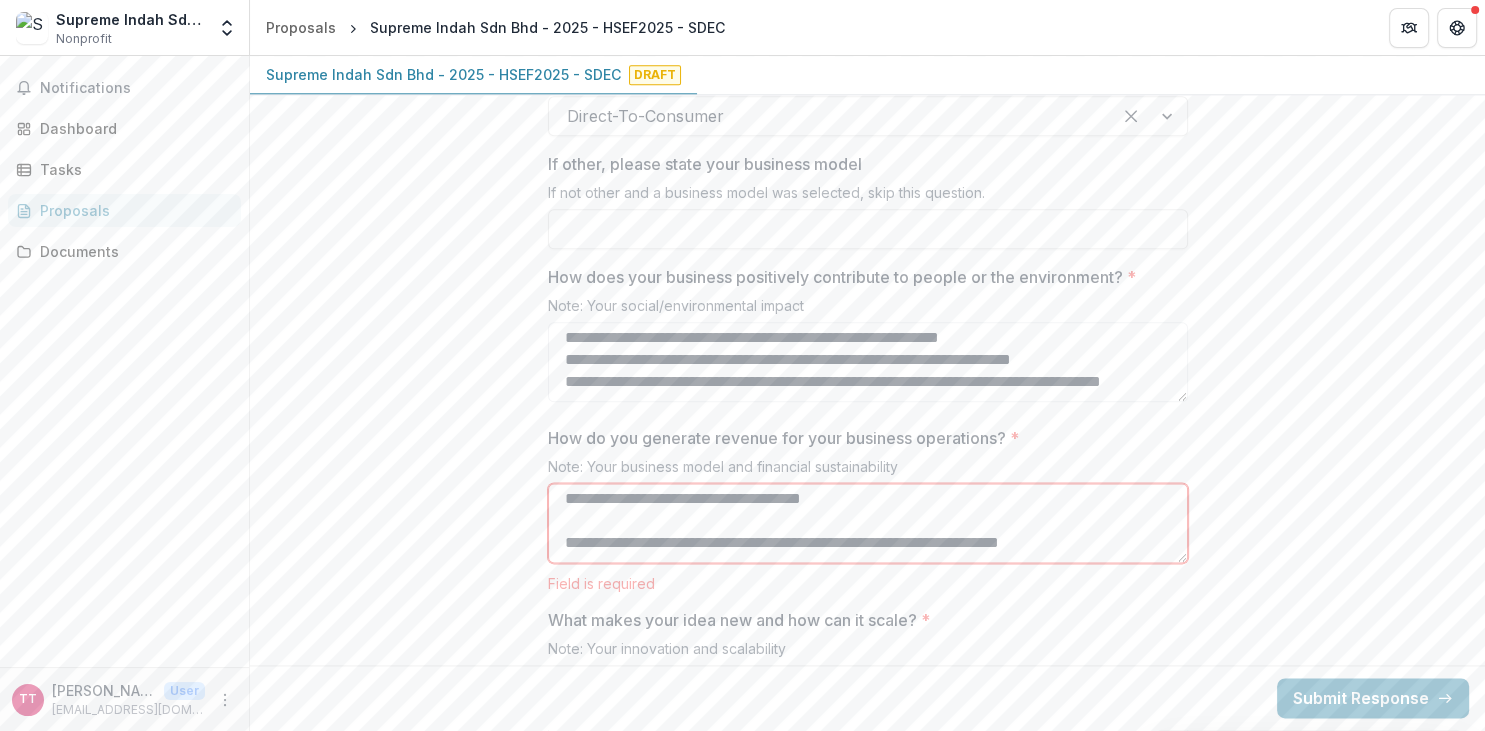 scroll, scrollTop: 0, scrollLeft: 0, axis: both 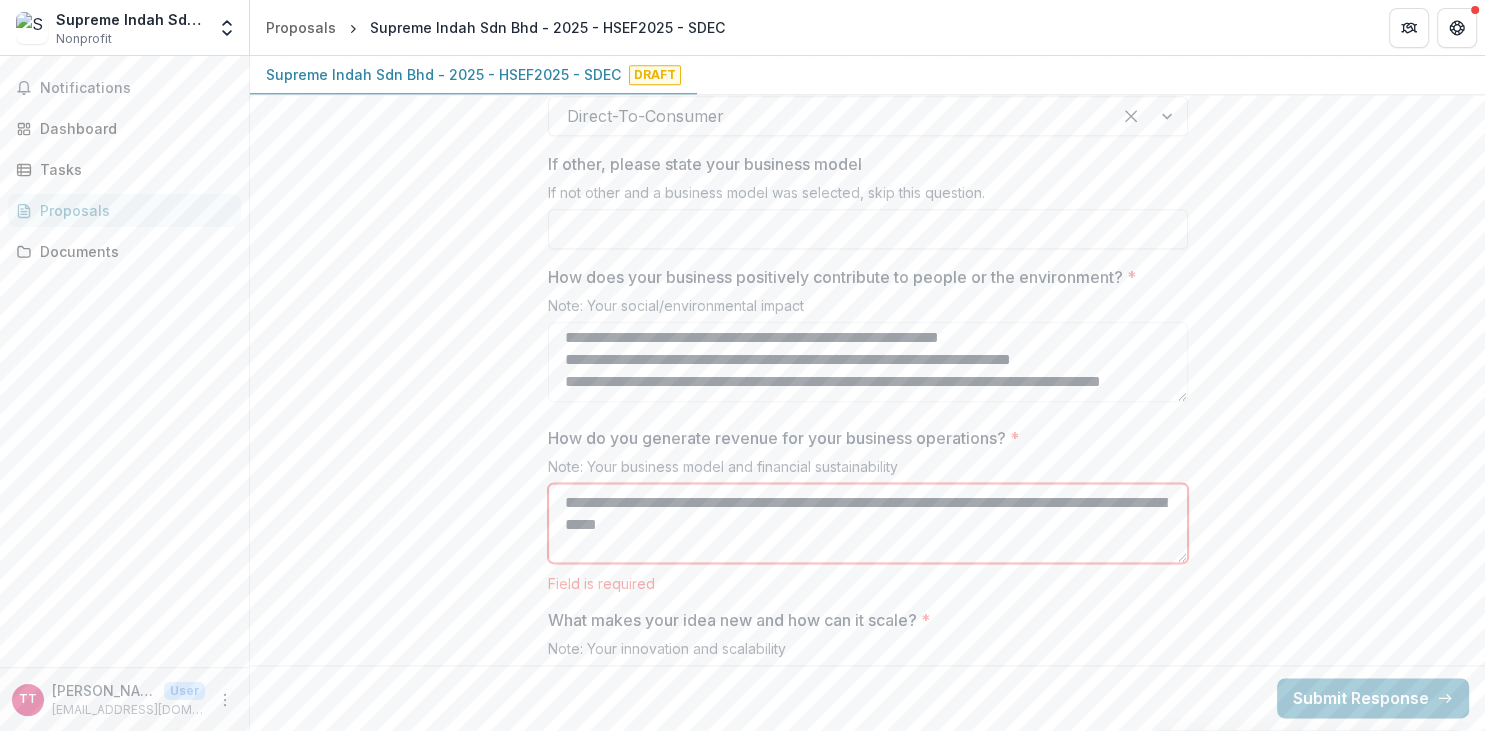 drag, startPoint x: 798, startPoint y: 495, endPoint x: 734, endPoint y: 502, distance: 64.381676 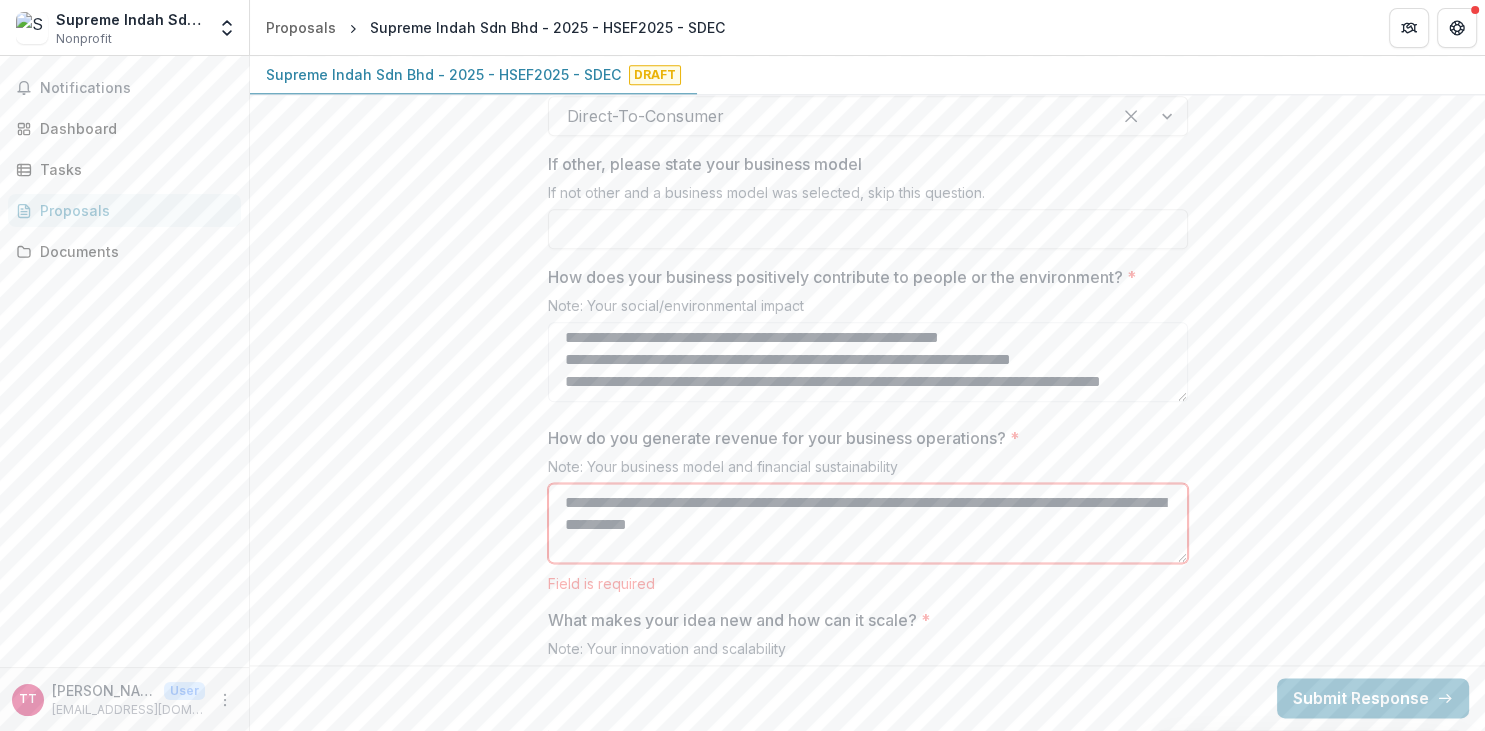 click on "**********" at bounding box center [868, 523] 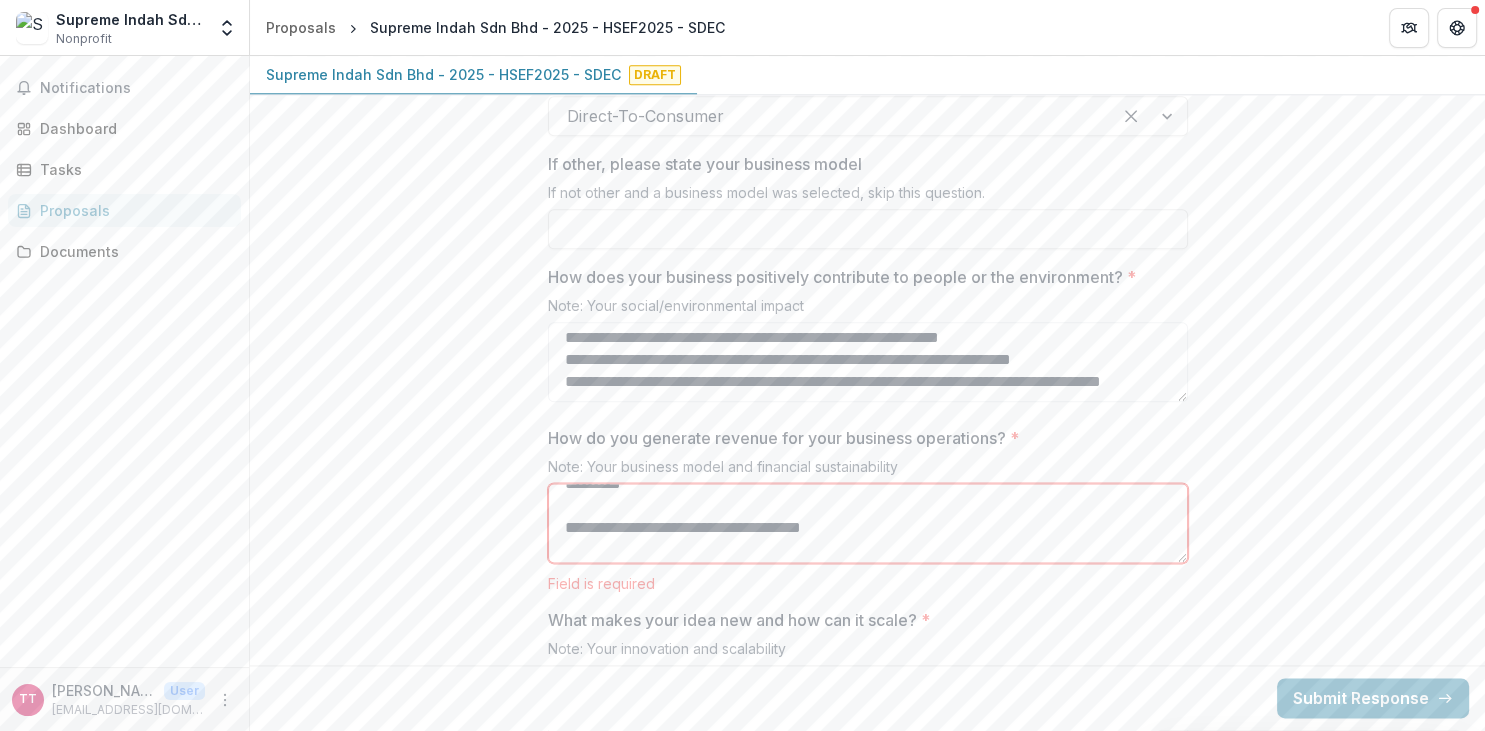 scroll, scrollTop: 70, scrollLeft: 0, axis: vertical 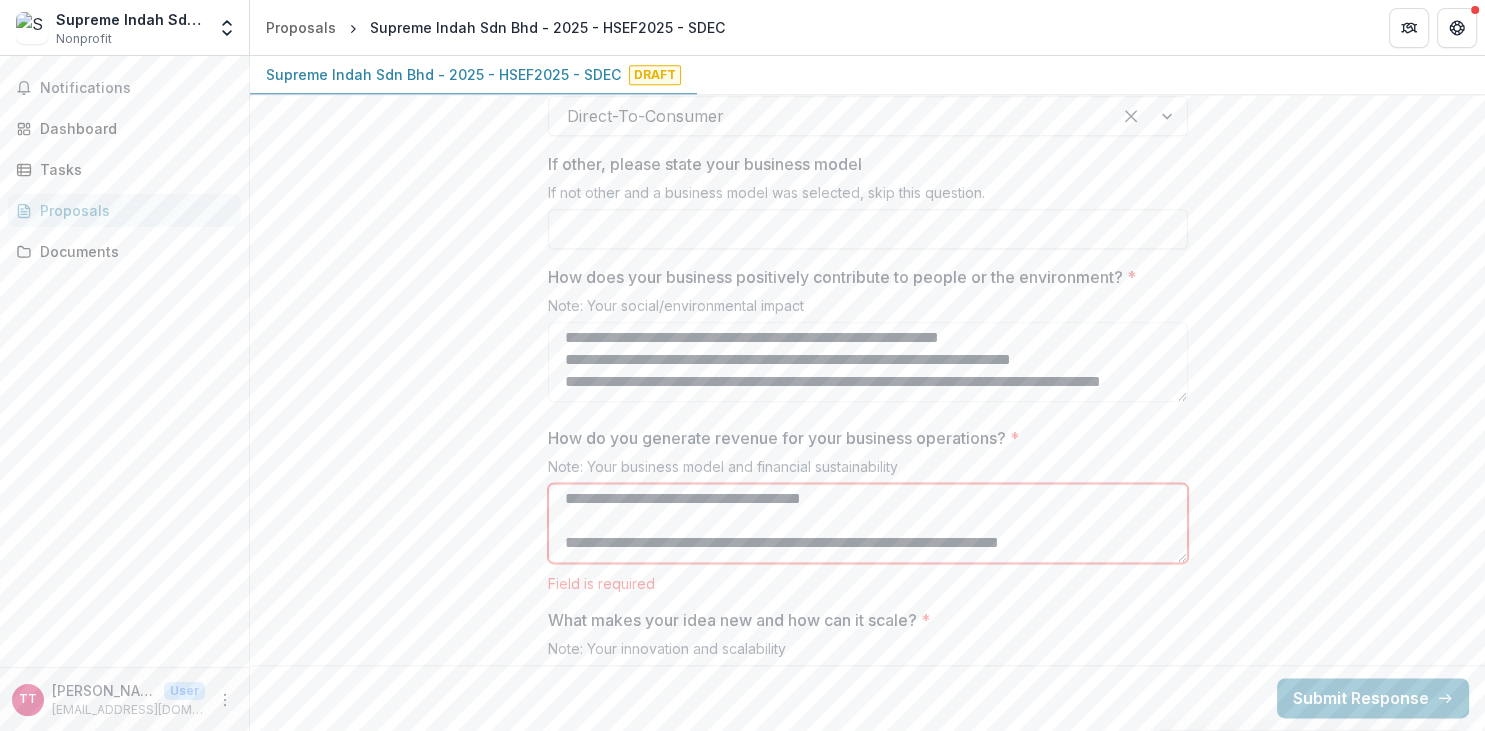 click on "**********" at bounding box center (868, 523) 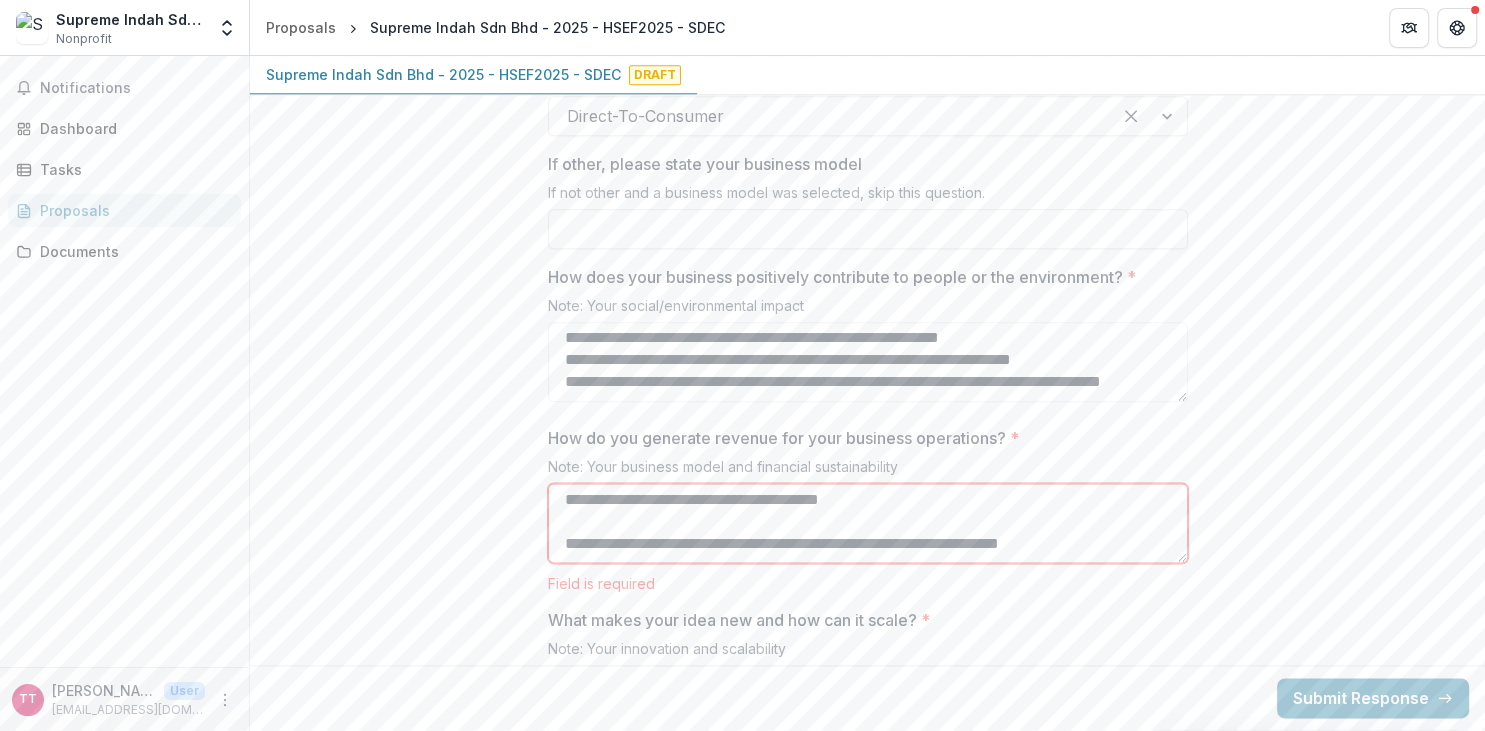 scroll, scrollTop: 70, scrollLeft: 0, axis: vertical 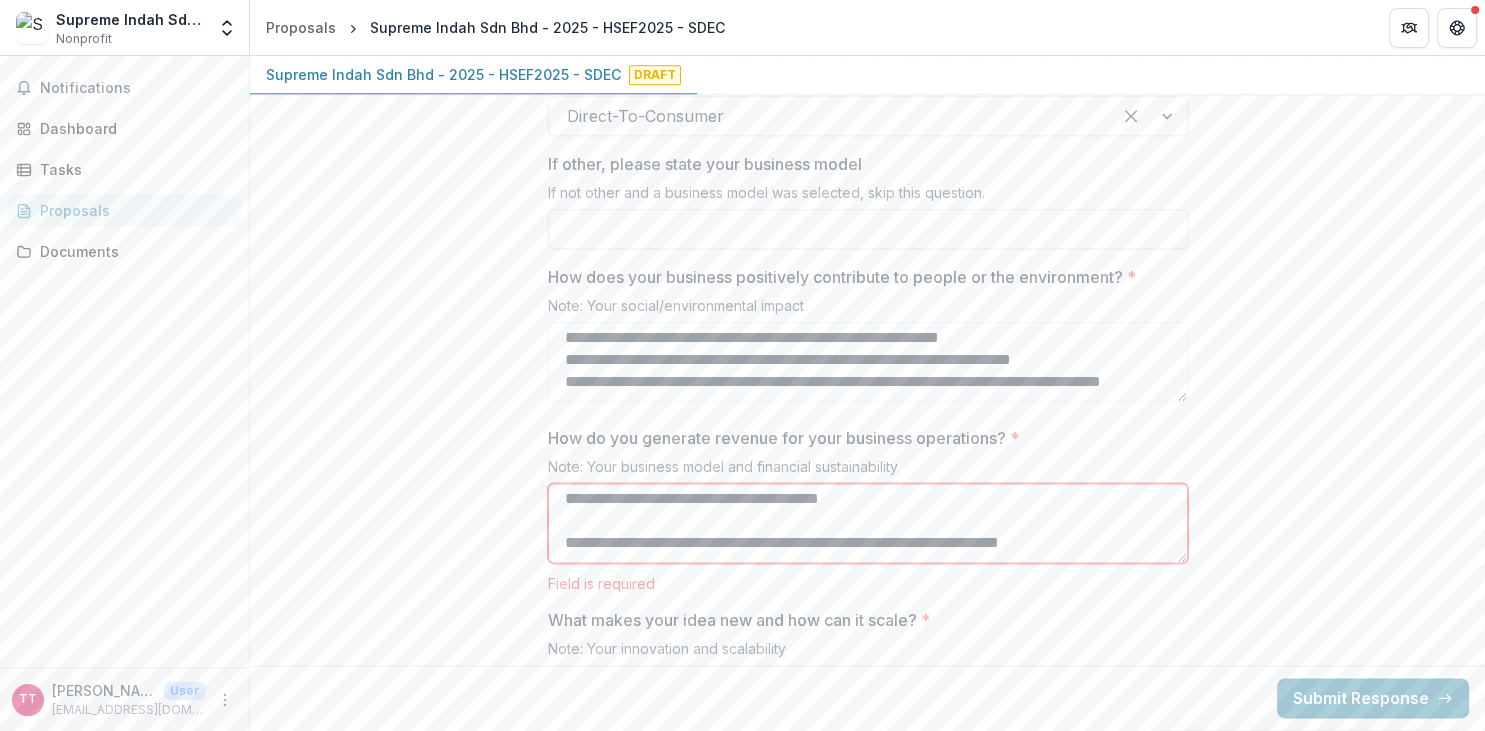click on "**********" at bounding box center [868, 523] 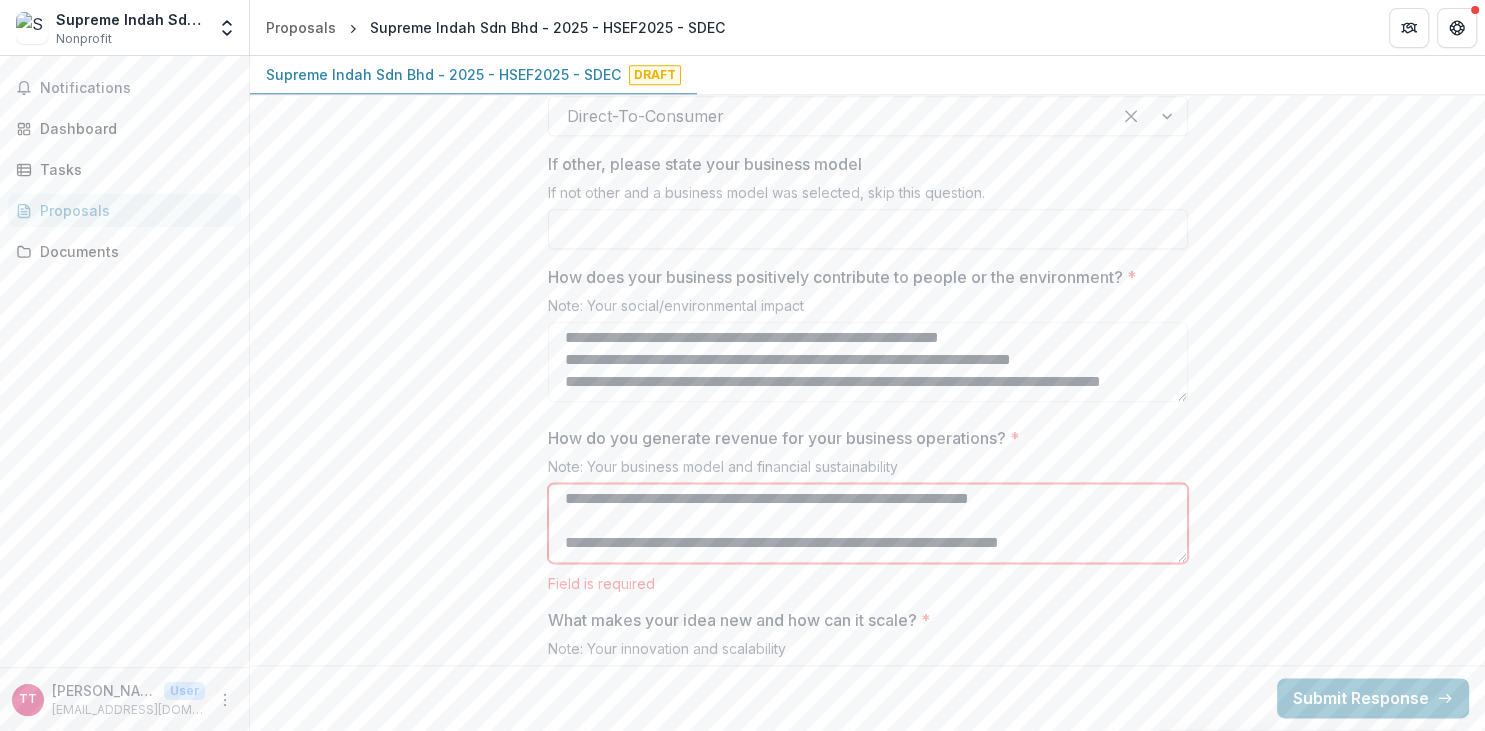 click on "**********" at bounding box center [868, 523] 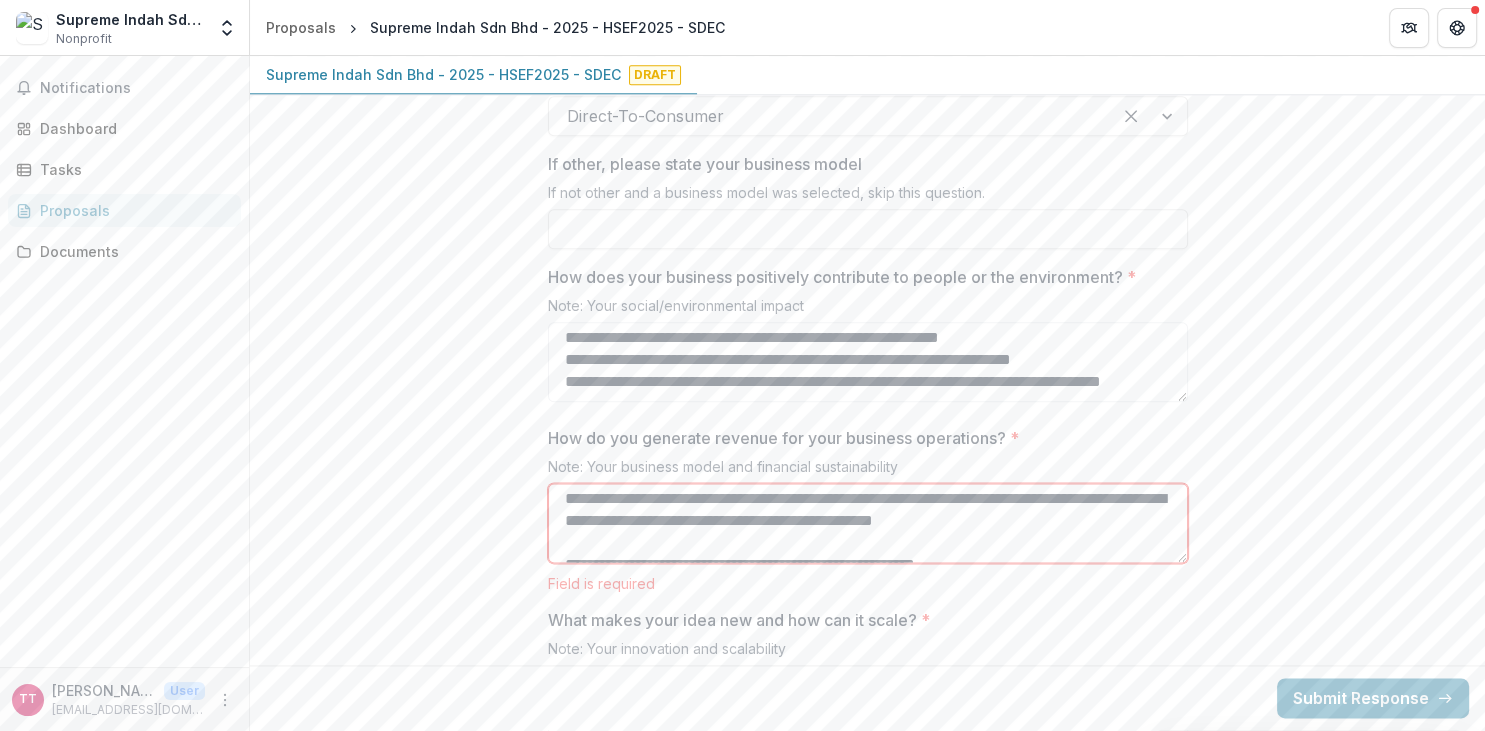 drag, startPoint x: 1165, startPoint y: 518, endPoint x: 918, endPoint y: 527, distance: 247.16391 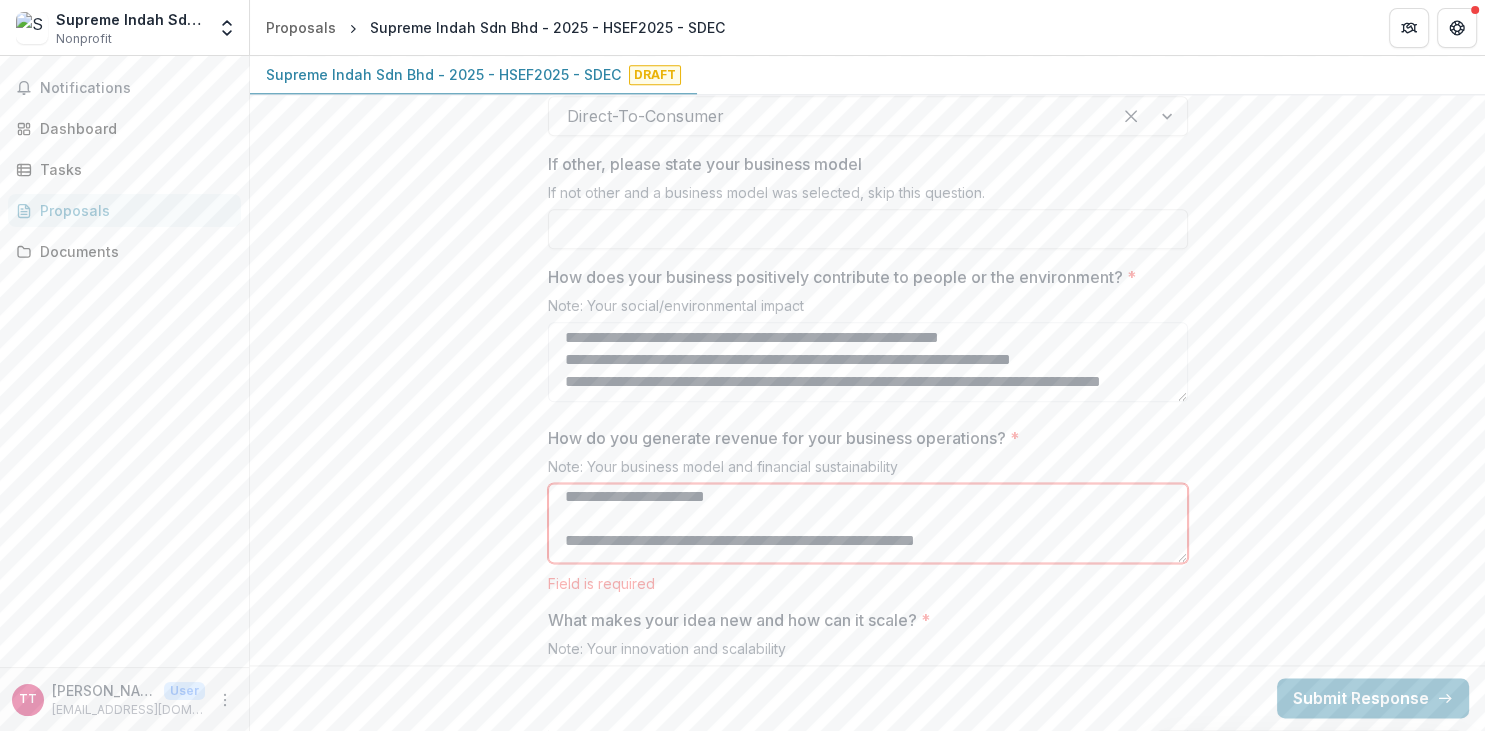 scroll, scrollTop: 141, scrollLeft: 0, axis: vertical 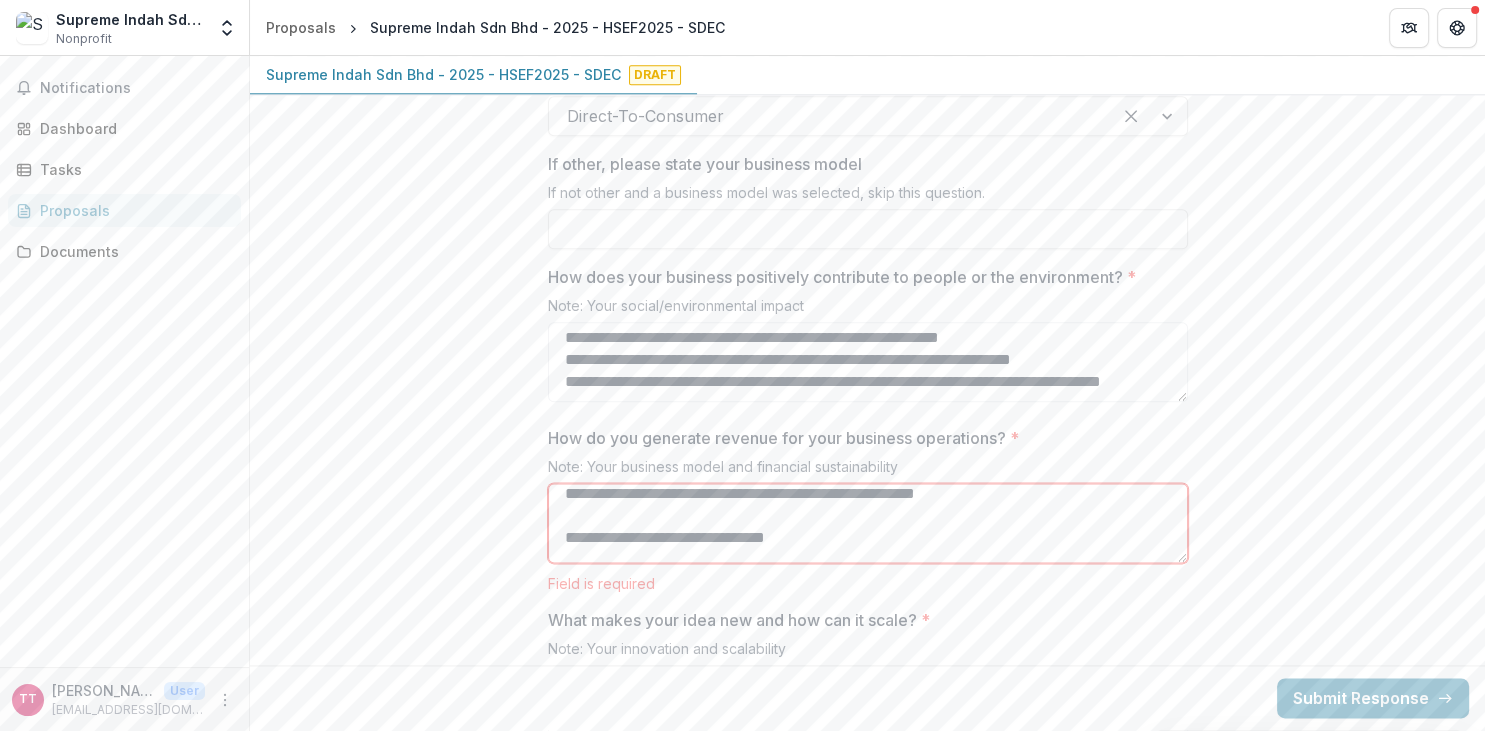 click on "**********" at bounding box center [868, 523] 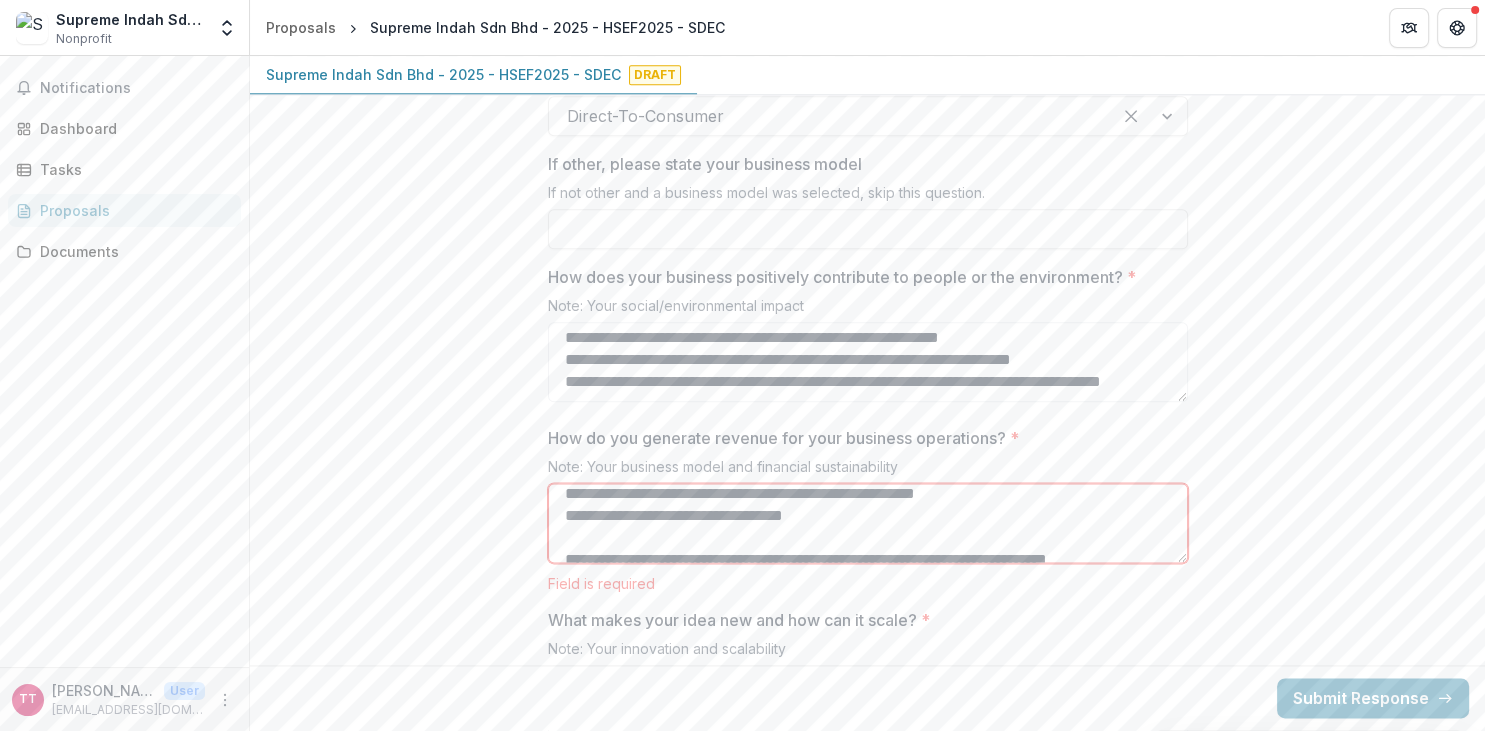 drag, startPoint x: 874, startPoint y: 519, endPoint x: 751, endPoint y: 523, distance: 123.065025 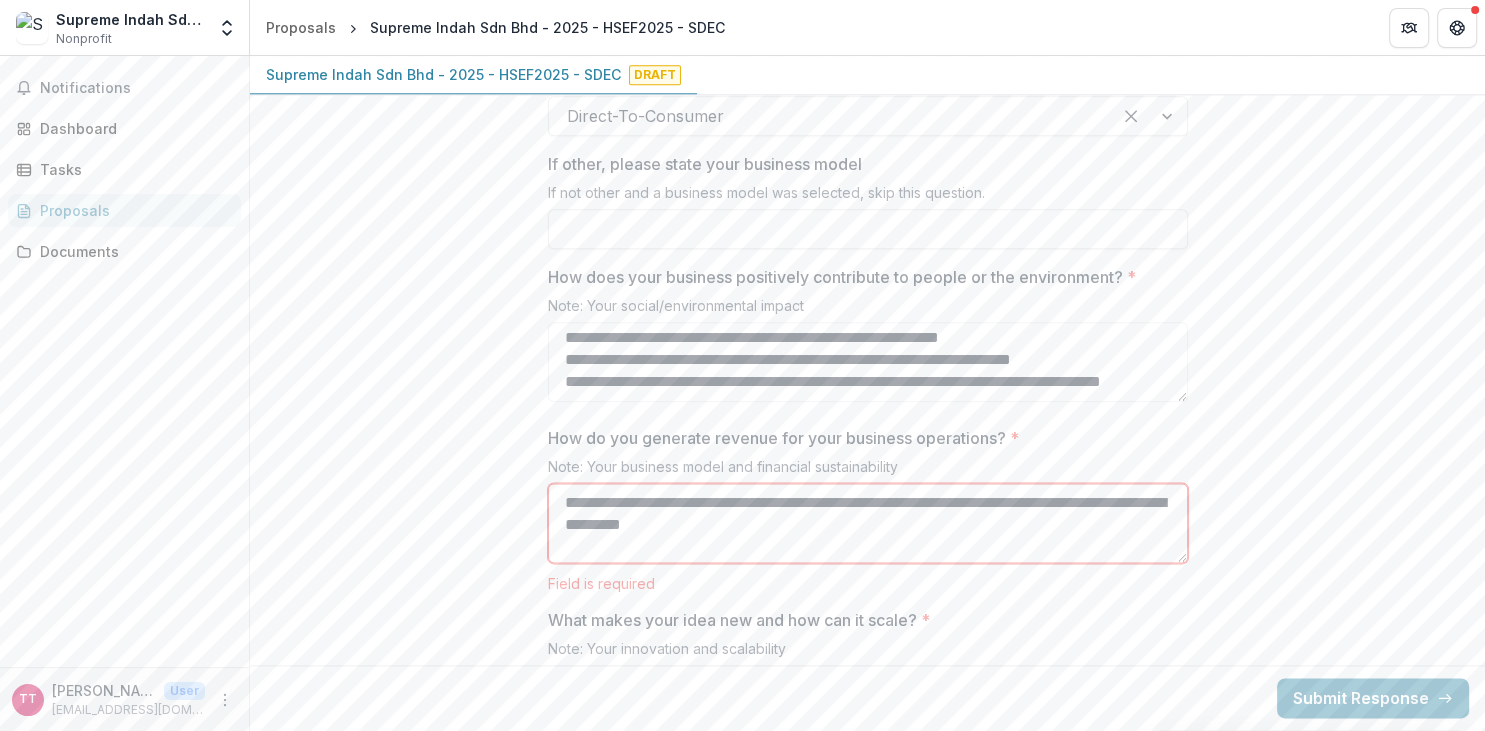 scroll, scrollTop: 70, scrollLeft: 0, axis: vertical 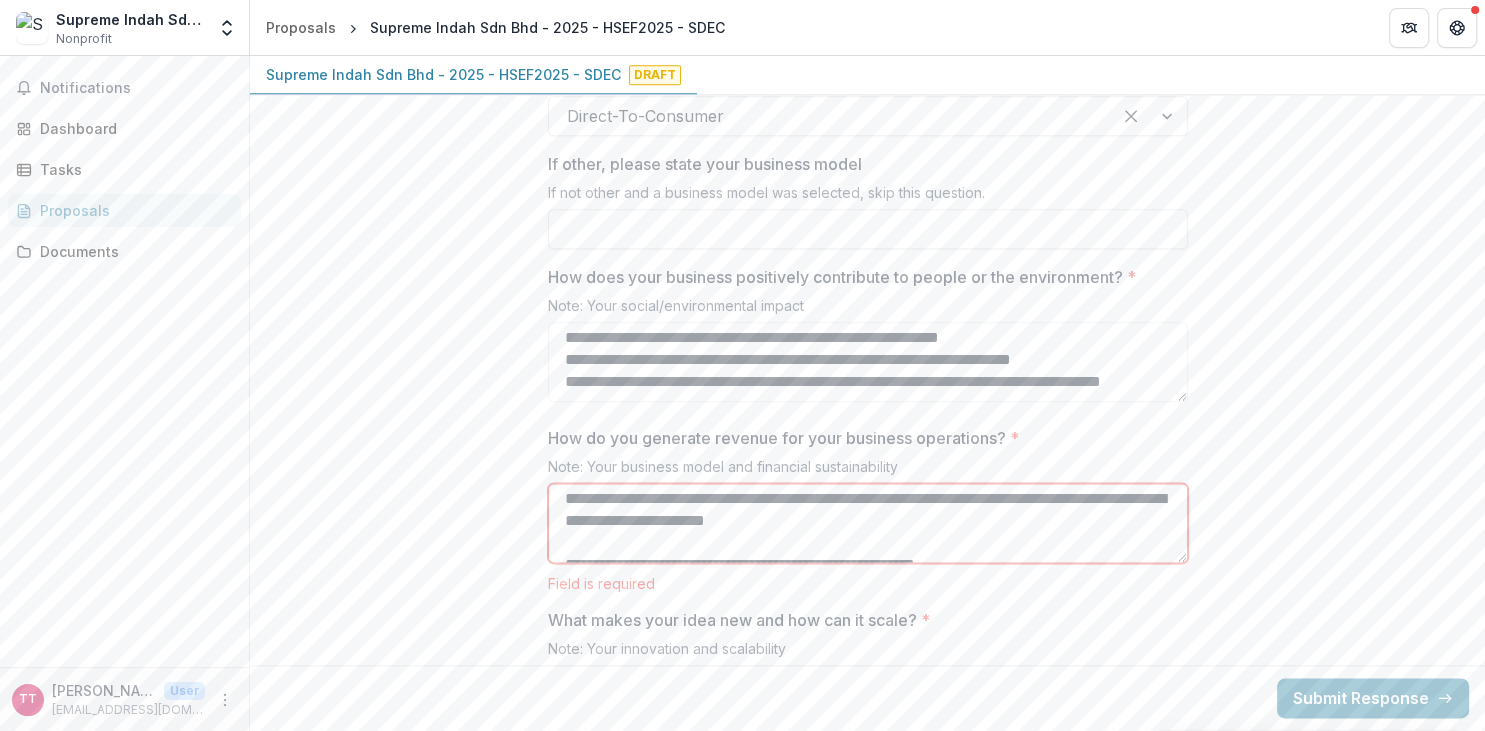 drag, startPoint x: 714, startPoint y: 489, endPoint x: 582, endPoint y: 496, distance: 132.18547 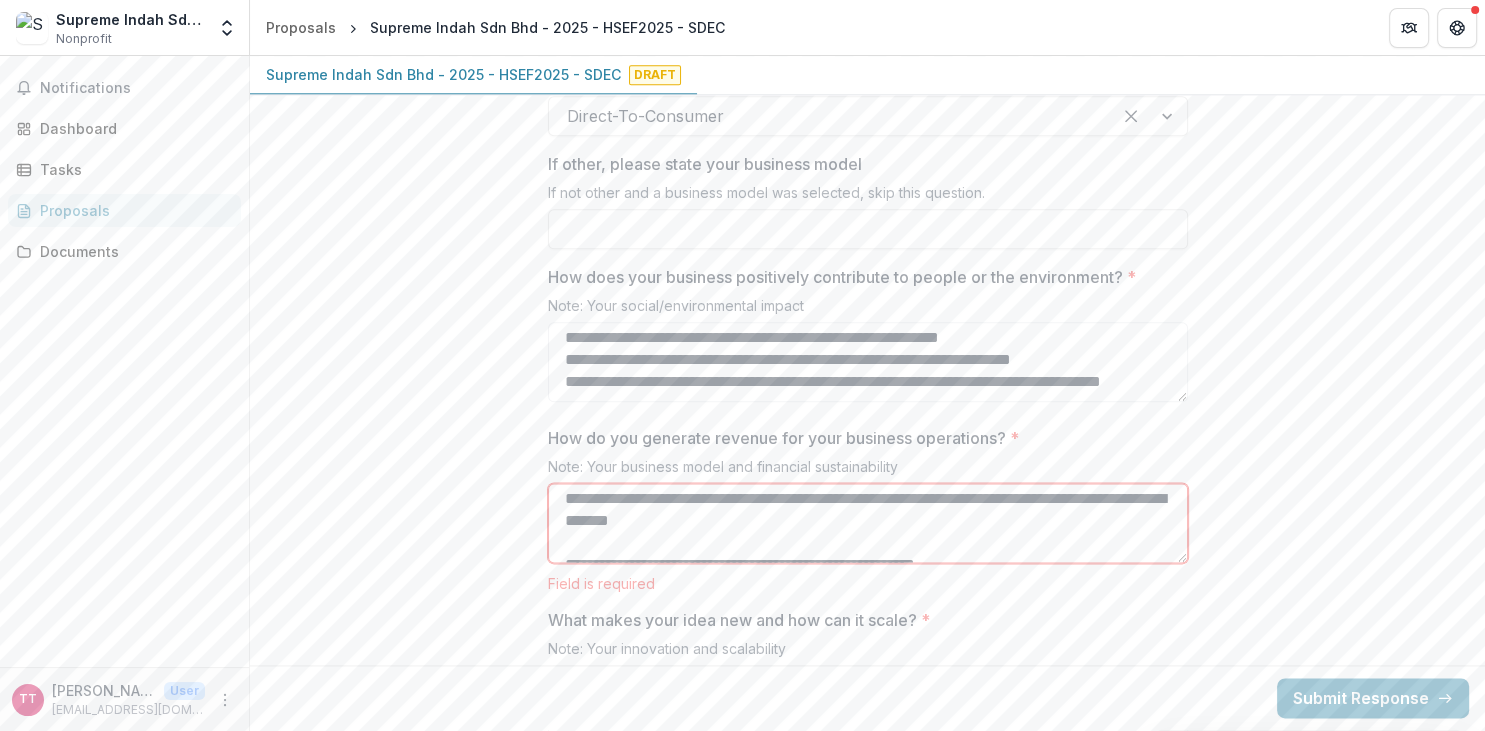 click on "**********" at bounding box center (868, 523) 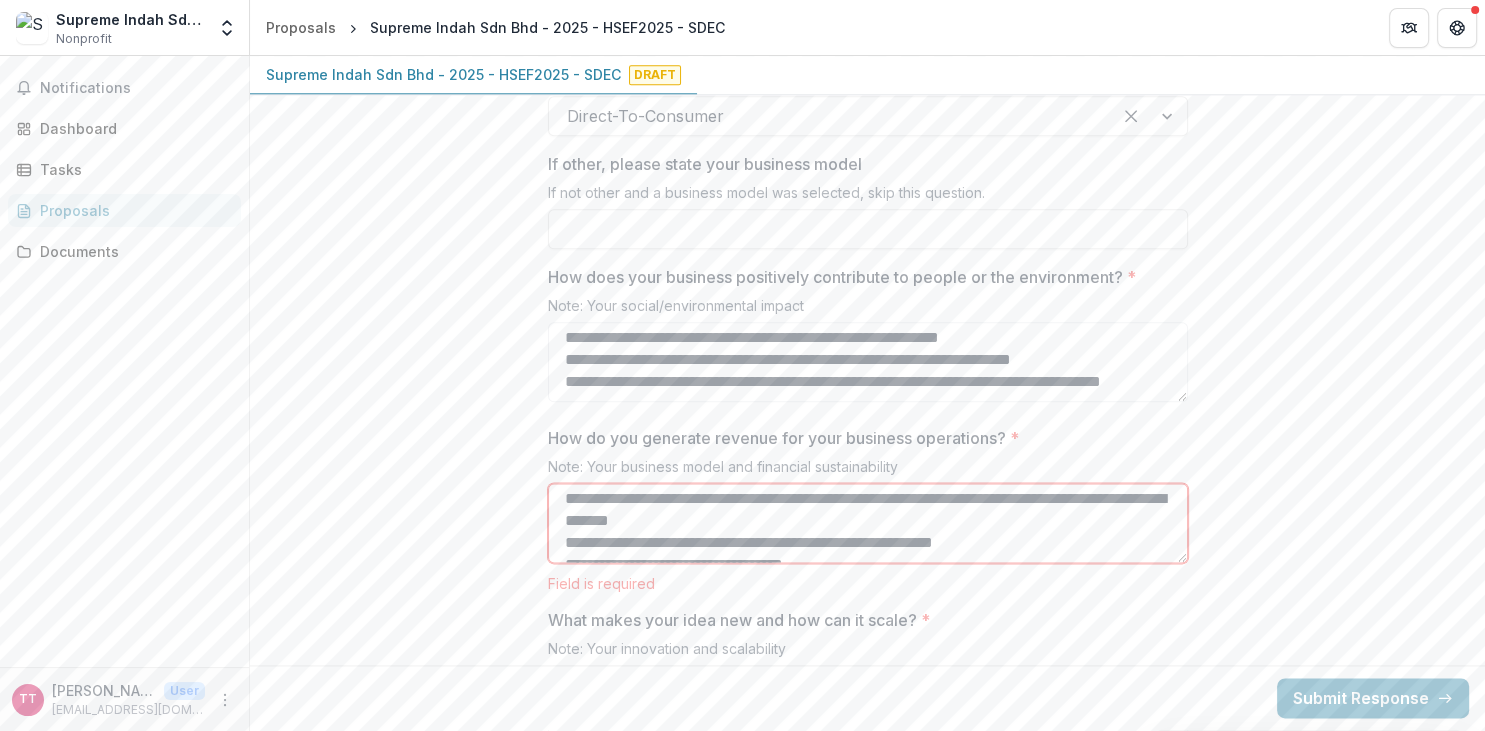 scroll, scrollTop: 378, scrollLeft: 0, axis: vertical 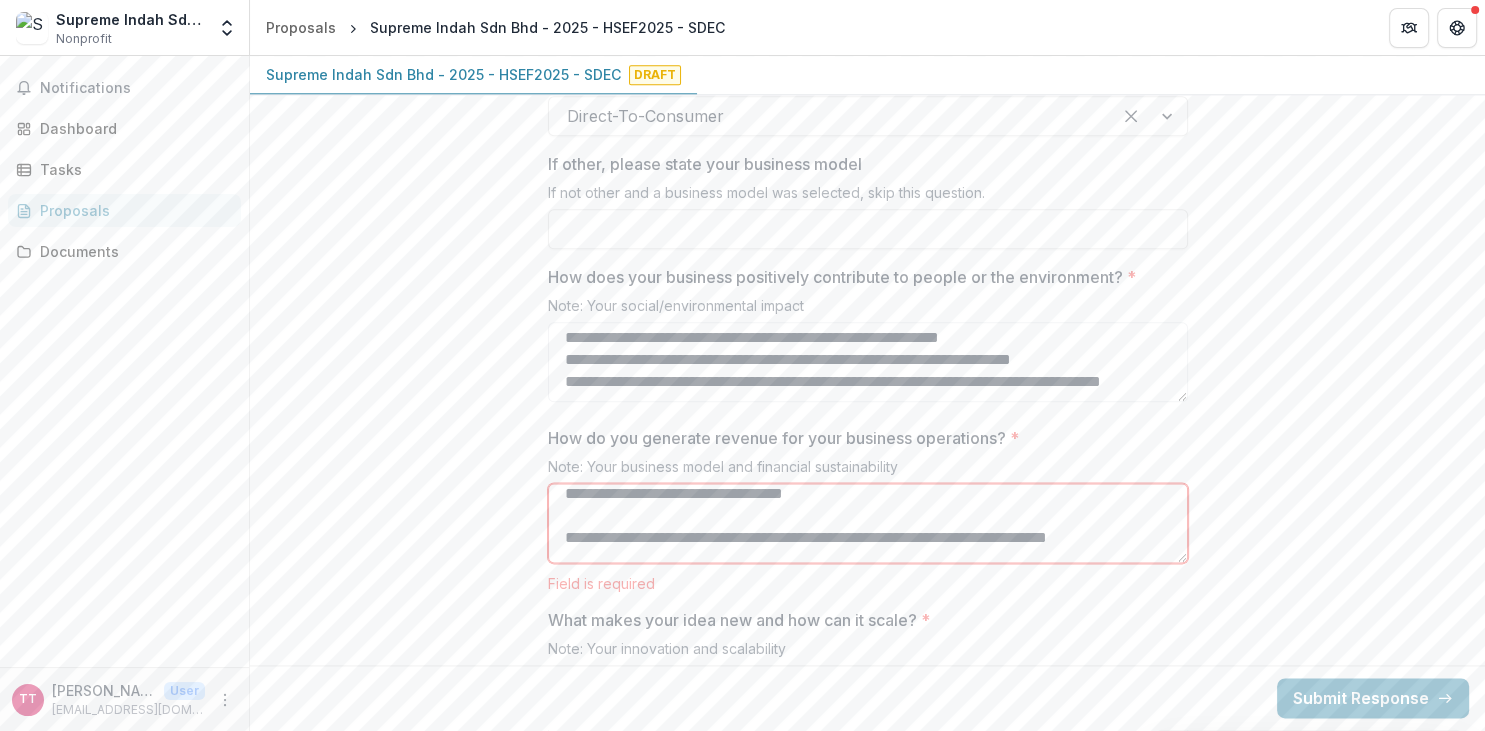 drag, startPoint x: 574, startPoint y: 495, endPoint x: 563, endPoint y: 495, distance: 11 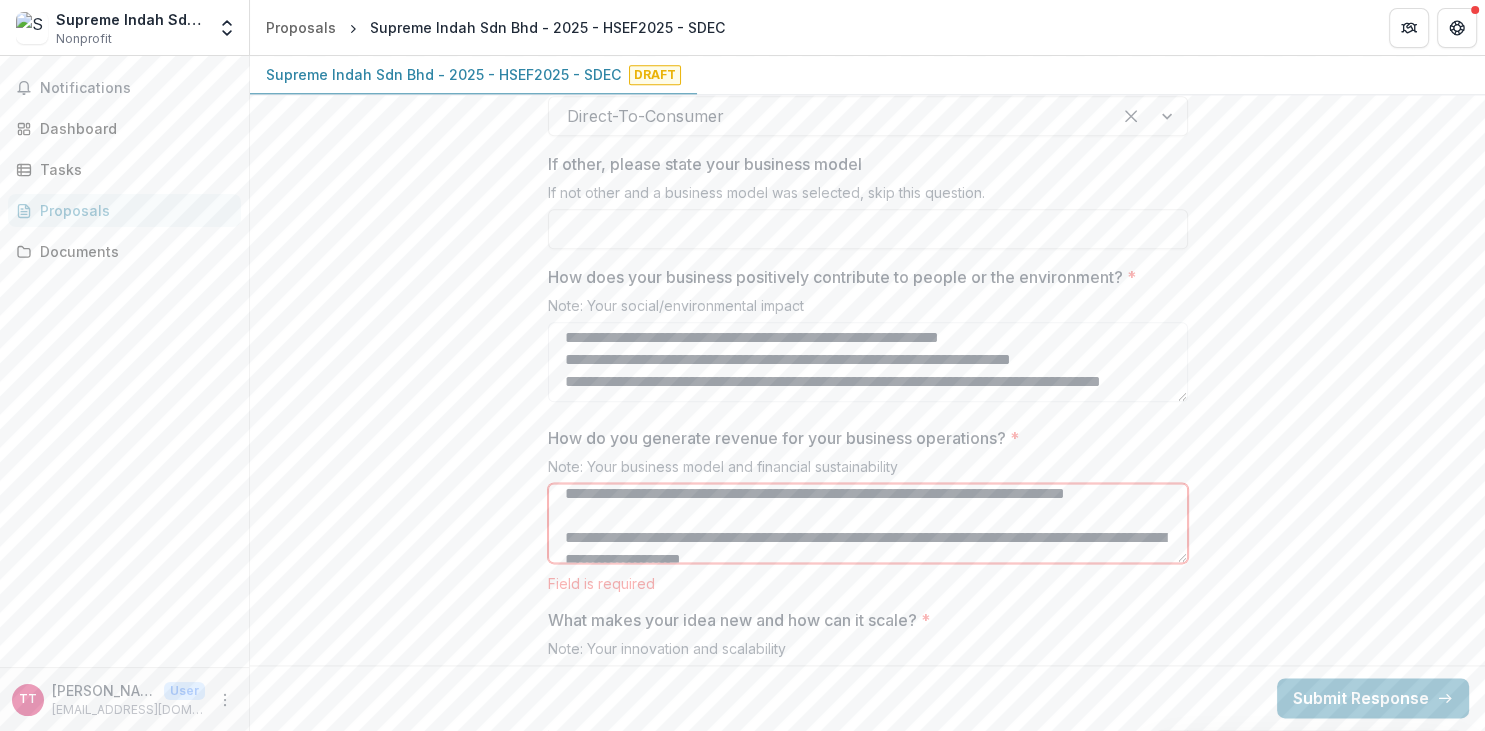 click on "**********" at bounding box center (868, 523) 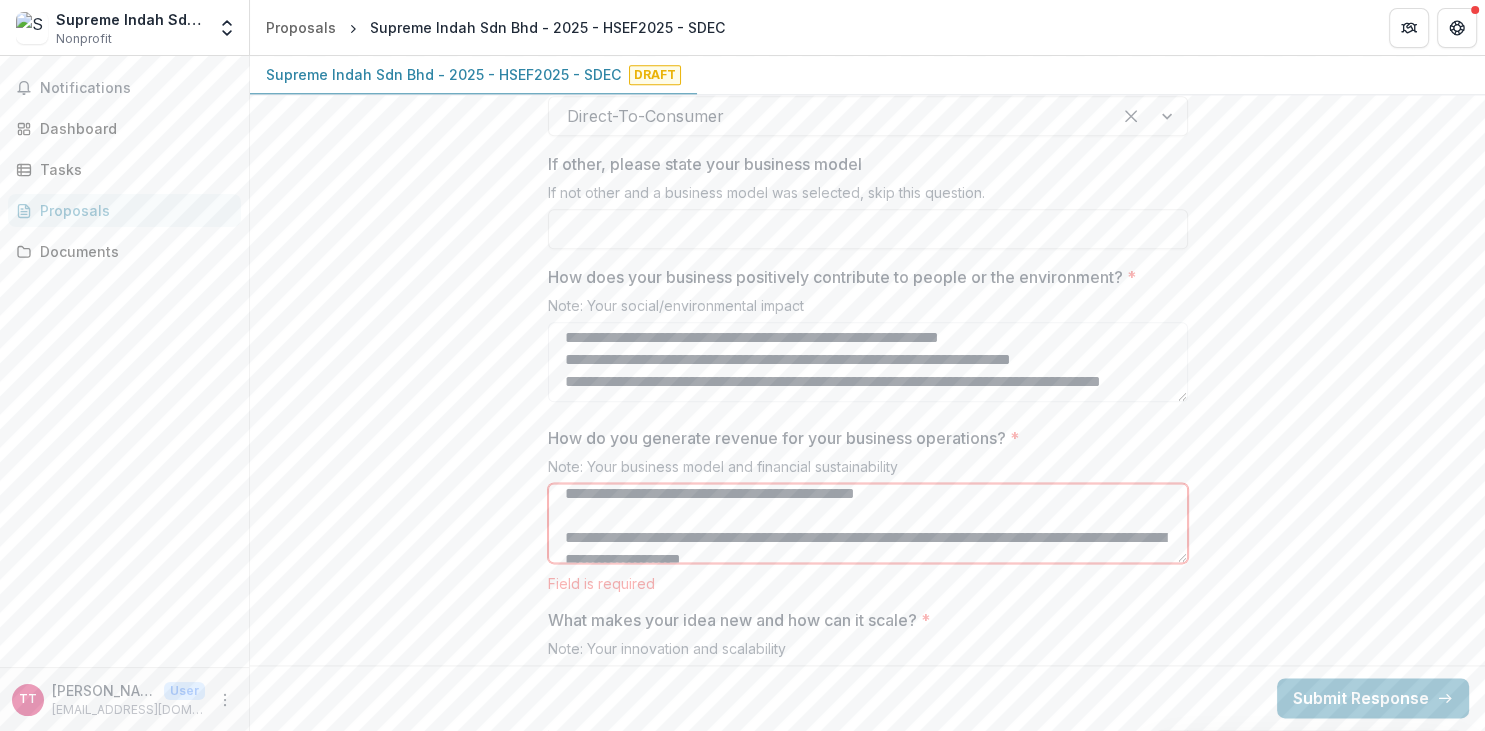 click on "**********" at bounding box center (868, 523) 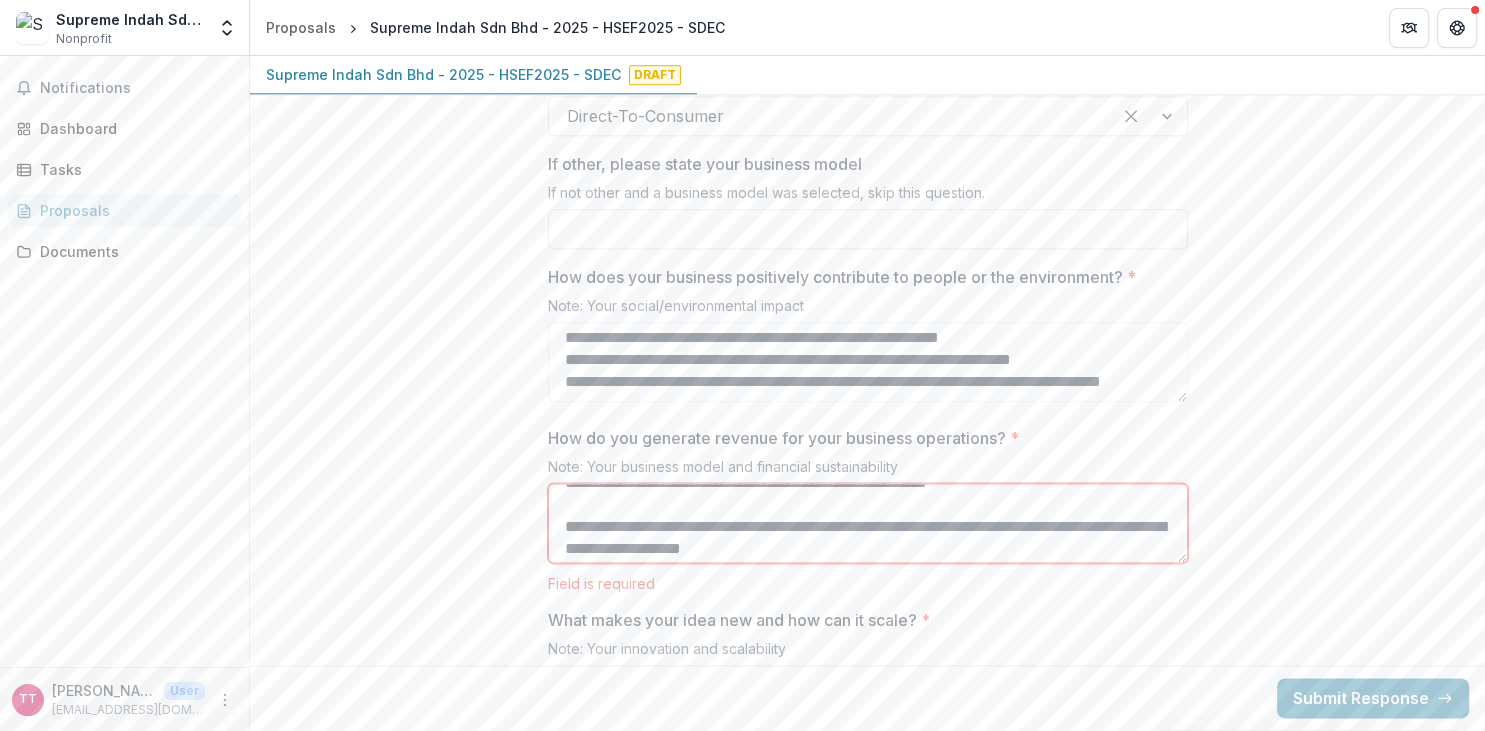 scroll, scrollTop: 158, scrollLeft: 0, axis: vertical 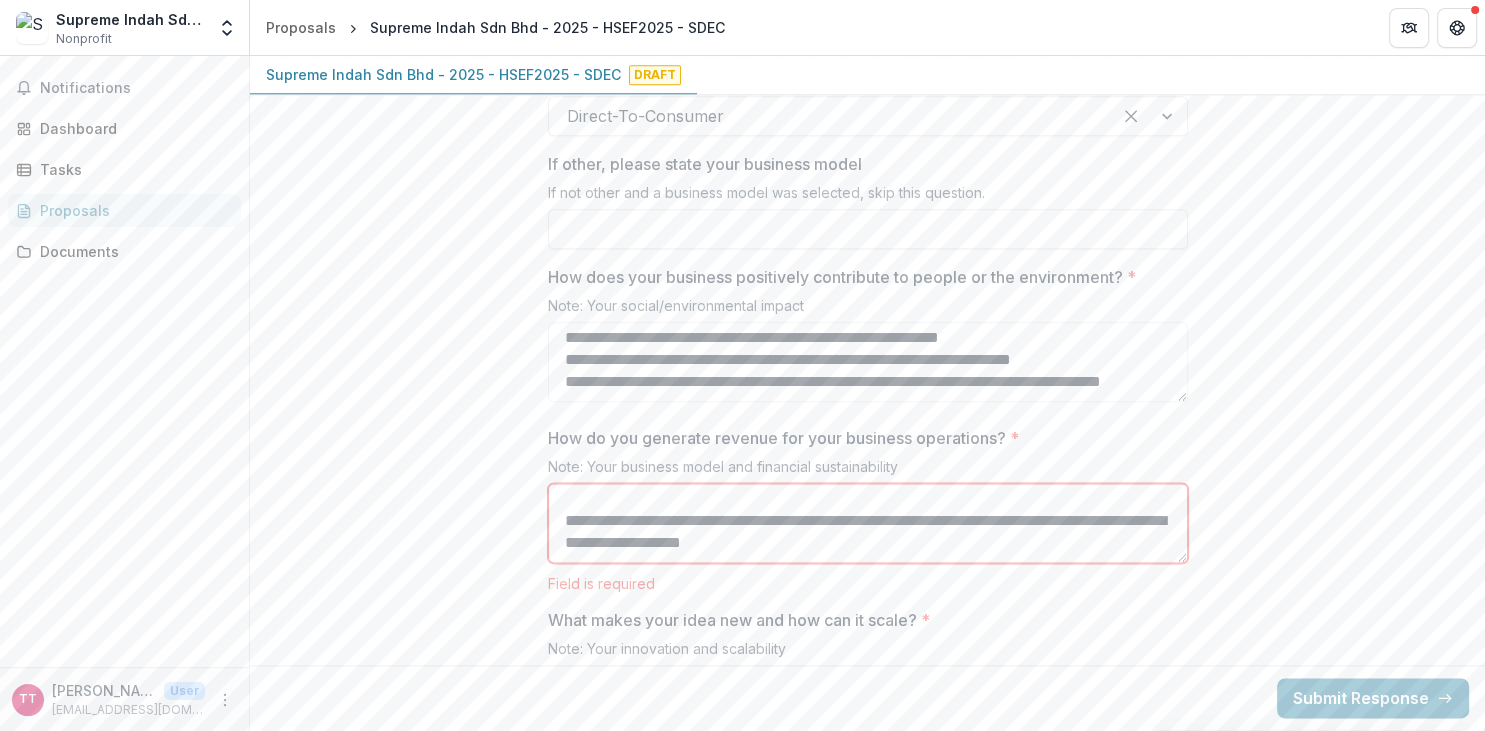 drag, startPoint x: 914, startPoint y: 542, endPoint x: 548, endPoint y: 508, distance: 367.57584 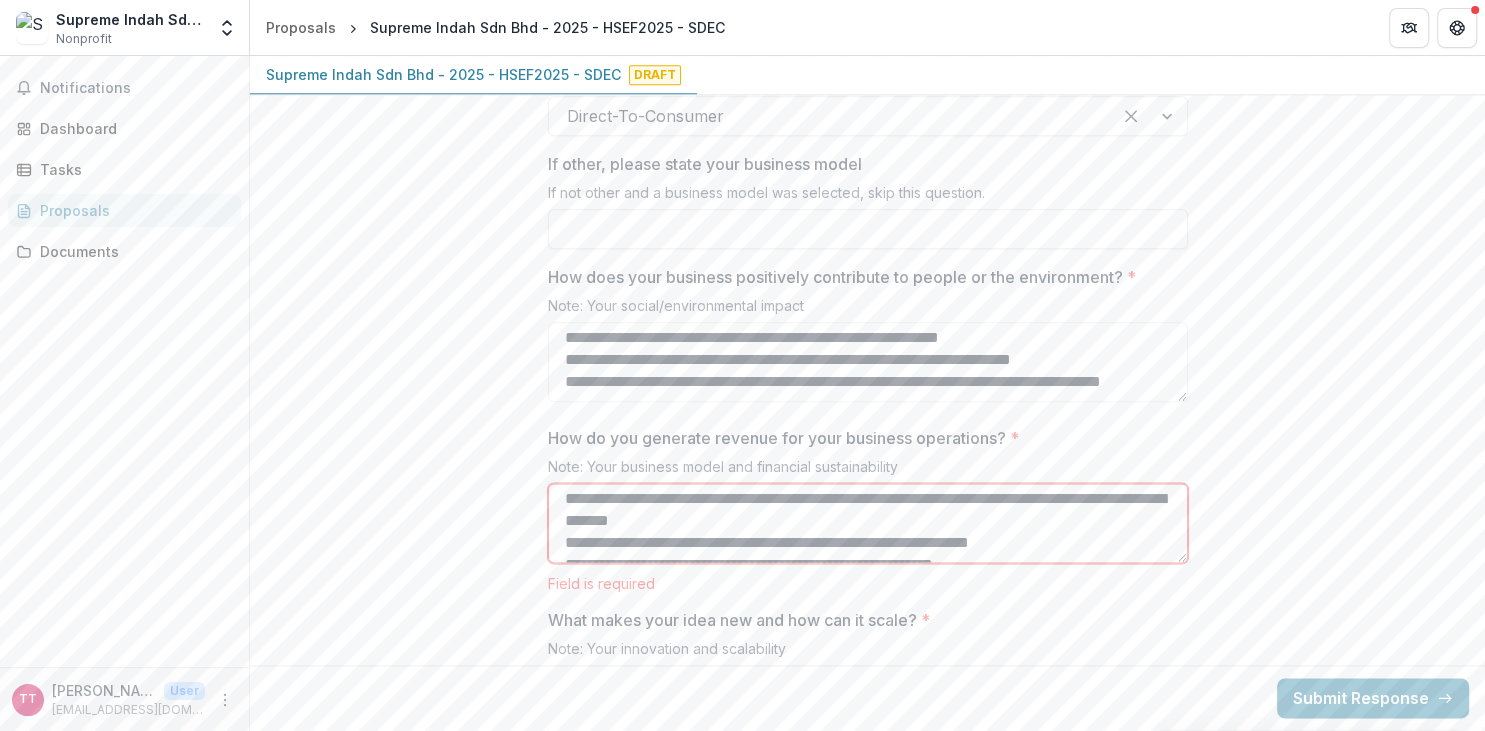 scroll, scrollTop: 114, scrollLeft: 0, axis: vertical 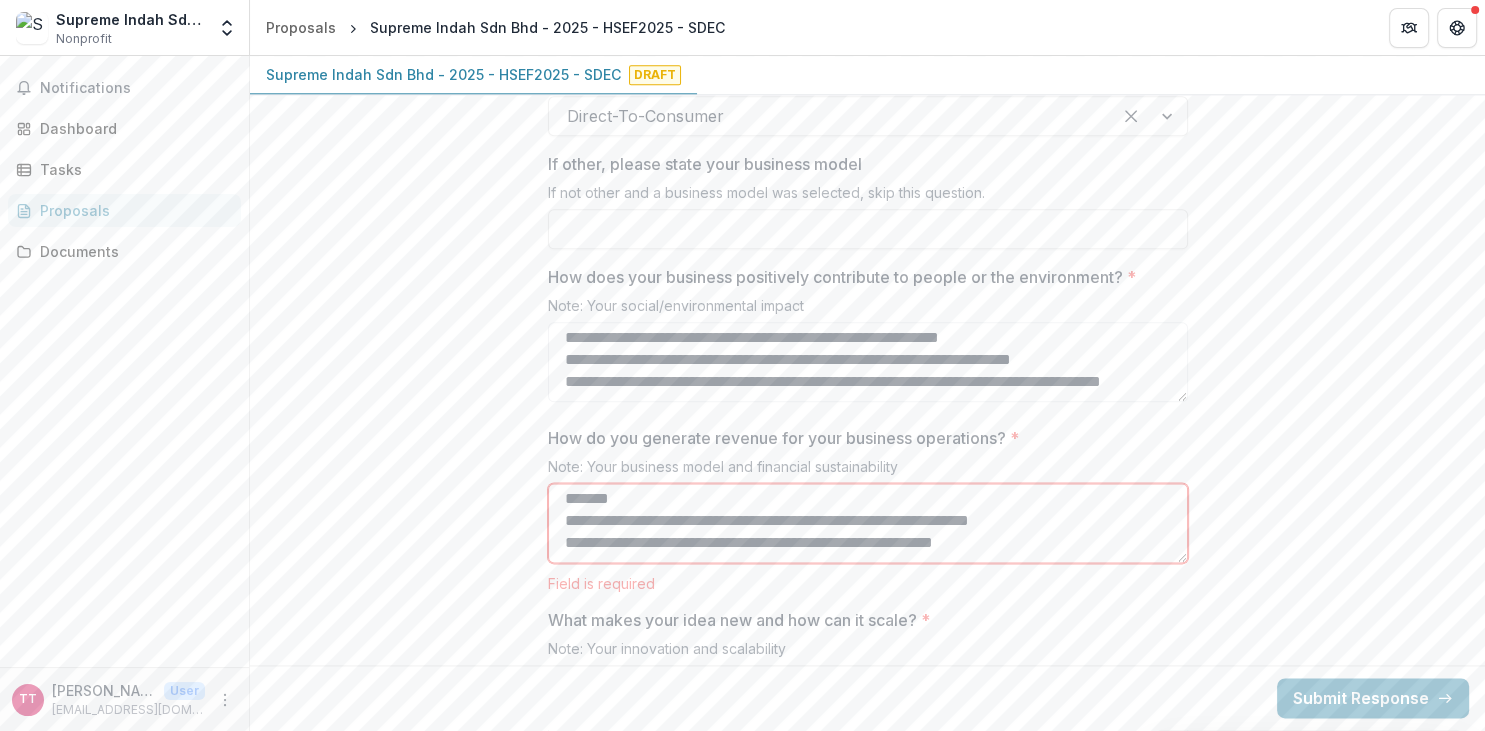 click on "**********" at bounding box center [868, 523] 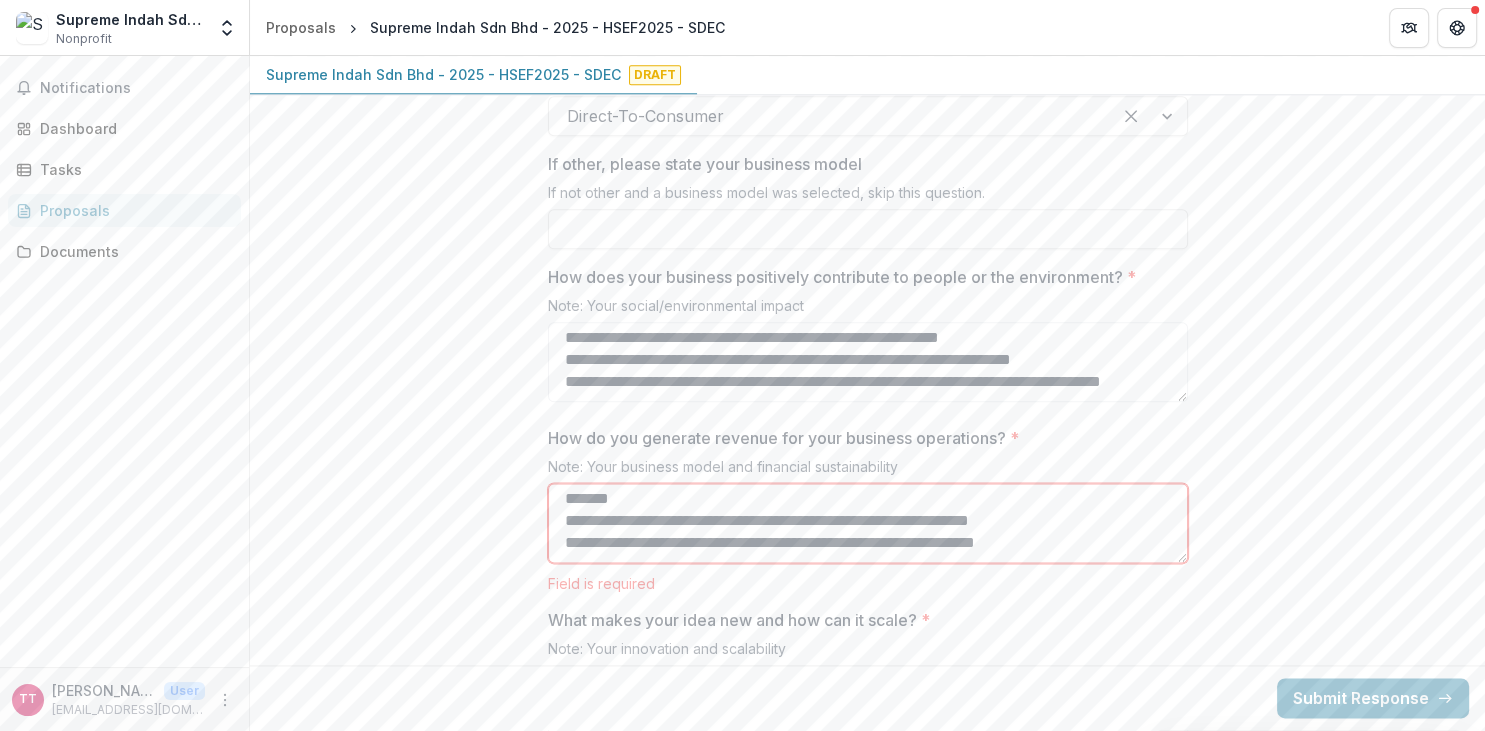 click on "**********" at bounding box center (868, 523) 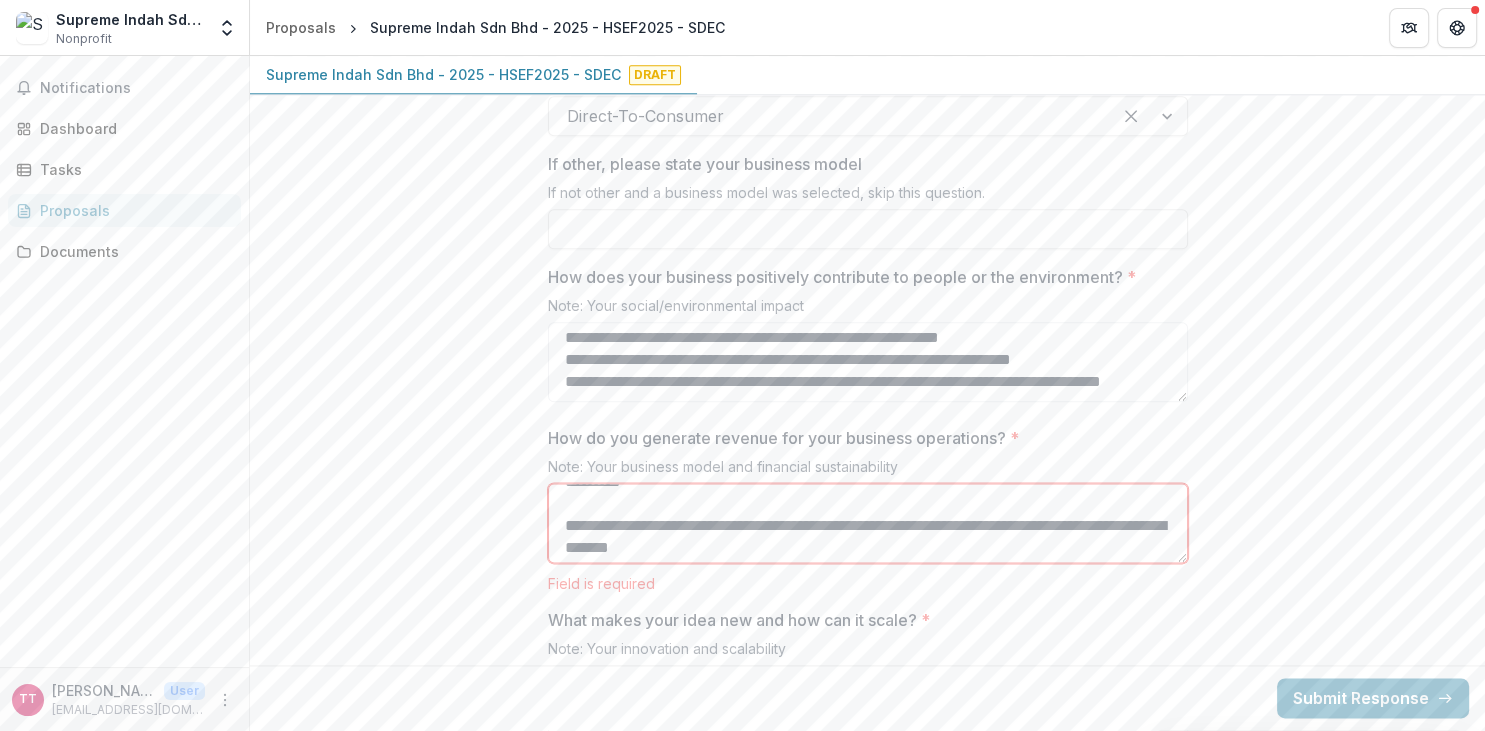 scroll, scrollTop: 114, scrollLeft: 0, axis: vertical 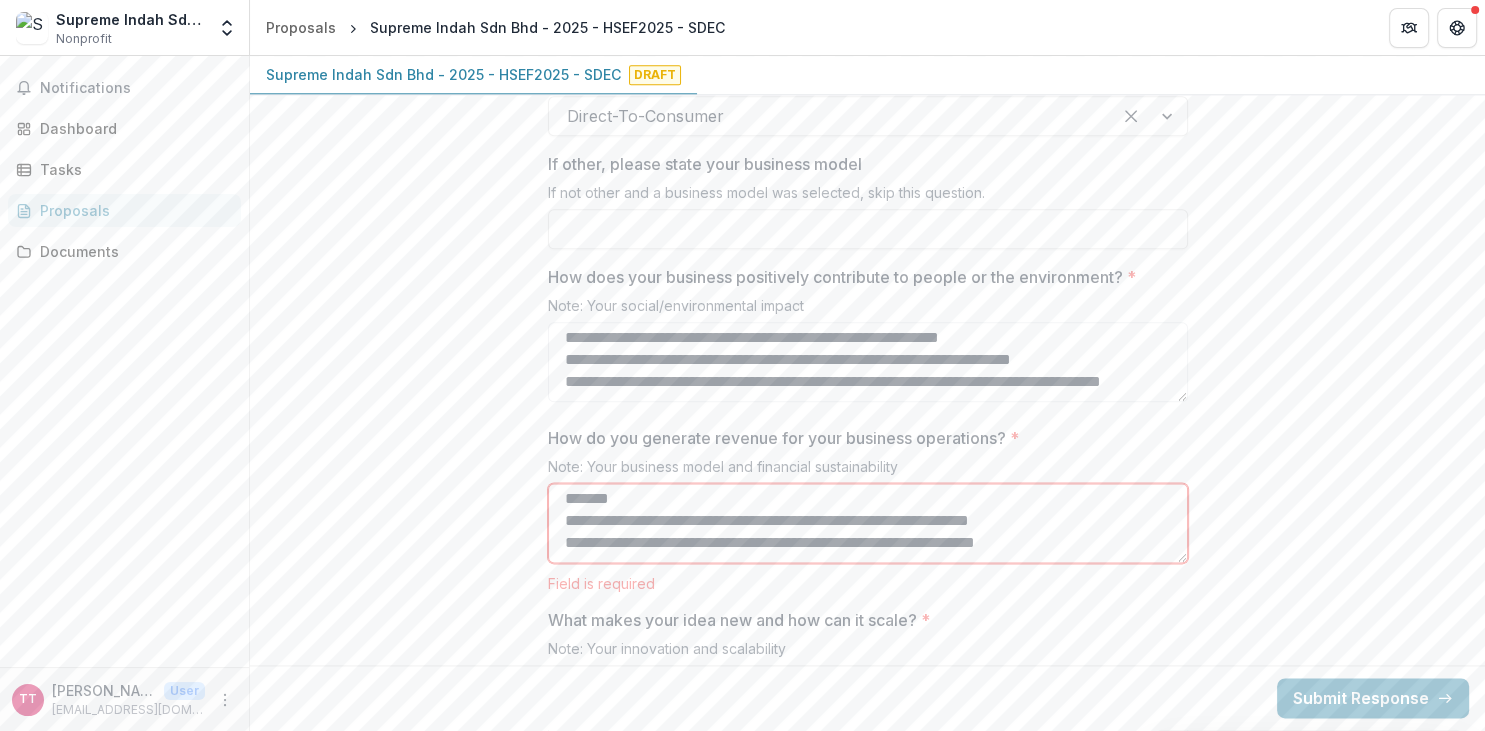 click on "**********" at bounding box center (868, 523) 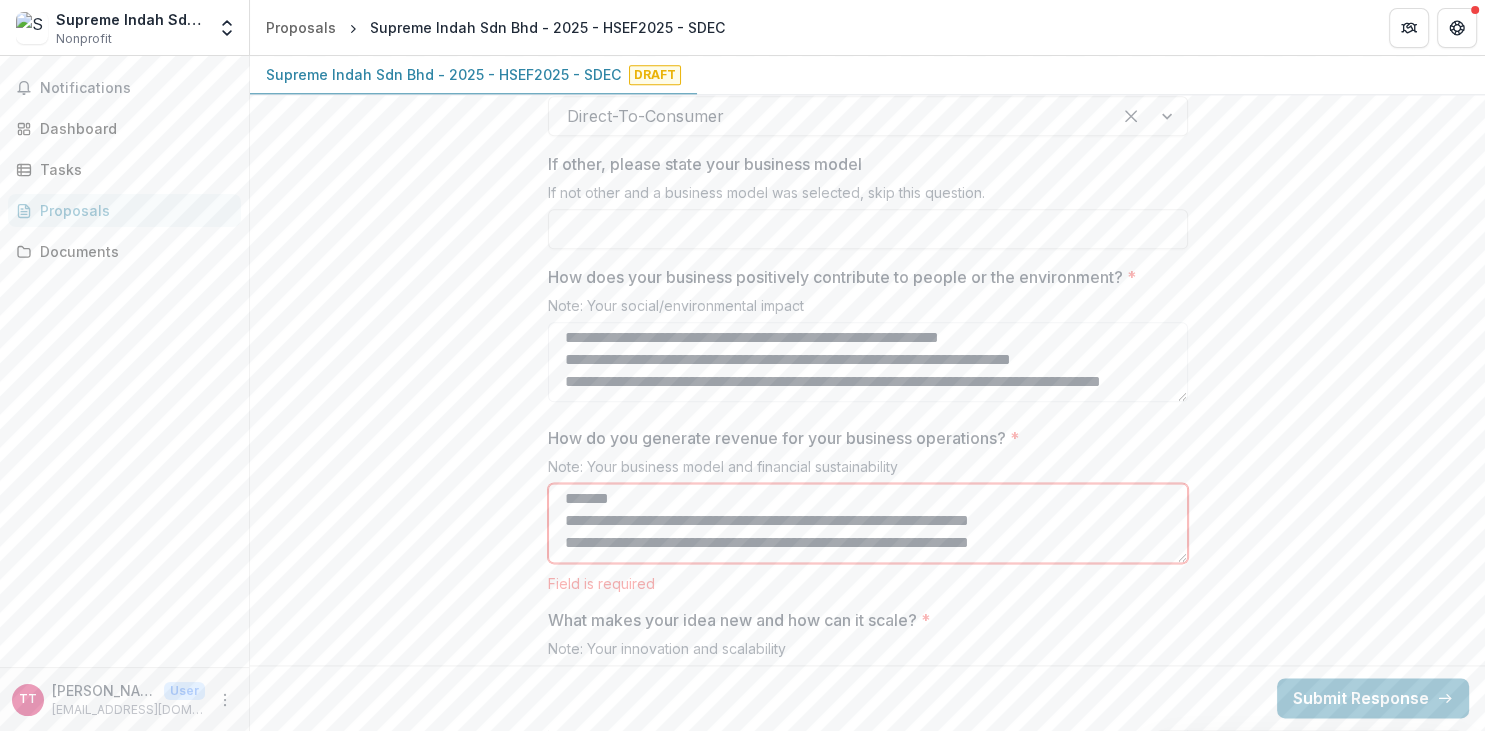 scroll, scrollTop: 91, scrollLeft: 0, axis: vertical 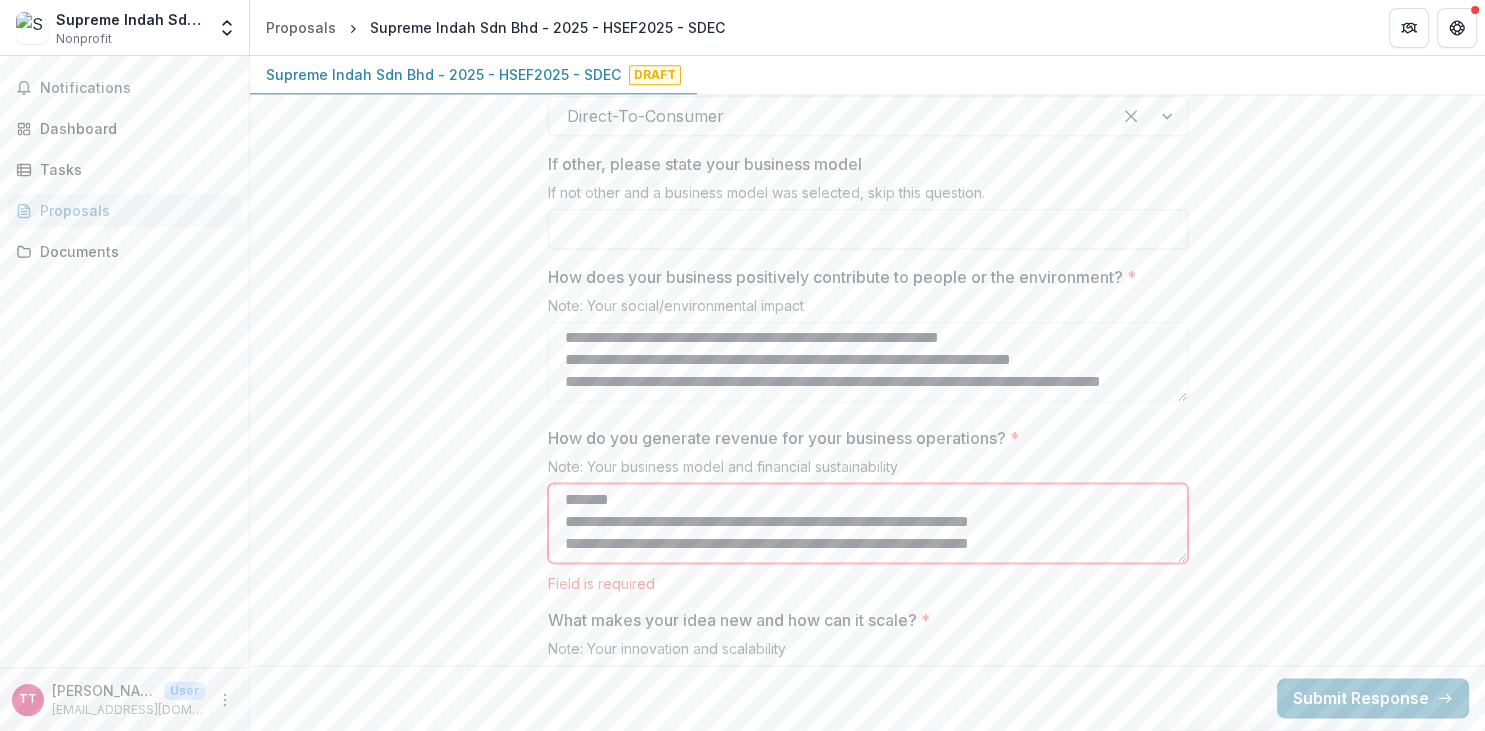 type on "**********" 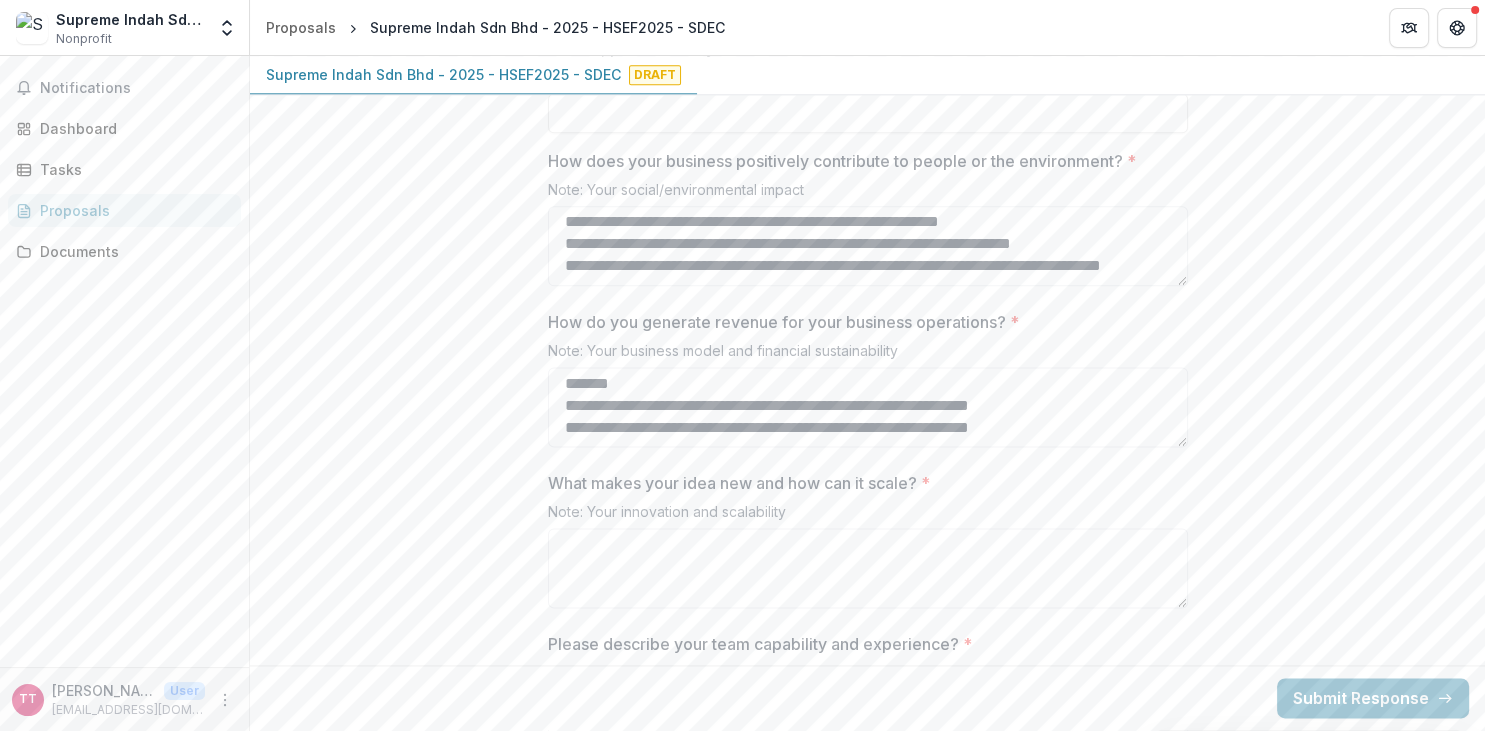 scroll, scrollTop: 2605, scrollLeft: 0, axis: vertical 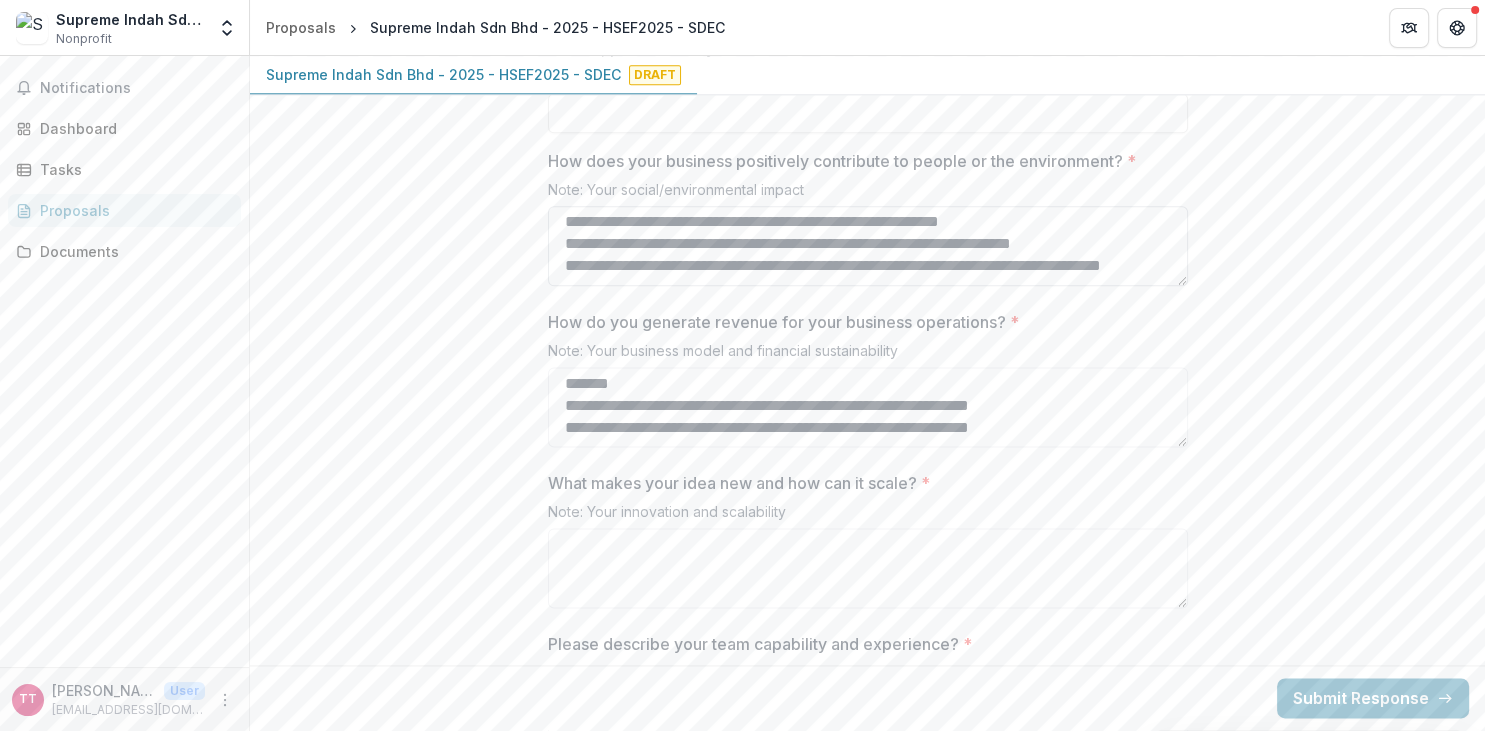 click on "**********" at bounding box center (868, 246) 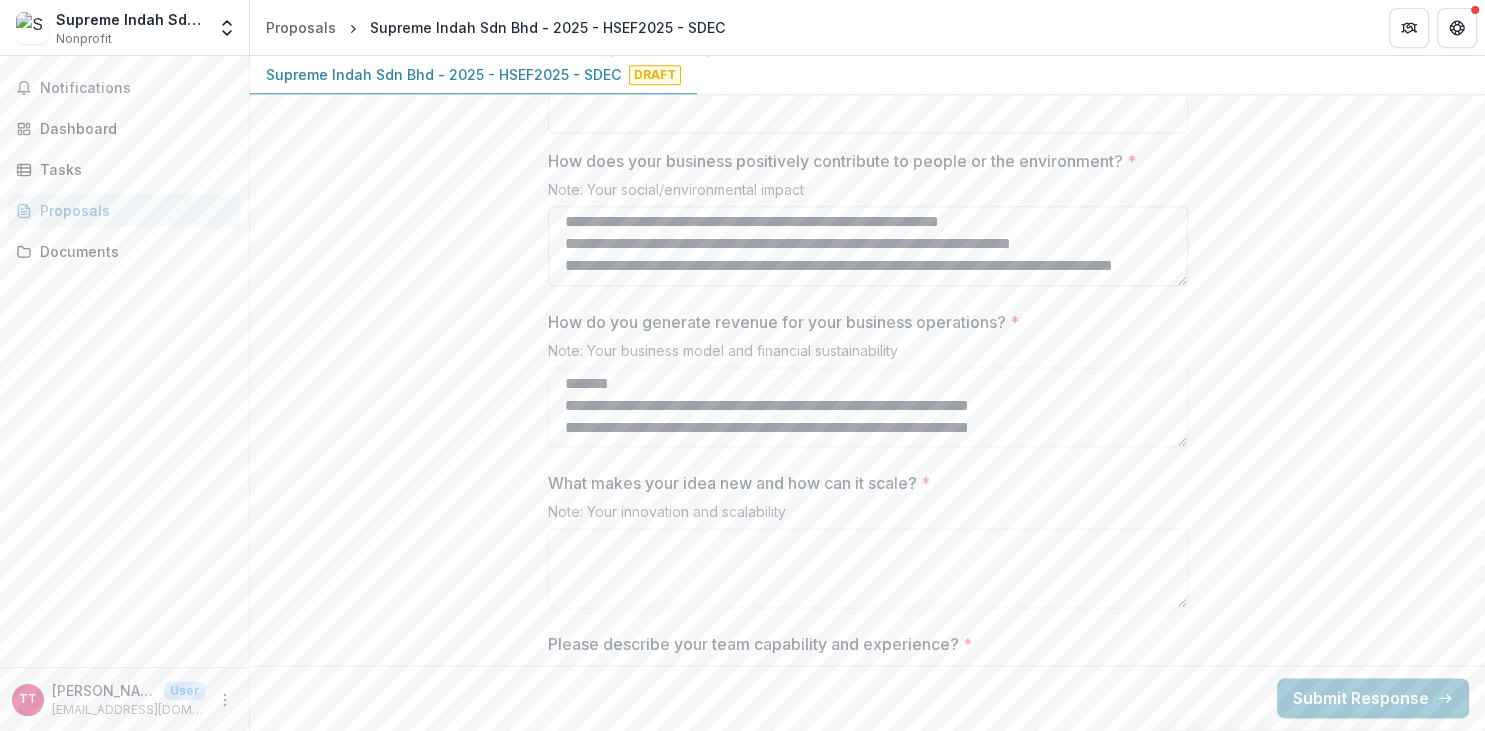 scroll, scrollTop: 414, scrollLeft: 0, axis: vertical 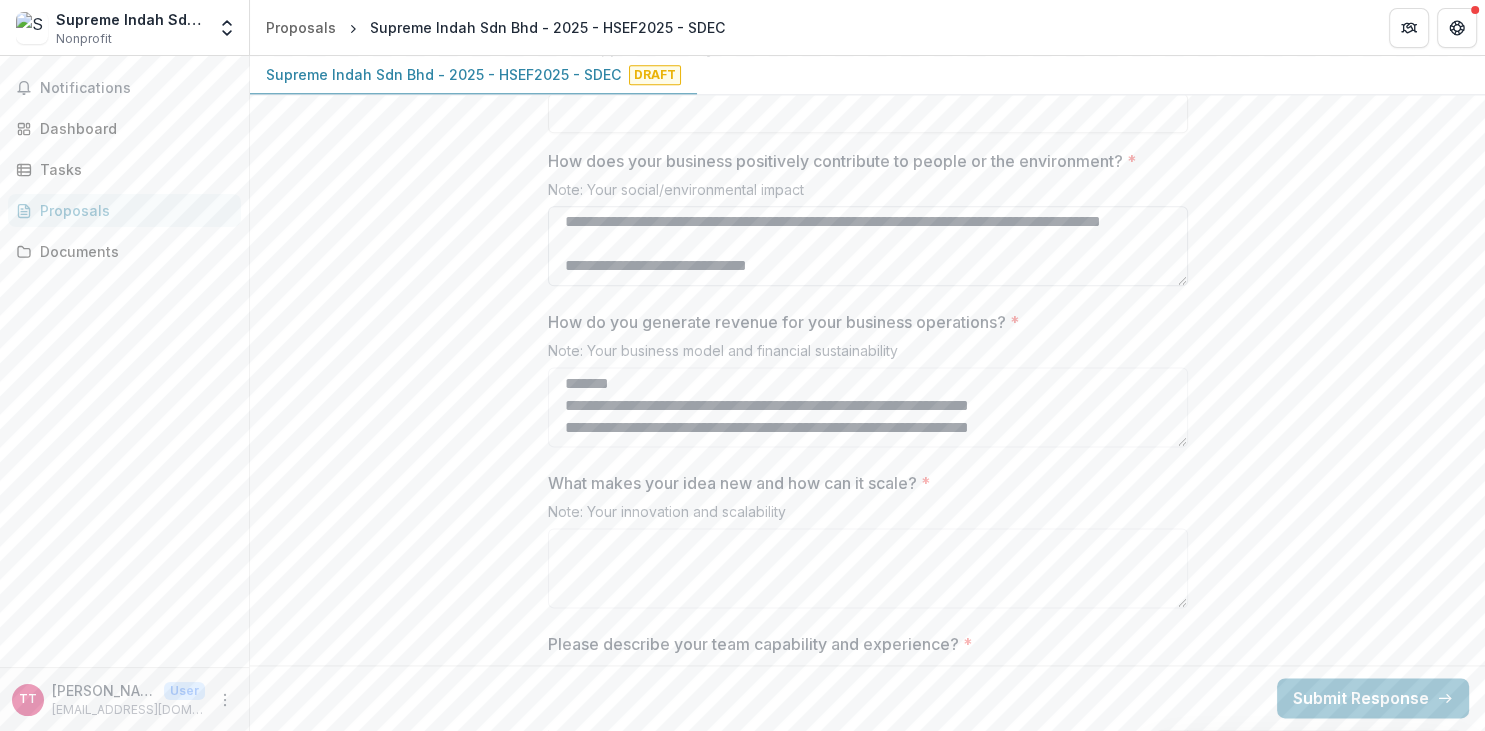 drag, startPoint x: 797, startPoint y: 273, endPoint x: 558, endPoint y: 282, distance: 239.1694 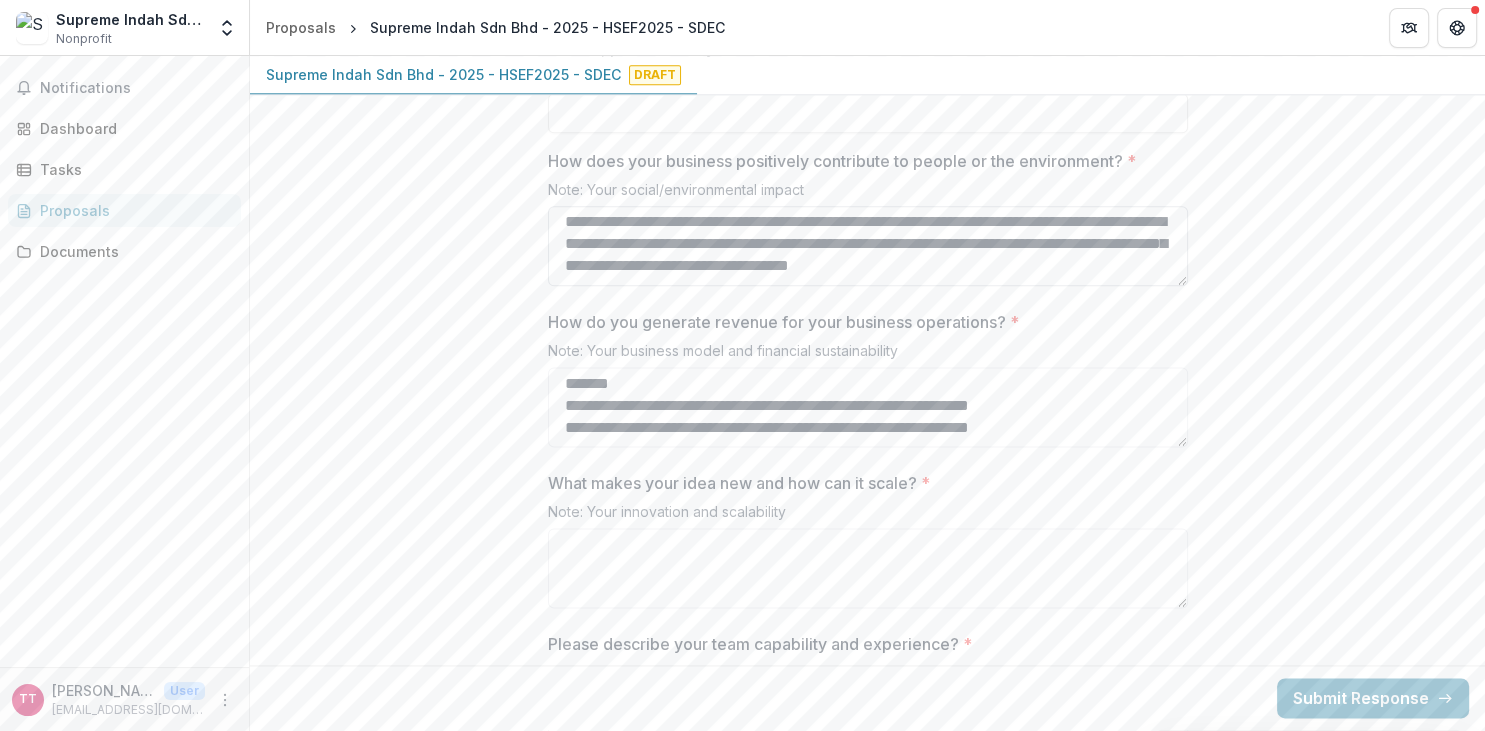 scroll, scrollTop: 408, scrollLeft: 0, axis: vertical 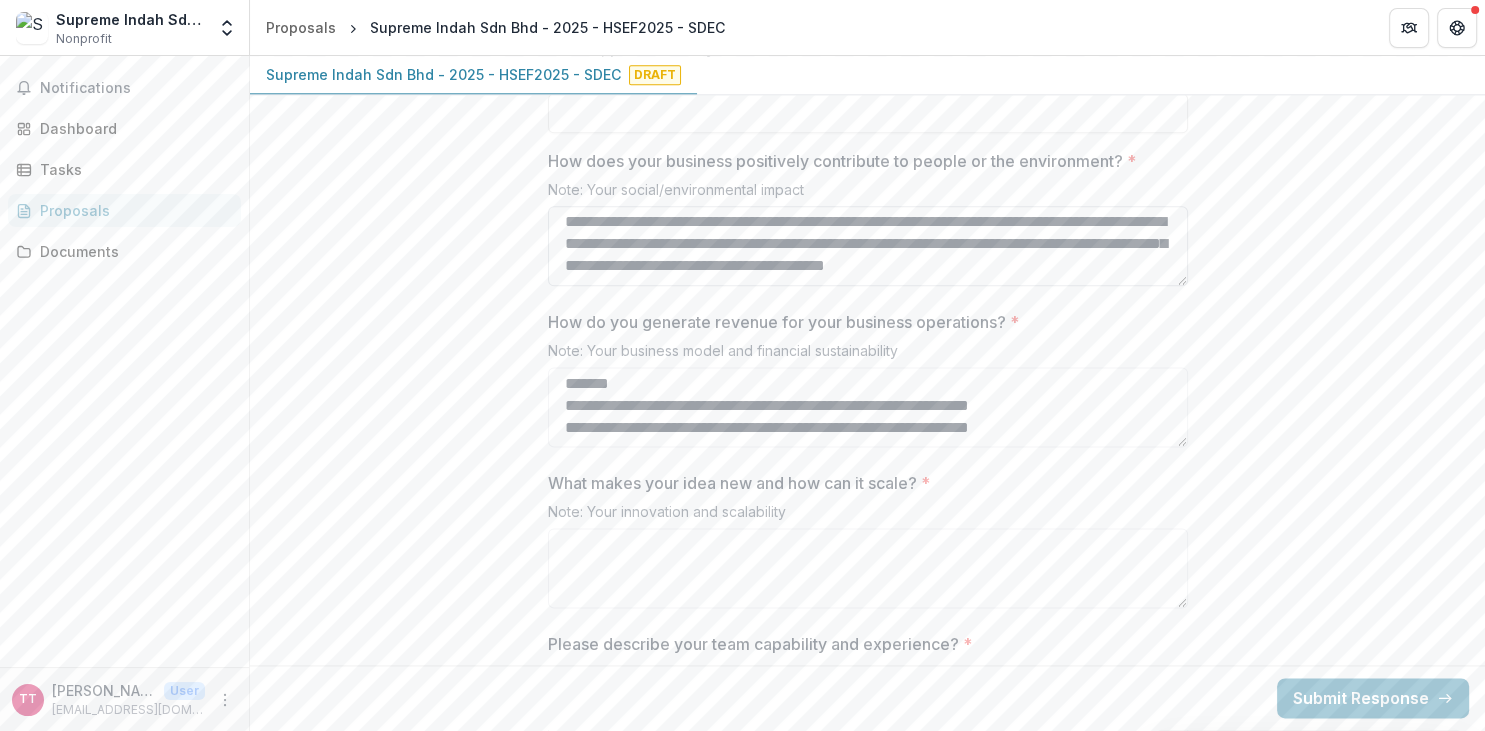 click on "How does your business positively contribute to people or the environment? *" at bounding box center [868, 246] 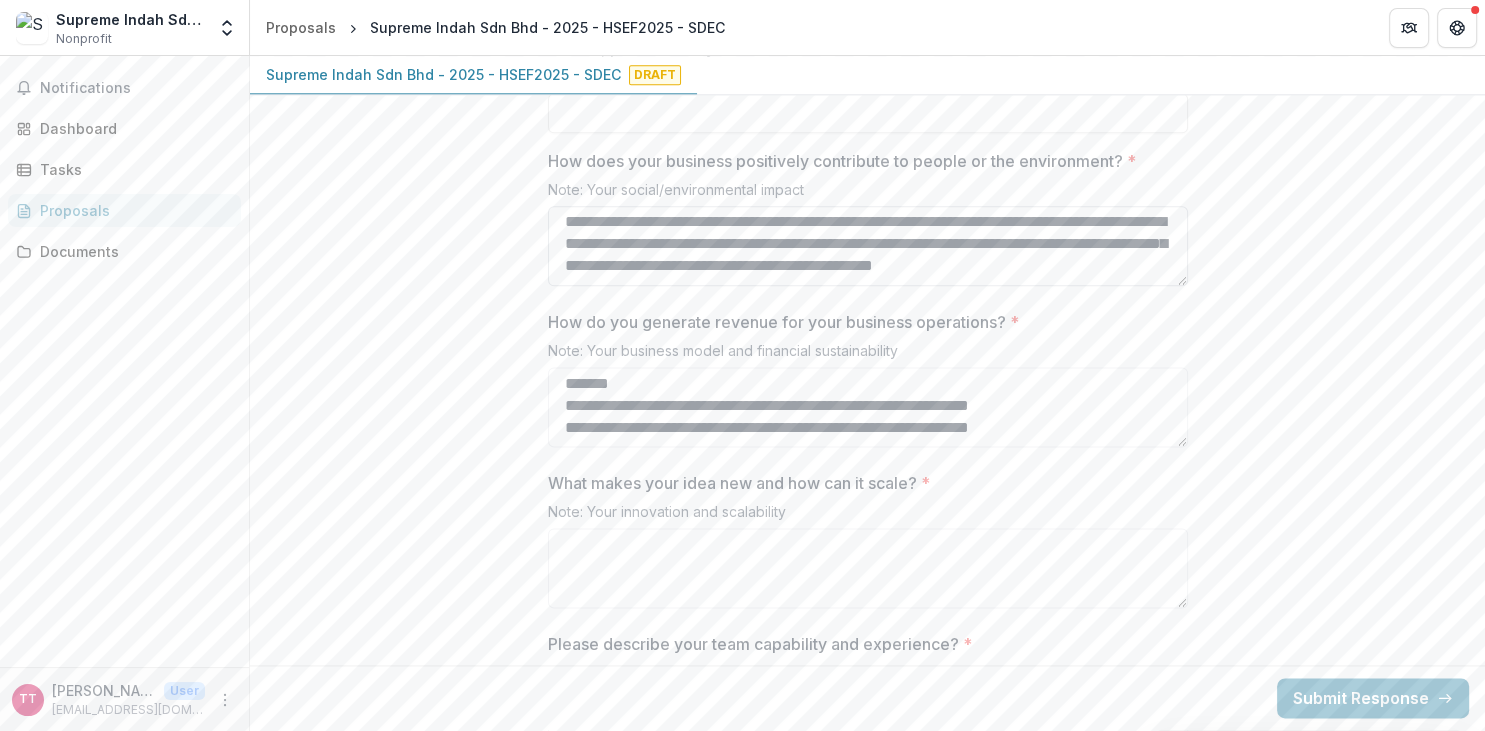 click on "How does your business positively contribute to people or the environment? *" at bounding box center (868, 246) 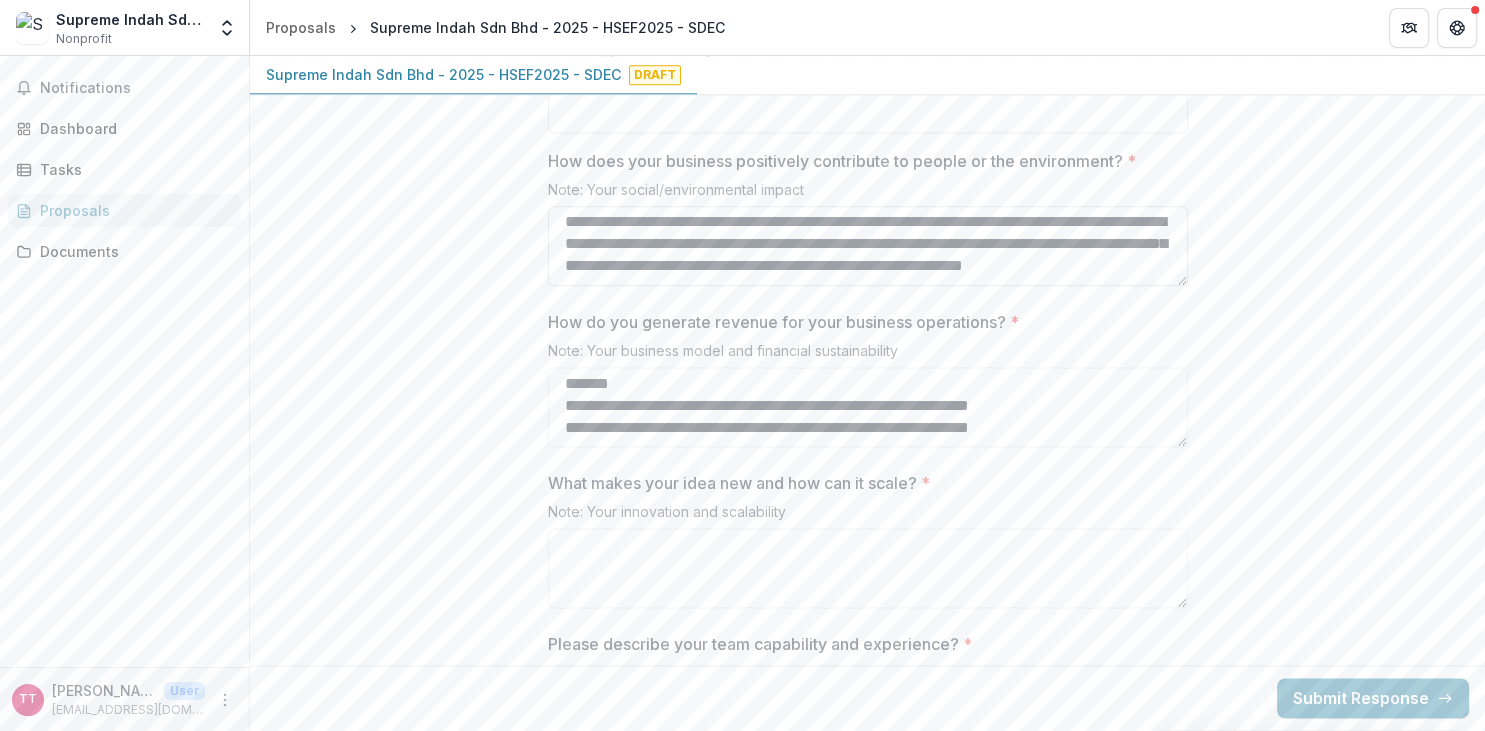drag, startPoint x: 805, startPoint y: 271, endPoint x: 789, endPoint y: 273, distance: 16.124516 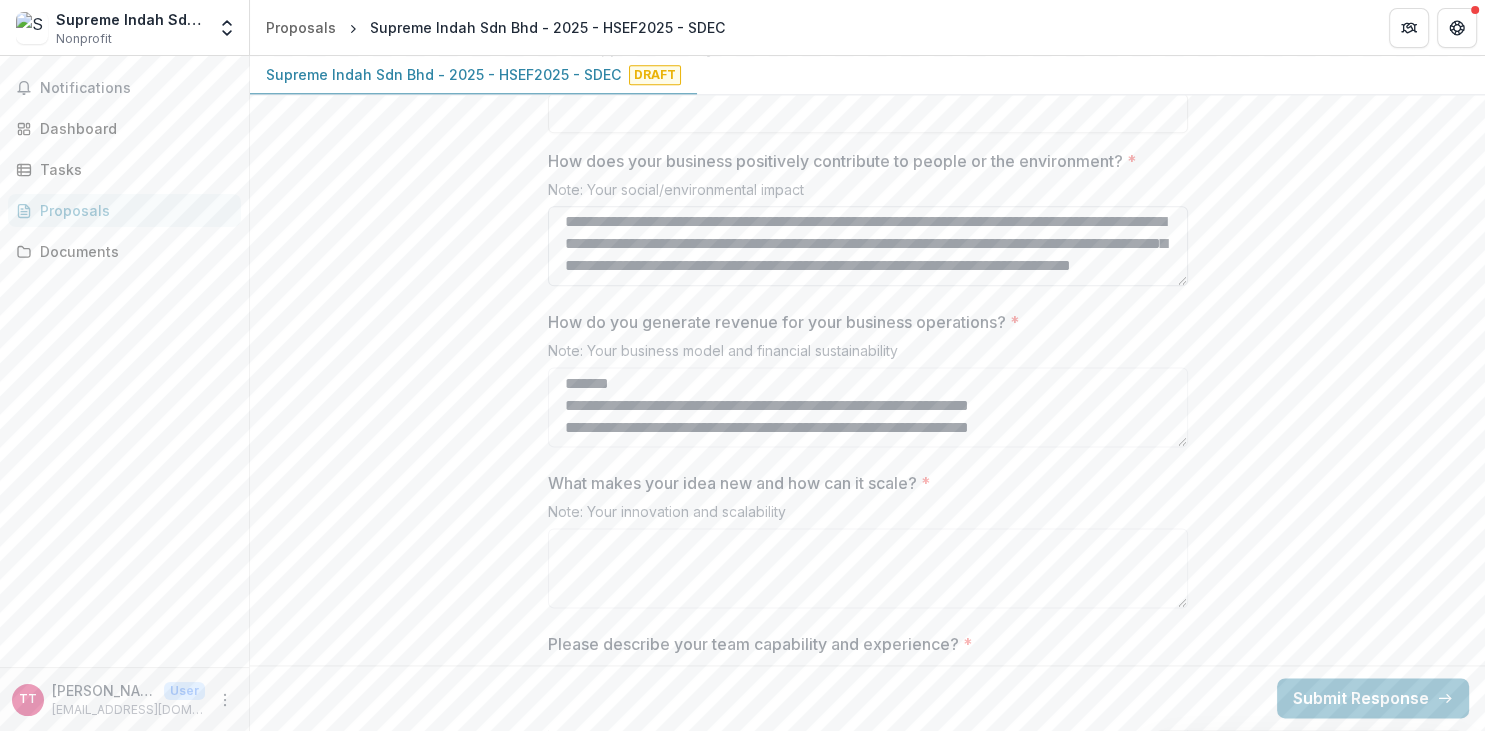 scroll, scrollTop: 487, scrollLeft: 0, axis: vertical 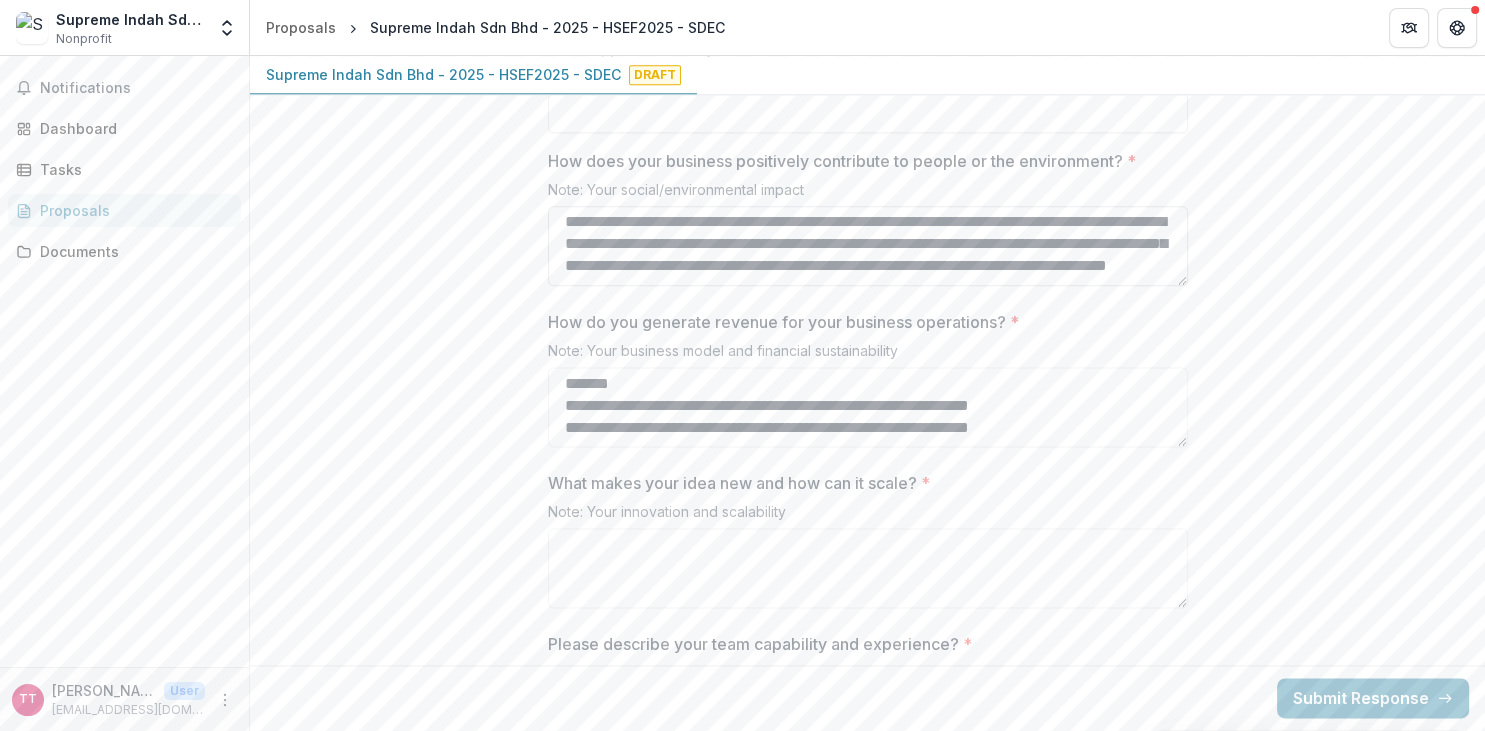 click on "How does your business positively contribute to people or the environment? *" at bounding box center [868, 246] 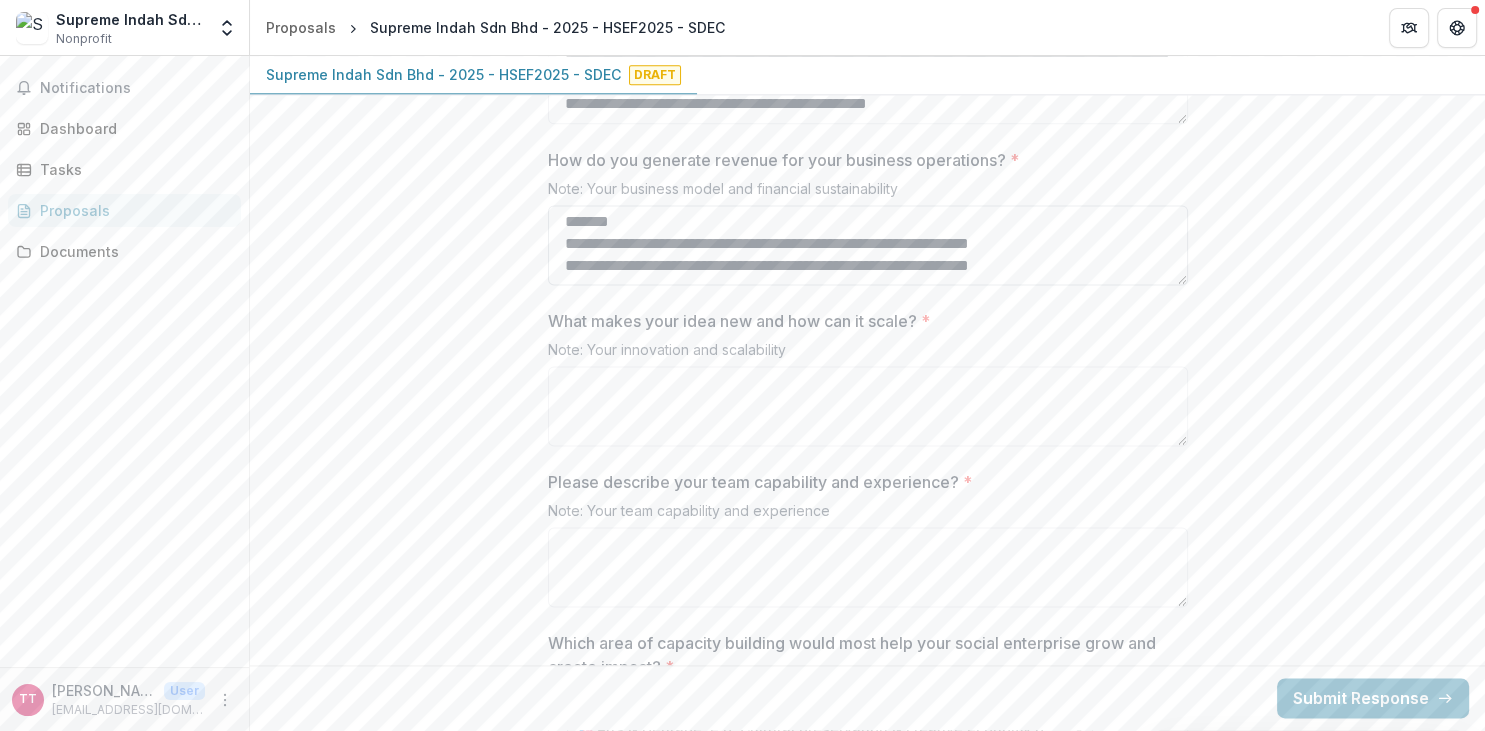 scroll, scrollTop: 2720, scrollLeft: 0, axis: vertical 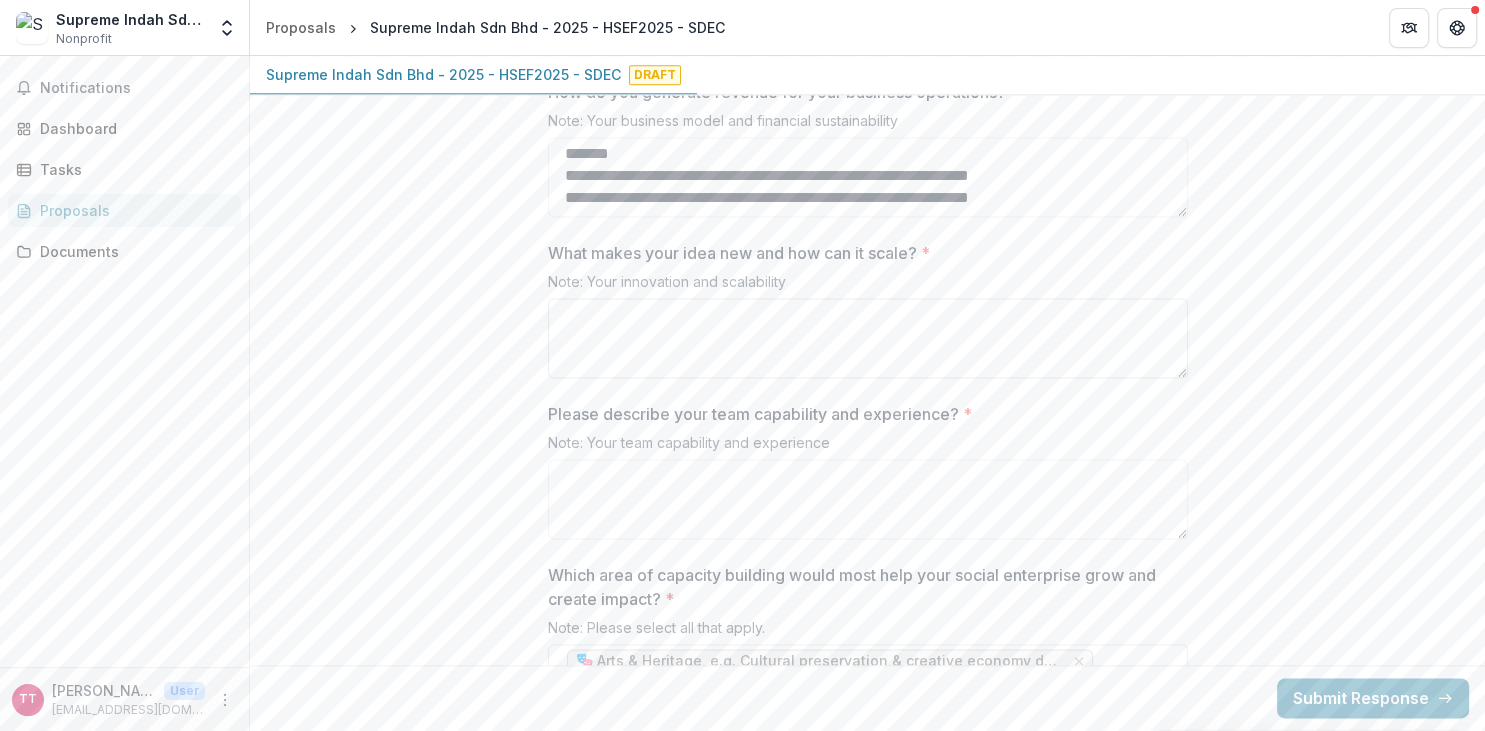 type on "**********" 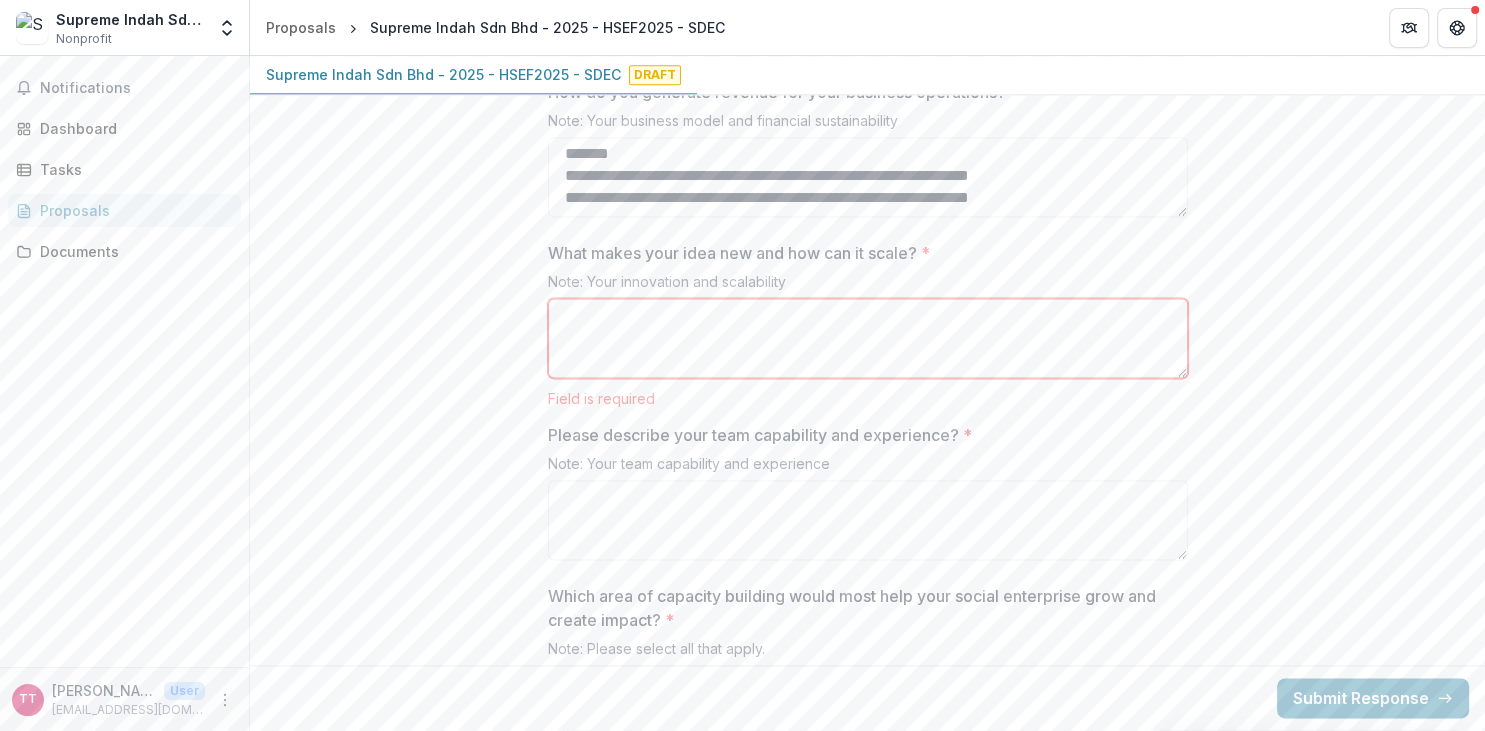 paste on "**********" 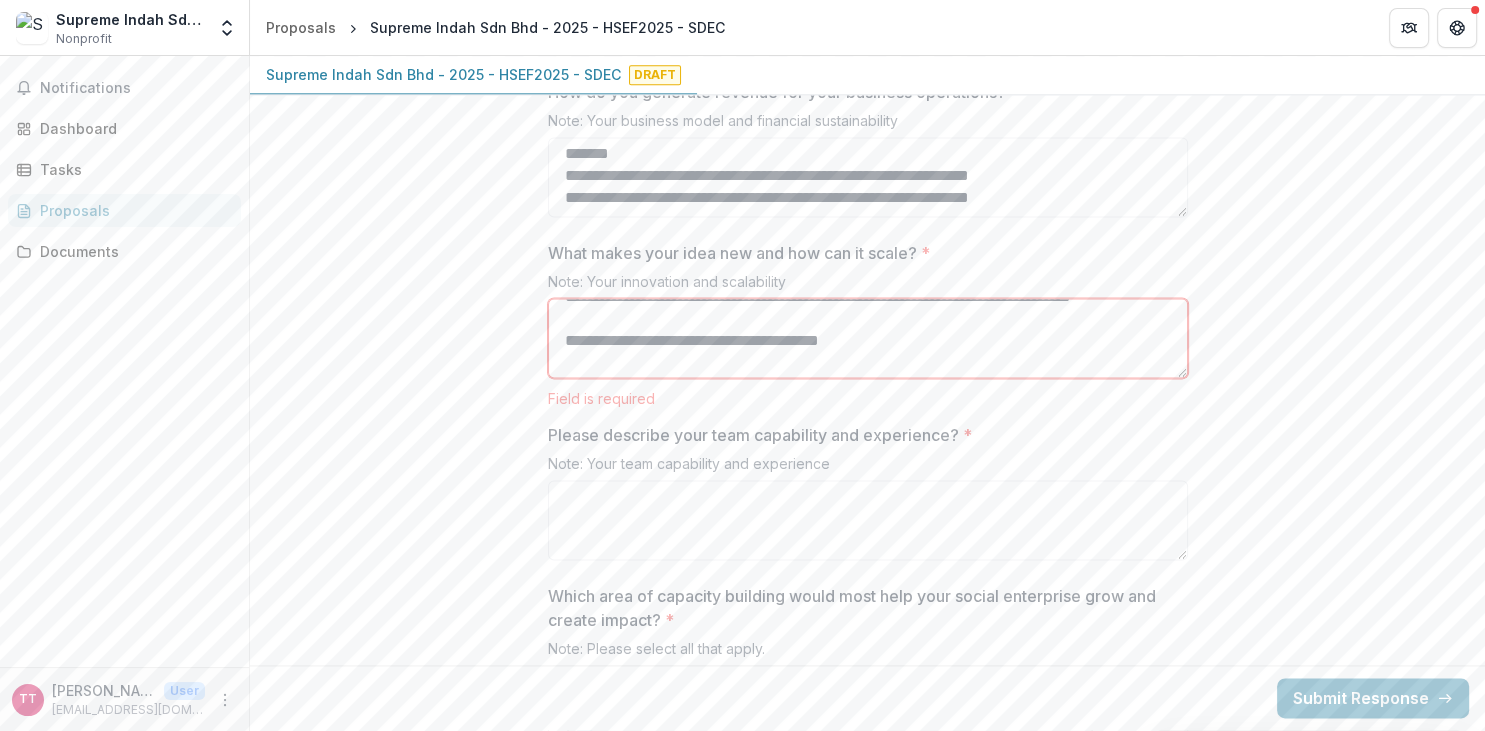 scroll, scrollTop: 0, scrollLeft: 0, axis: both 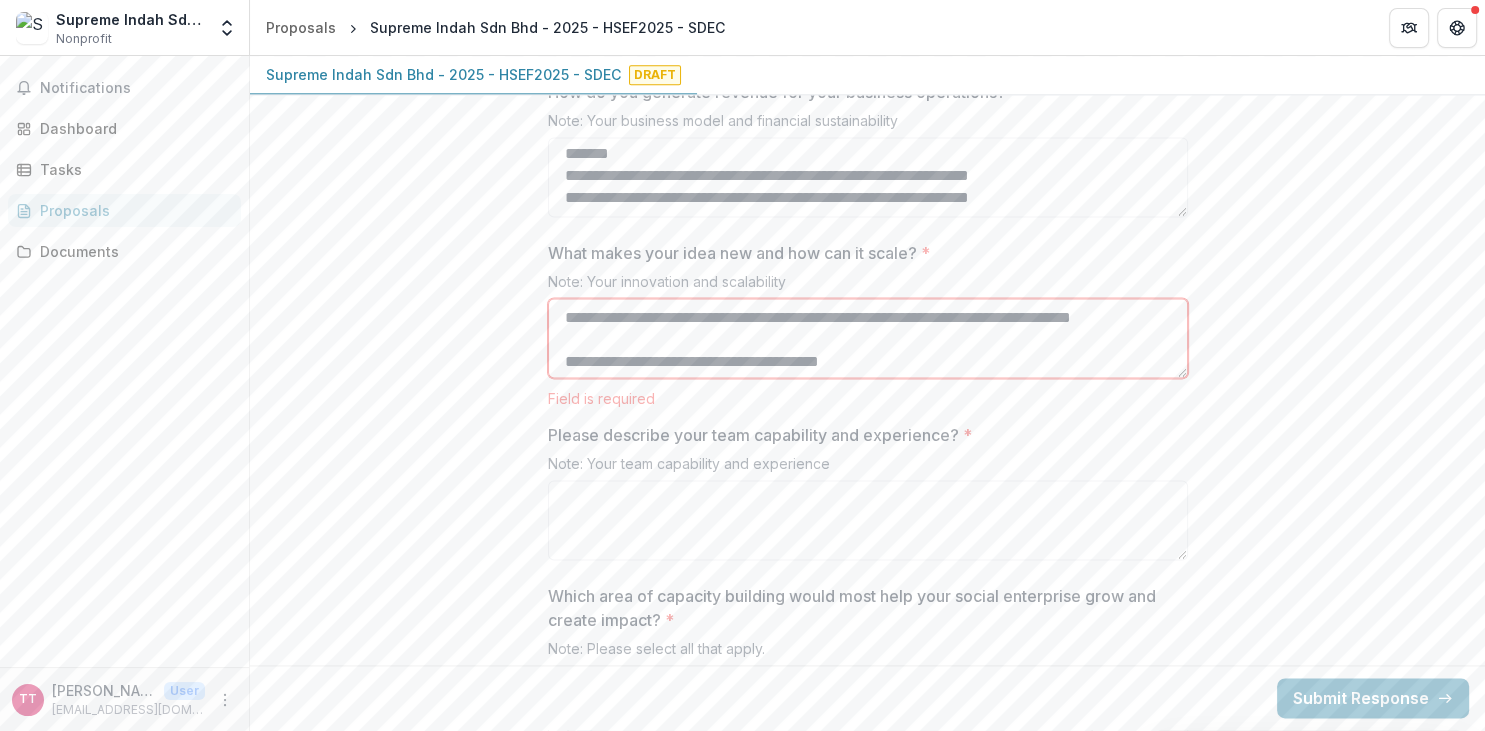click on "**********" at bounding box center (868, 338) 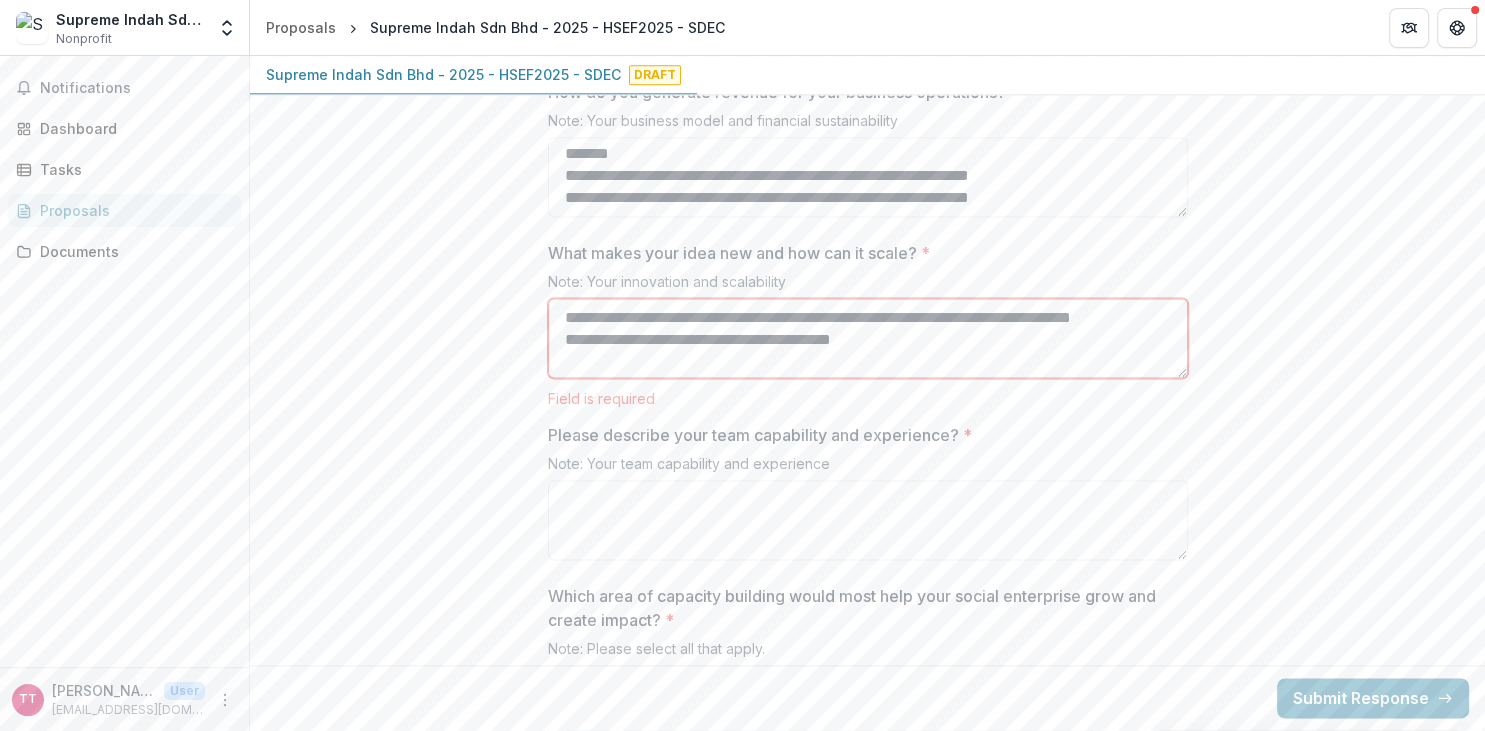 click on "**********" at bounding box center (868, 338) 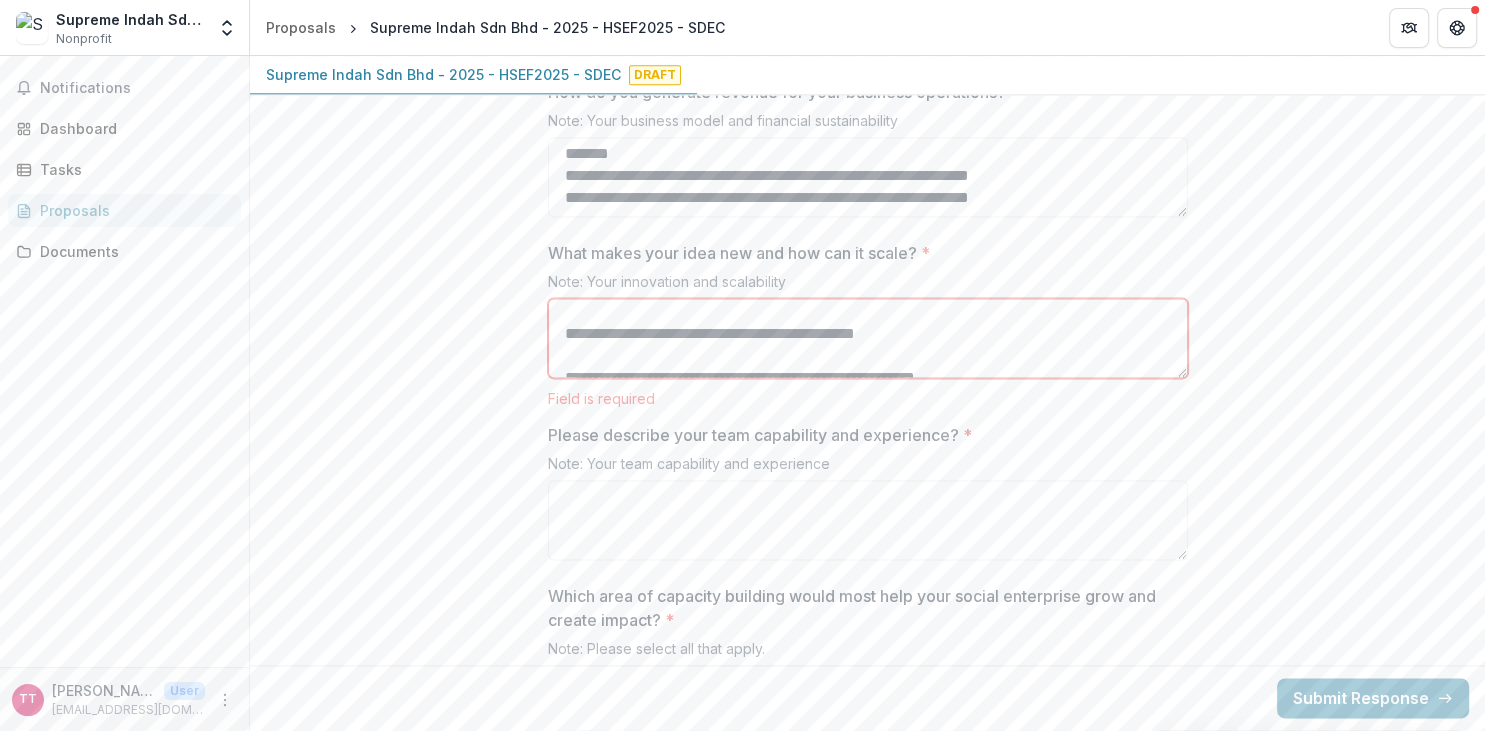 scroll, scrollTop: 70, scrollLeft: 0, axis: vertical 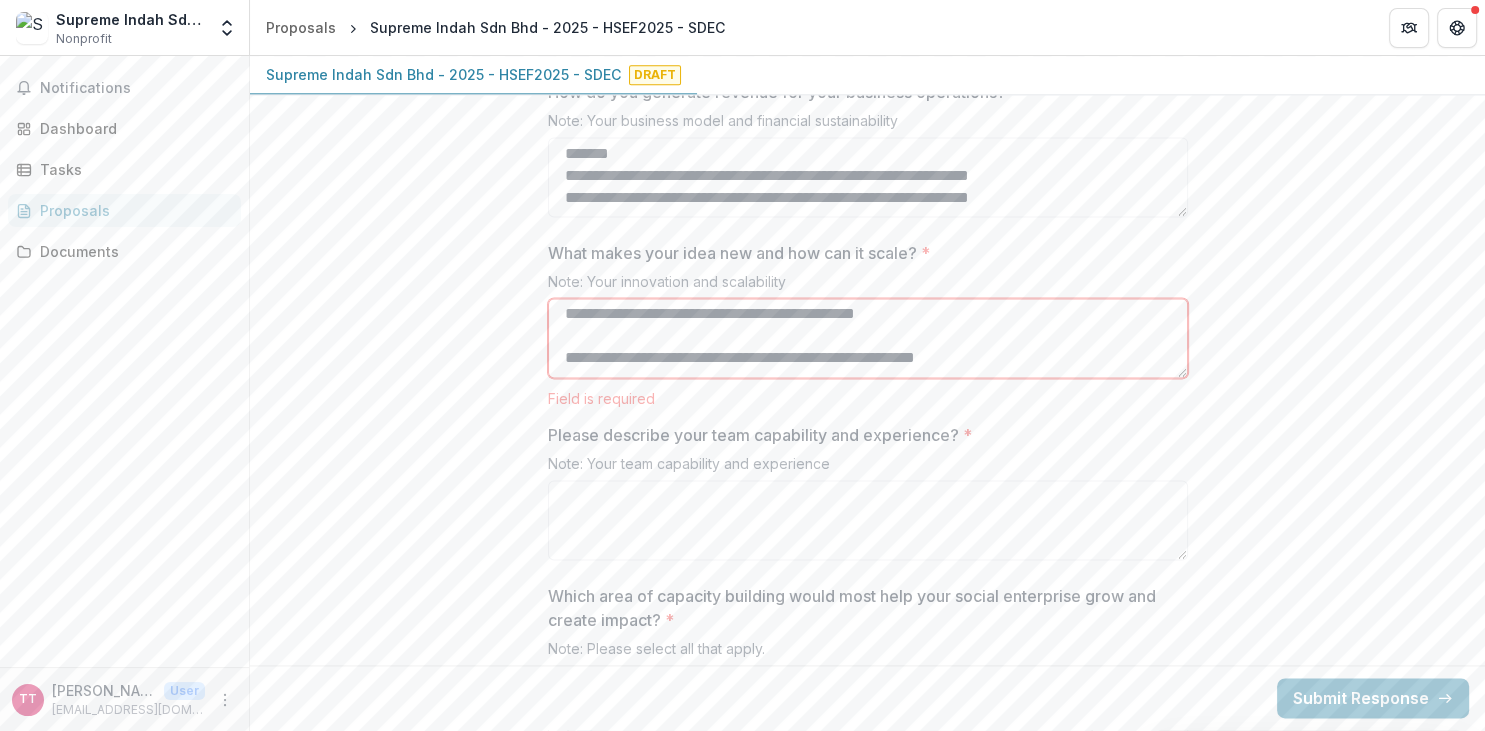 click on "**********" at bounding box center [868, 338] 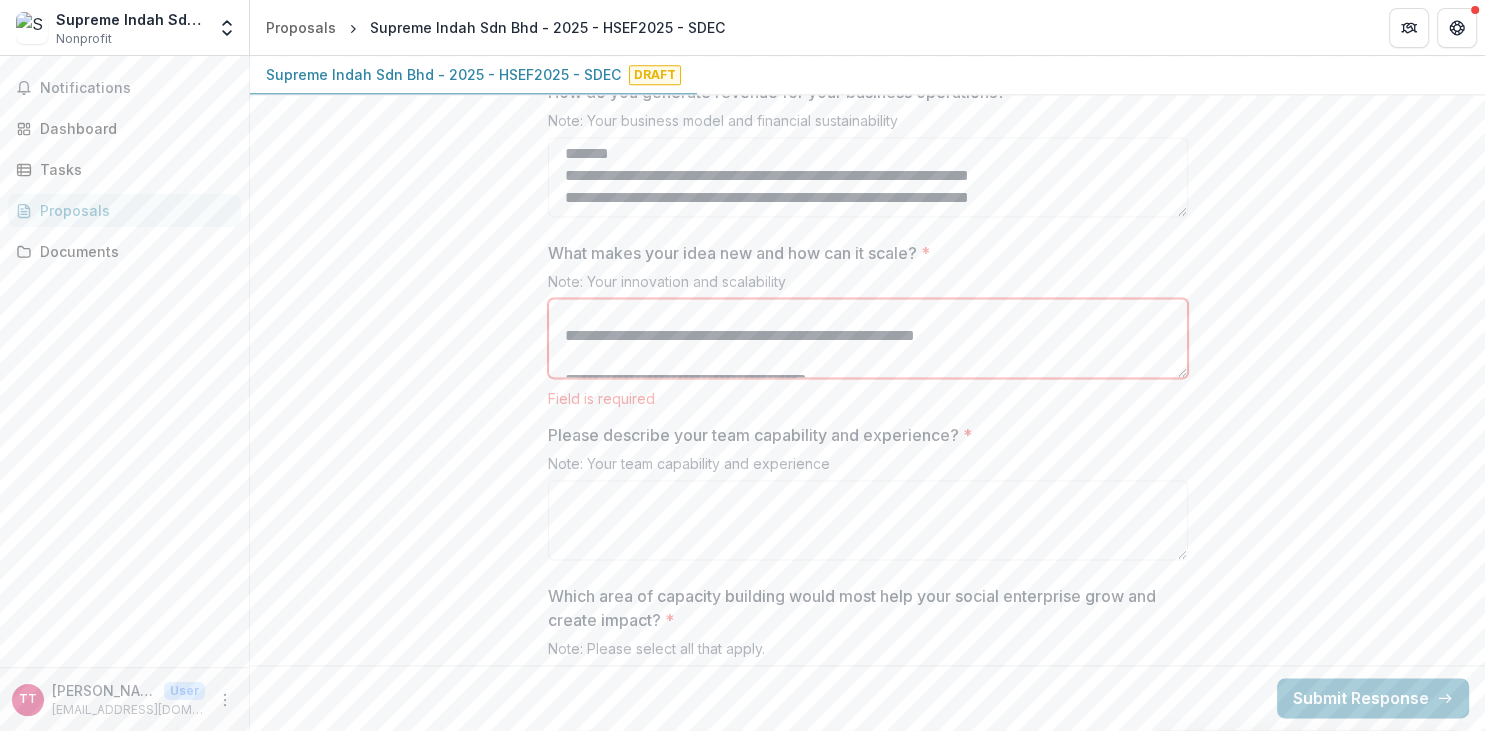 scroll, scrollTop: 53, scrollLeft: 0, axis: vertical 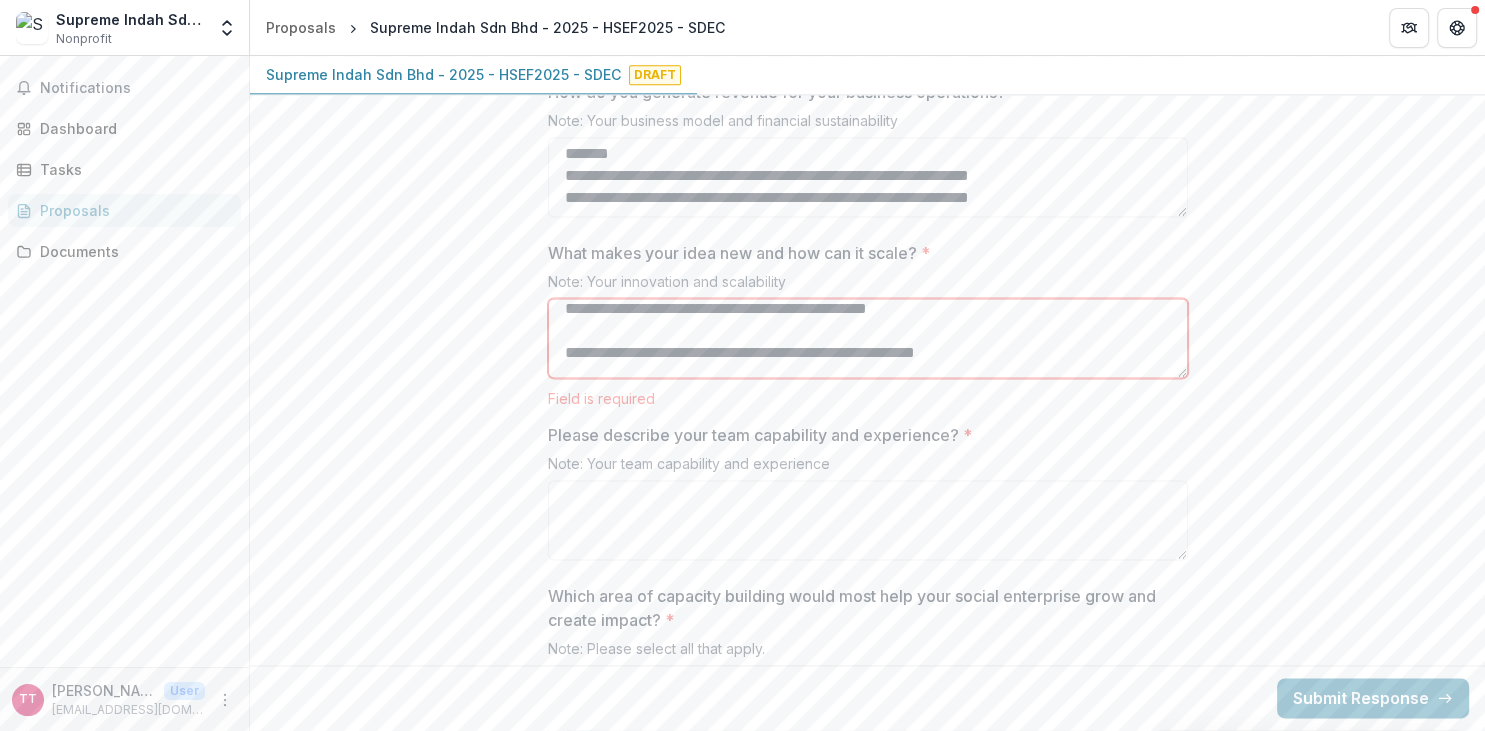 click on "**********" at bounding box center (868, 338) 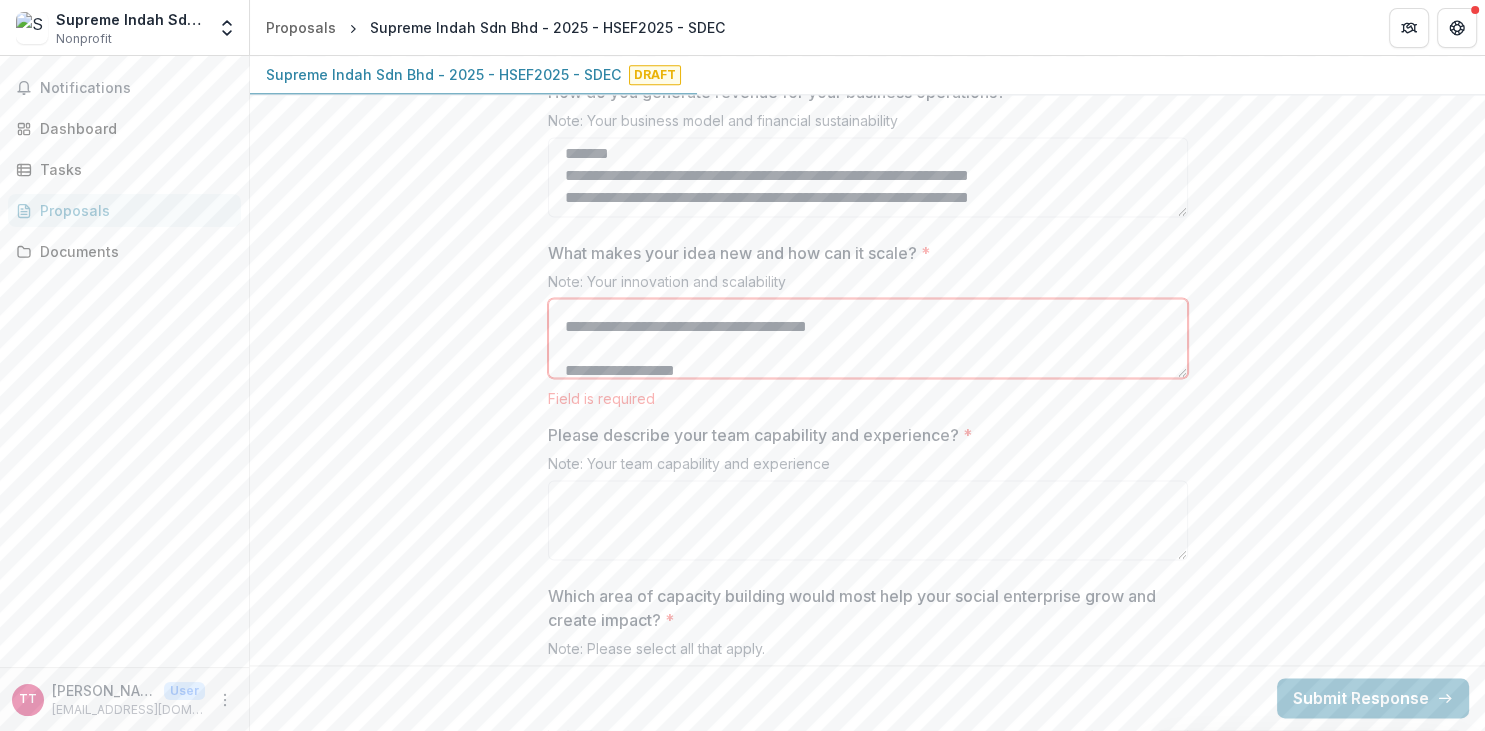 scroll, scrollTop: 123, scrollLeft: 0, axis: vertical 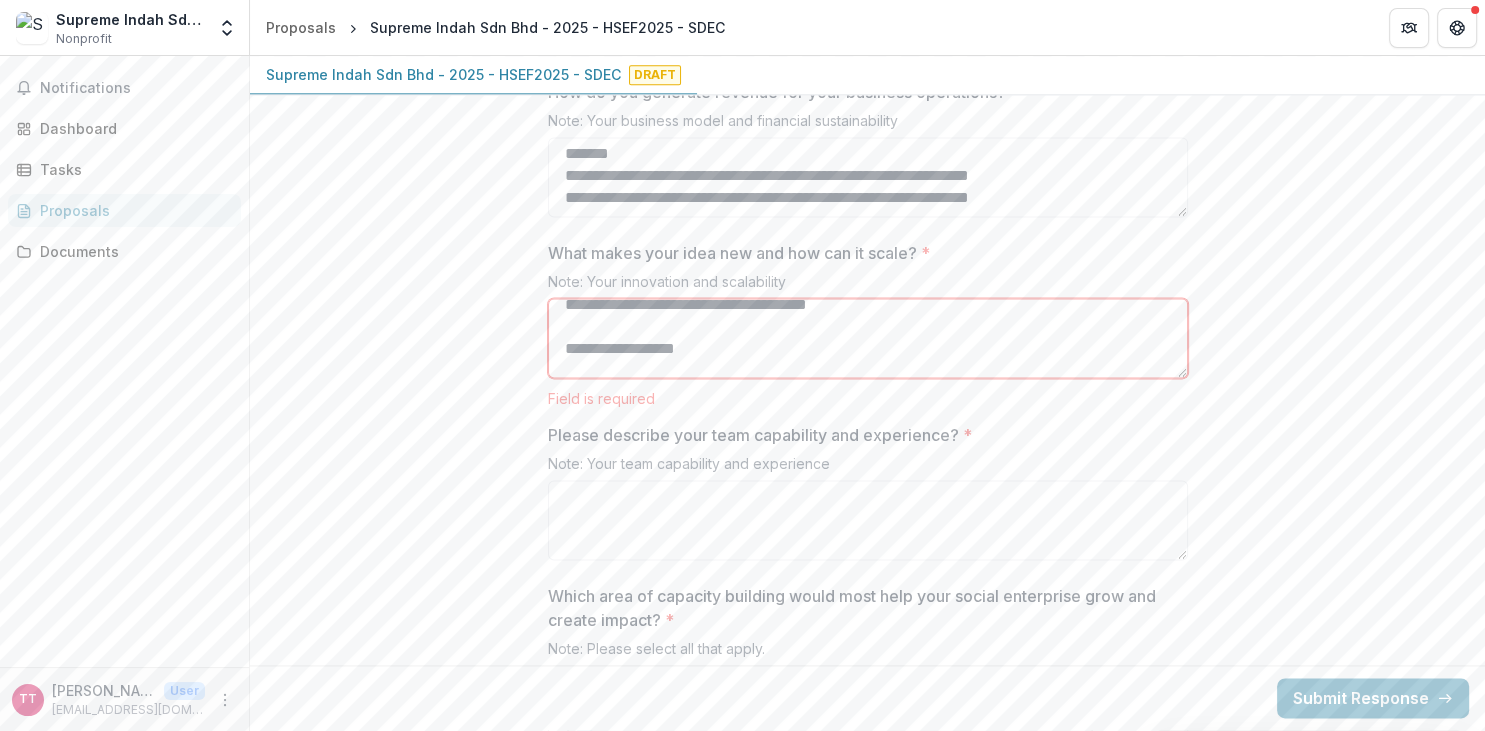 click on "**********" at bounding box center [868, 338] 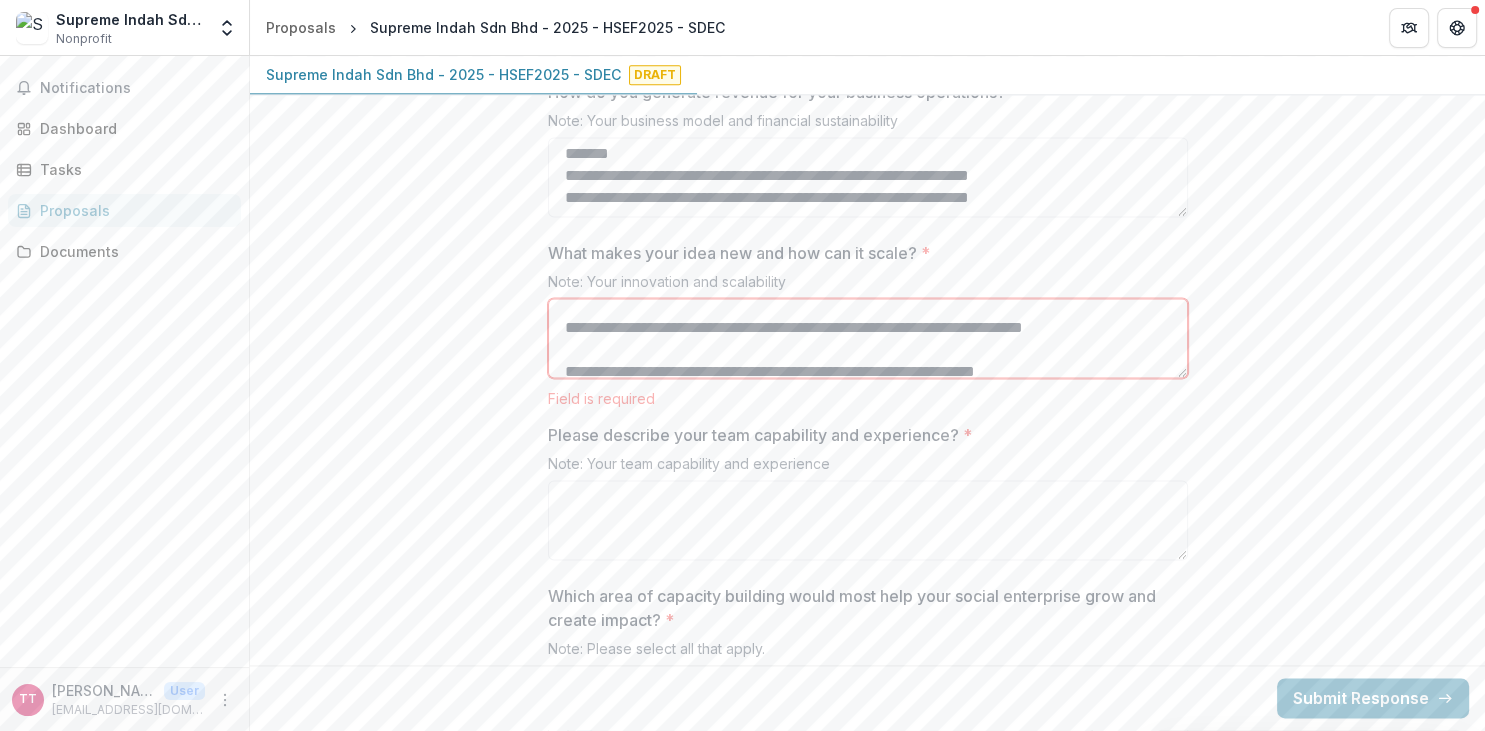 scroll, scrollTop: 167, scrollLeft: 0, axis: vertical 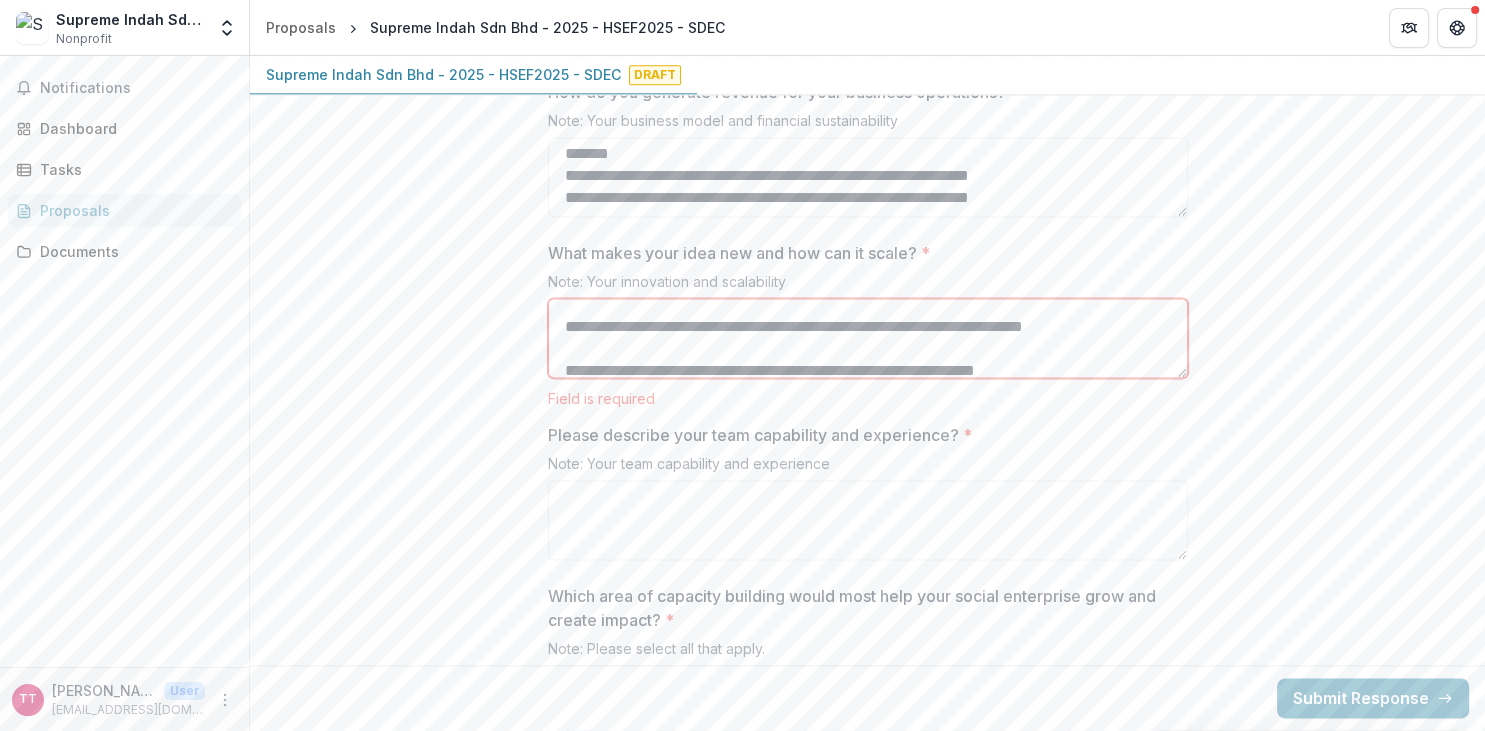 click on "**********" at bounding box center [868, 338] 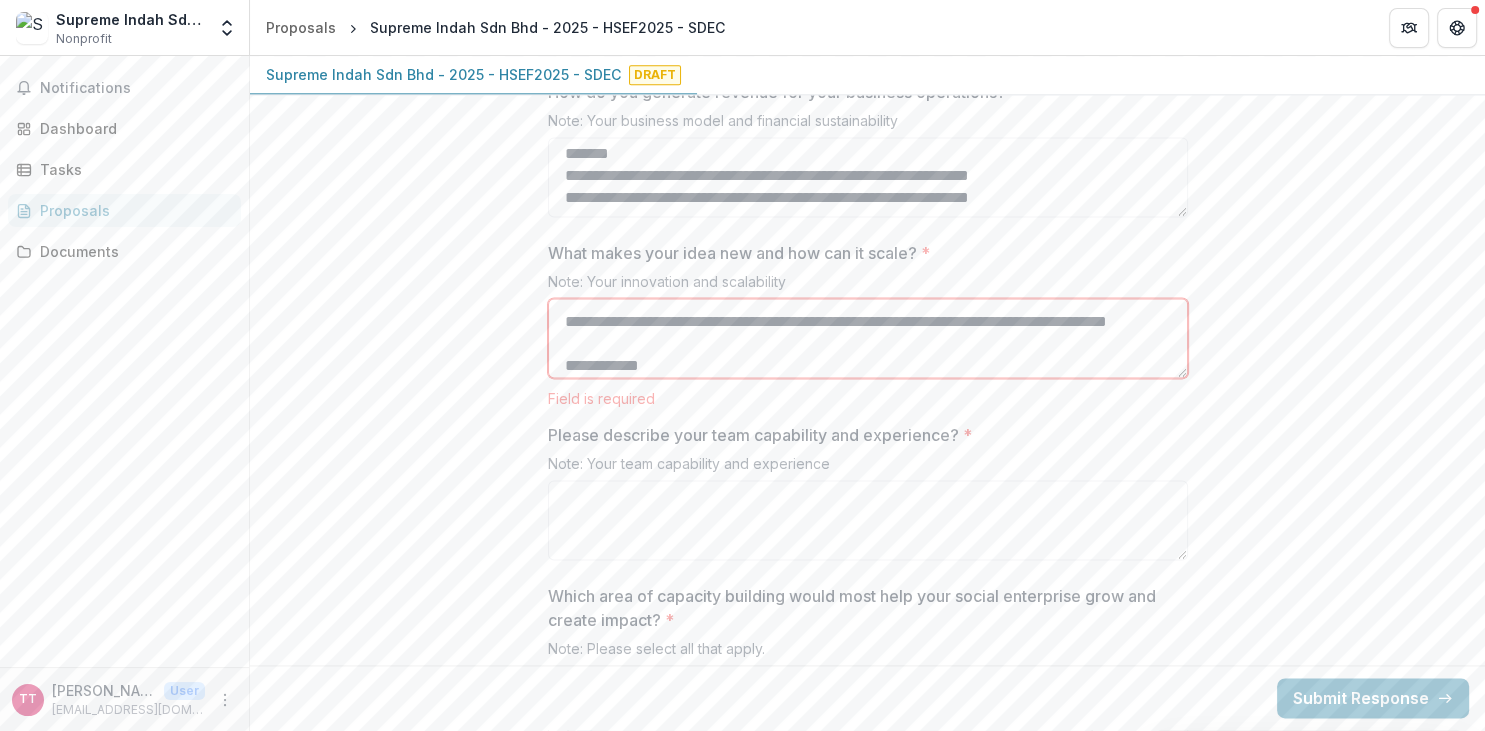 scroll, scrollTop: 167, scrollLeft: 0, axis: vertical 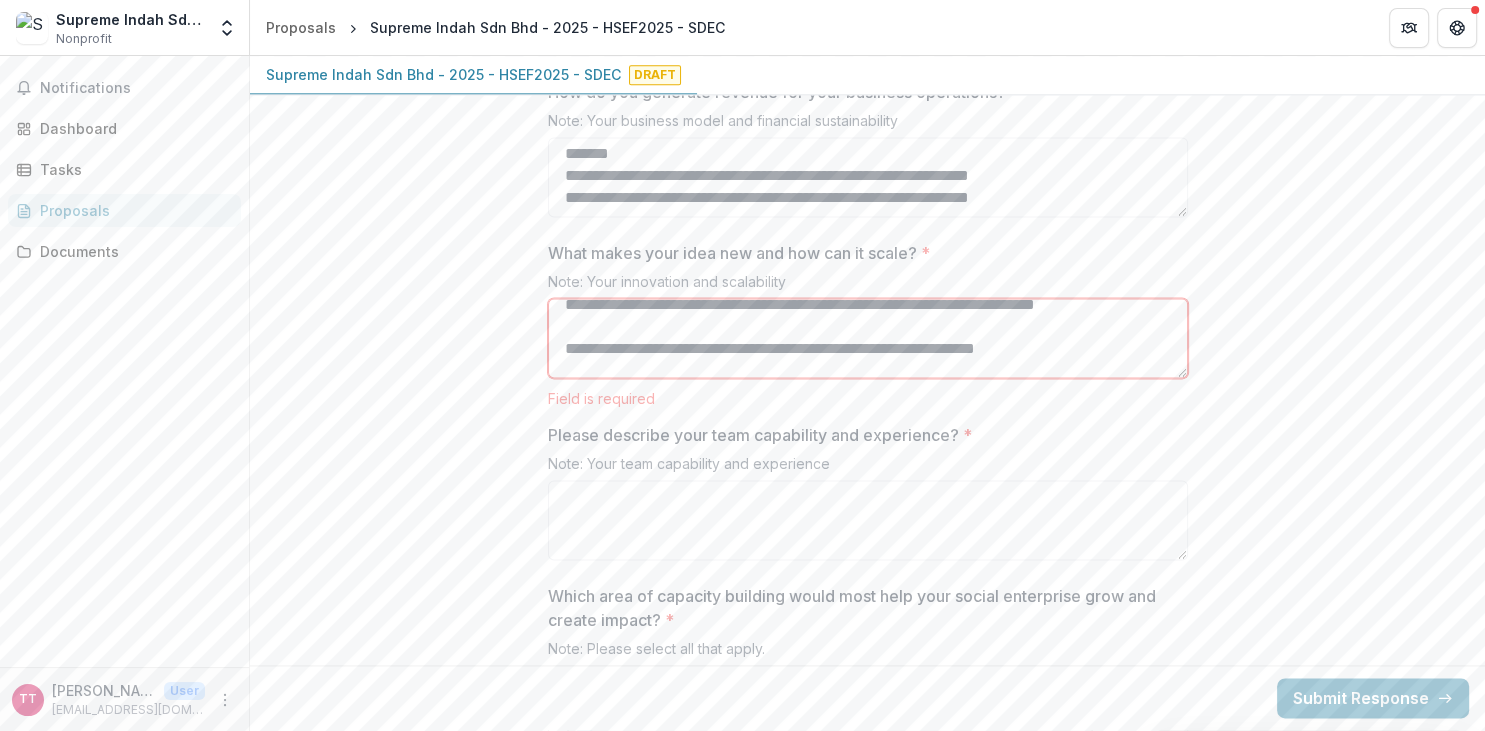 click on "**********" at bounding box center [868, 338] 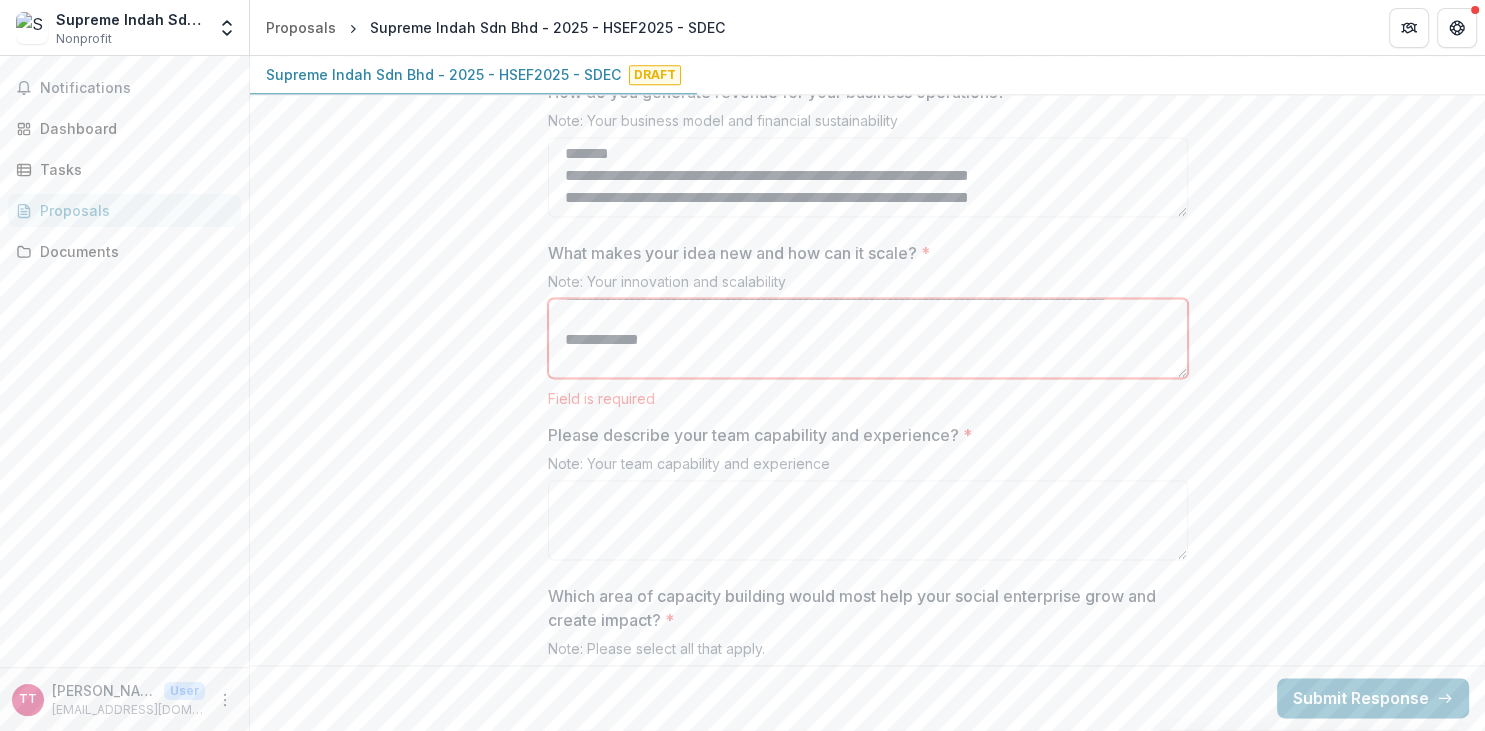 scroll, scrollTop: 241, scrollLeft: 0, axis: vertical 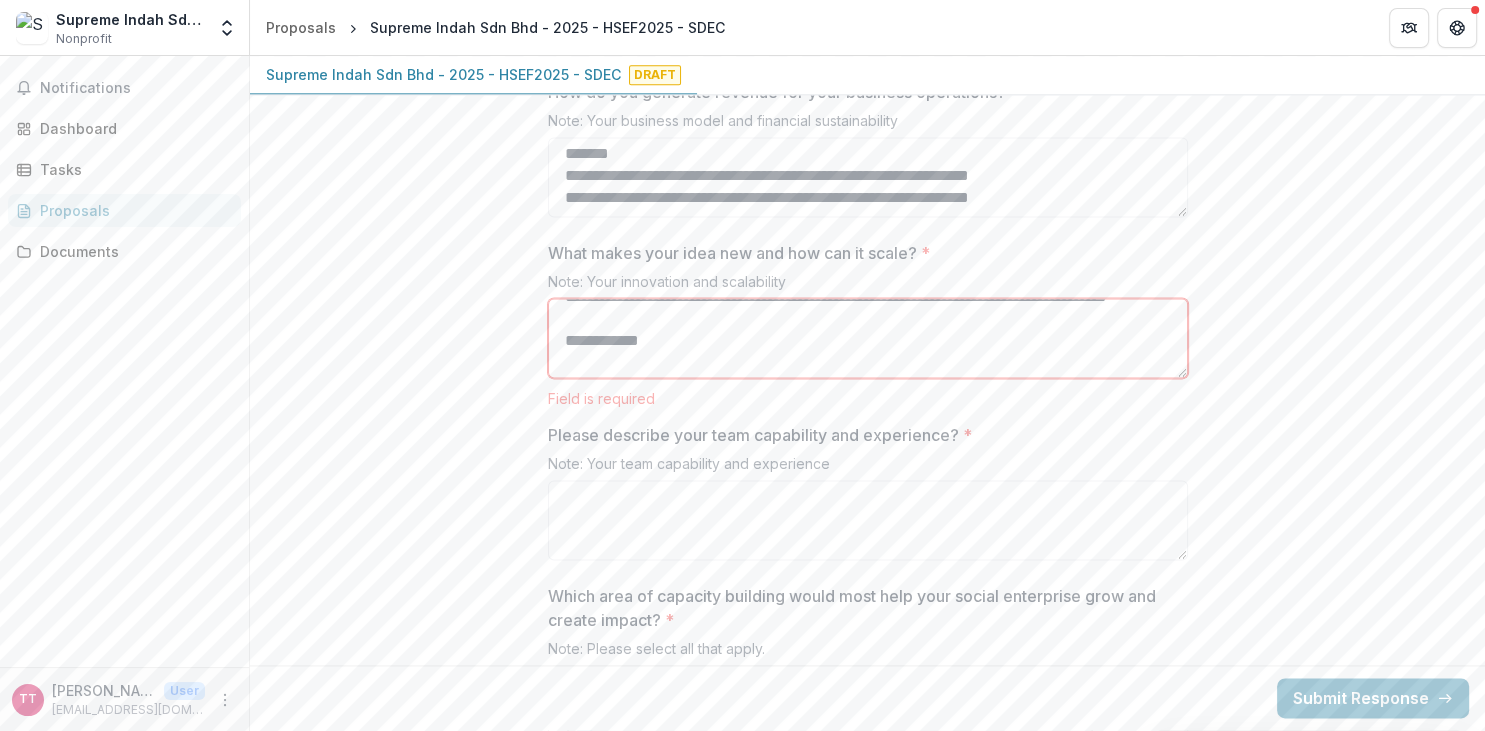 click on "**********" at bounding box center (868, 338) 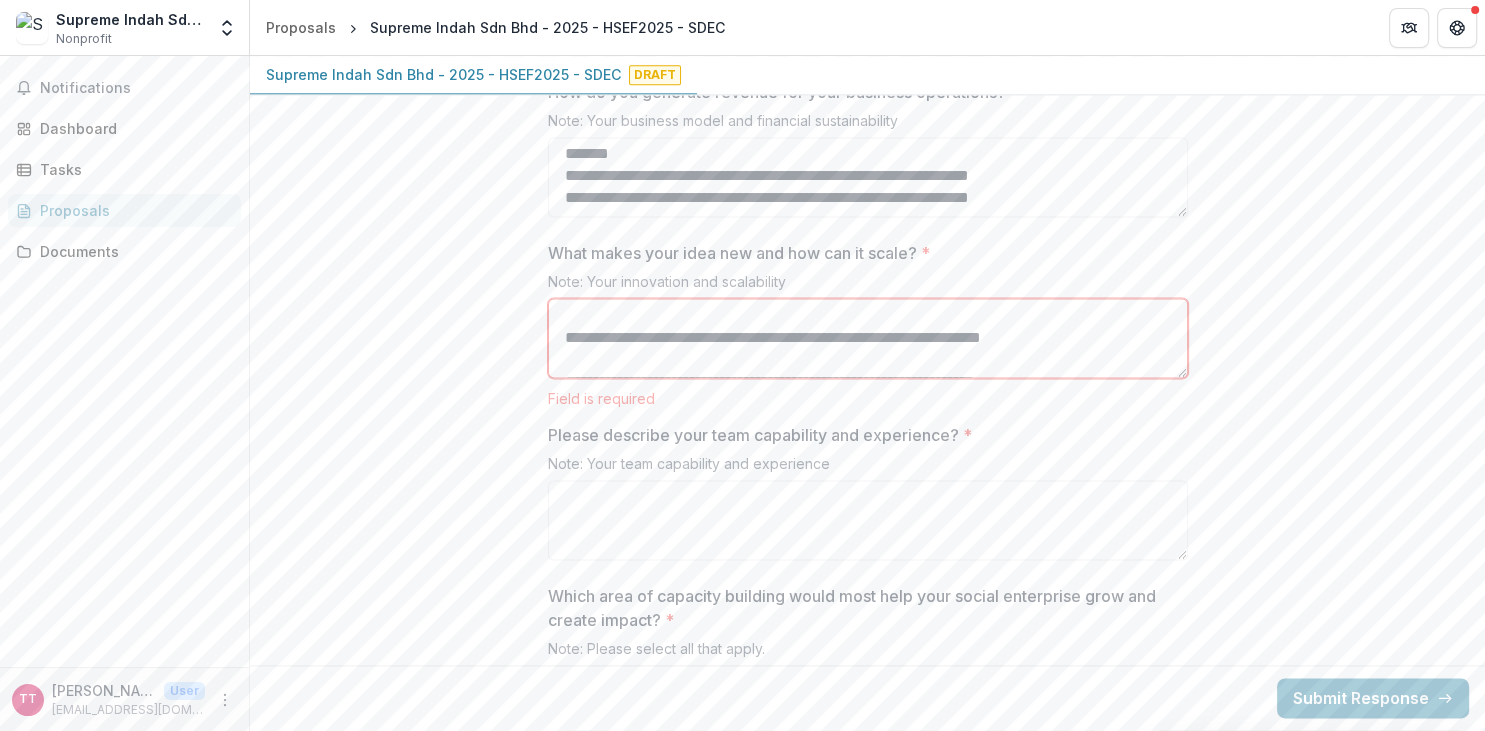 scroll, scrollTop: 311, scrollLeft: 0, axis: vertical 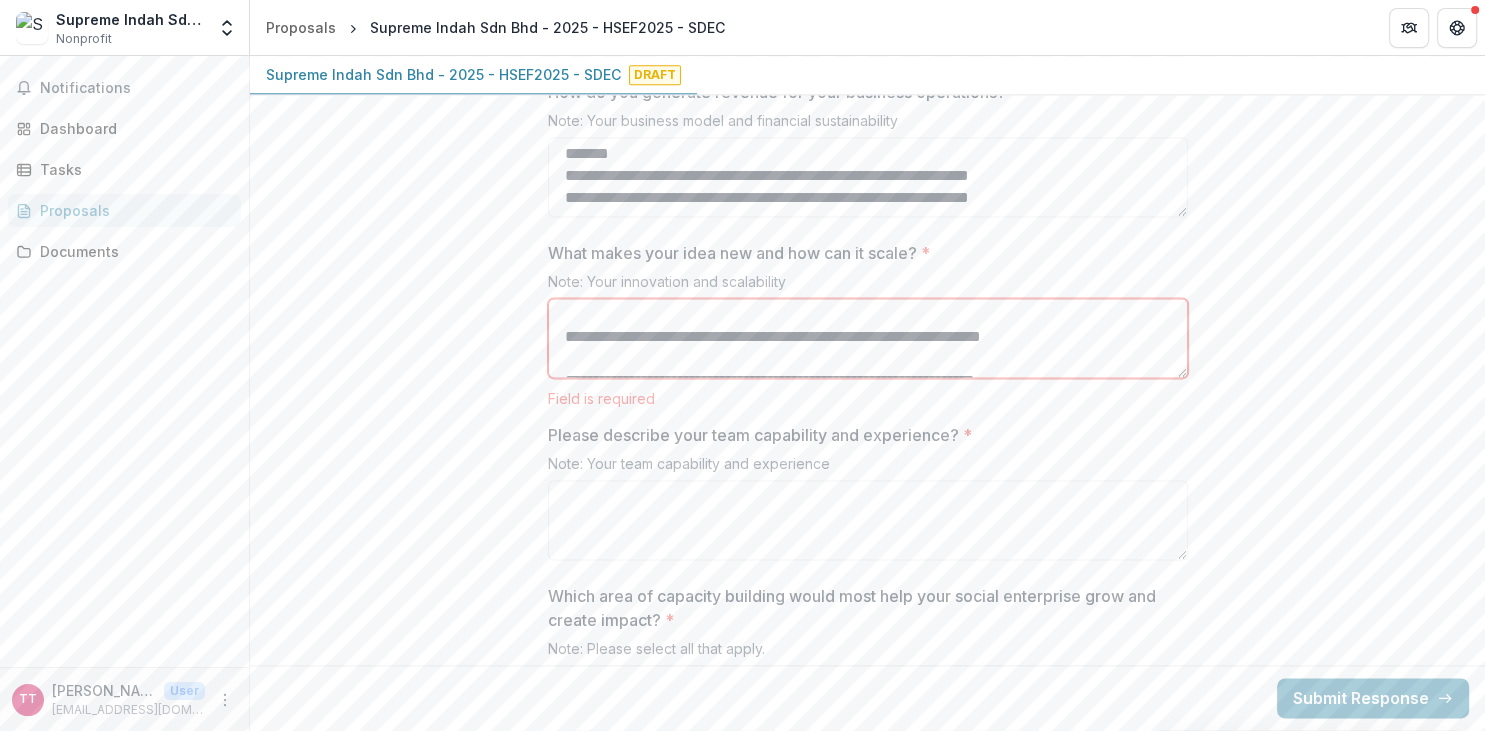 click on "**********" at bounding box center [868, 338] 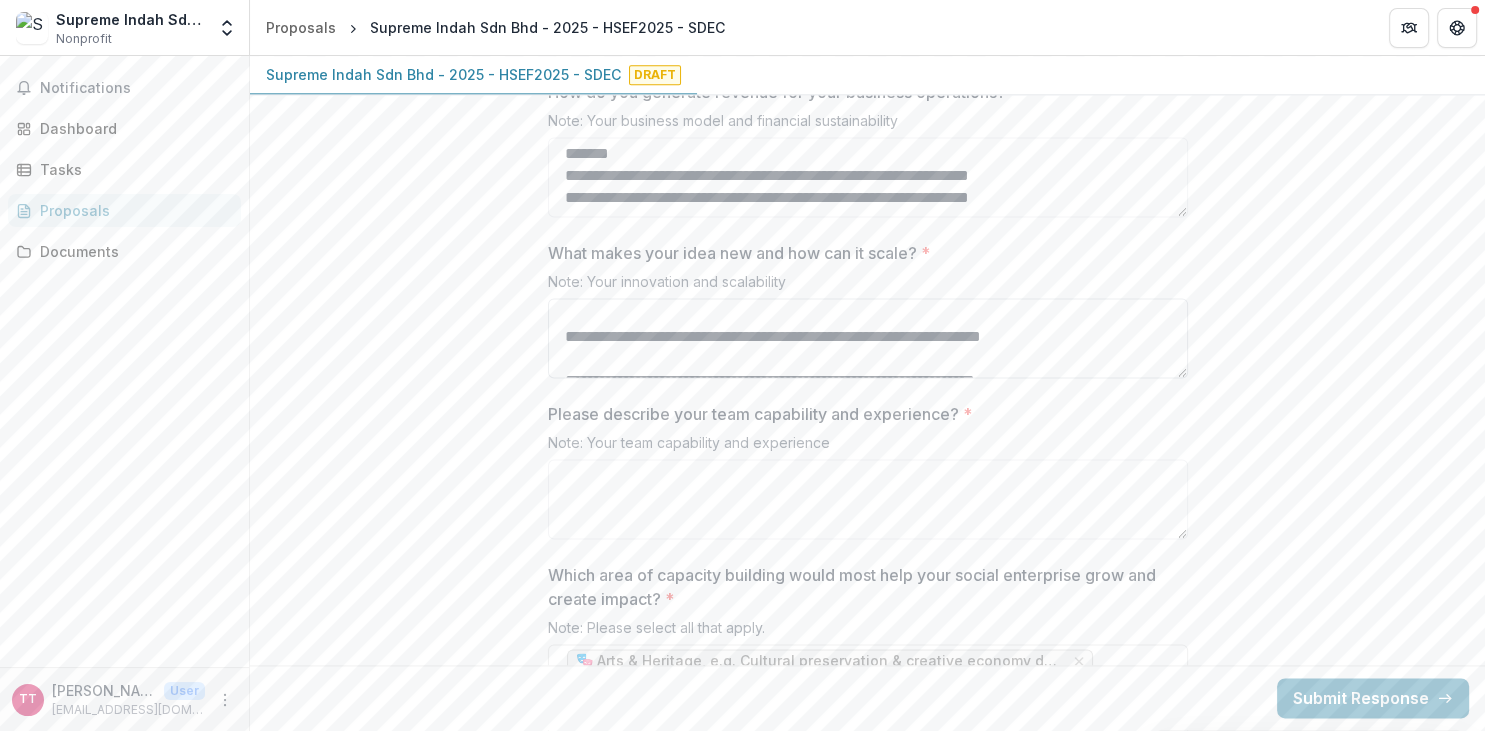 click on "**********" at bounding box center (868, 338) 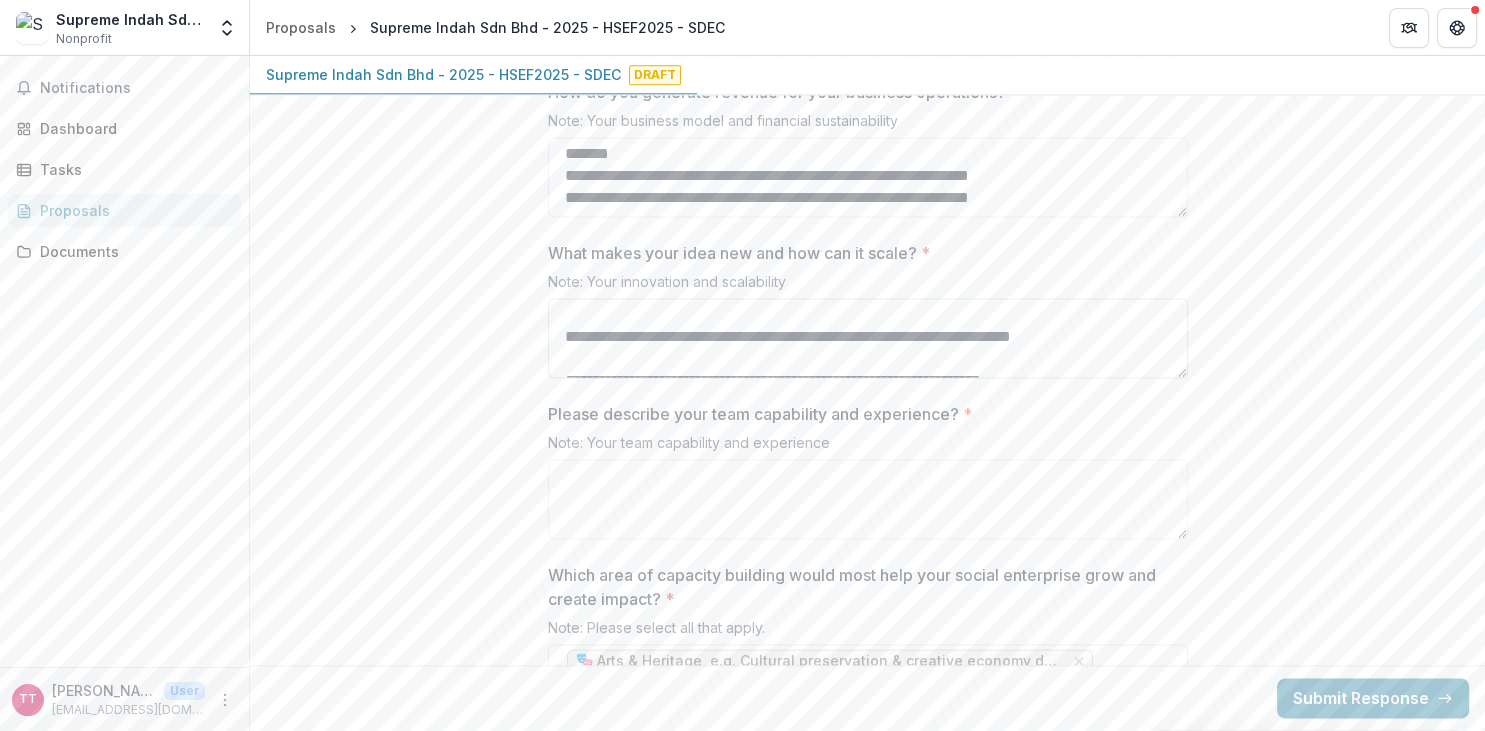 scroll, scrollTop: 241, scrollLeft: 0, axis: vertical 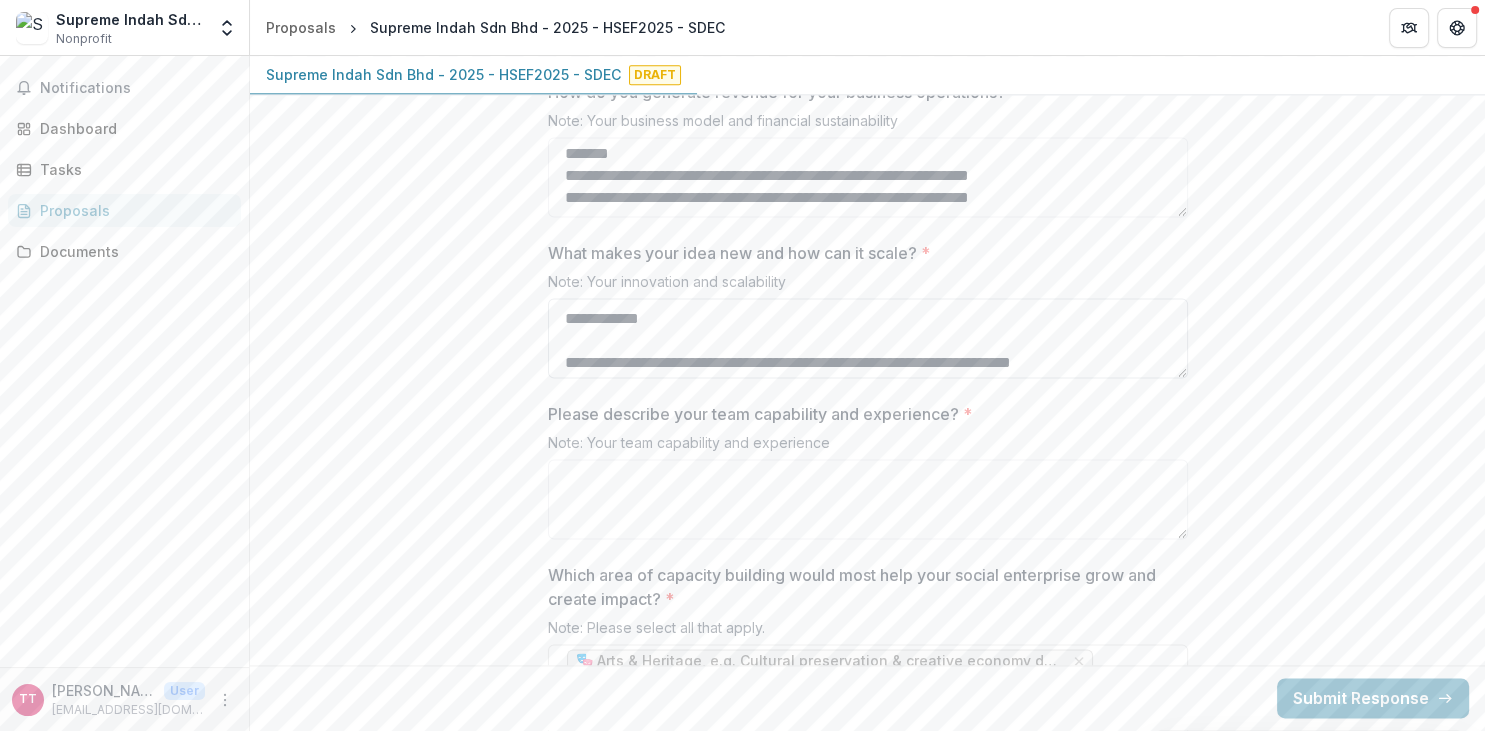 click on "**********" at bounding box center [868, 338] 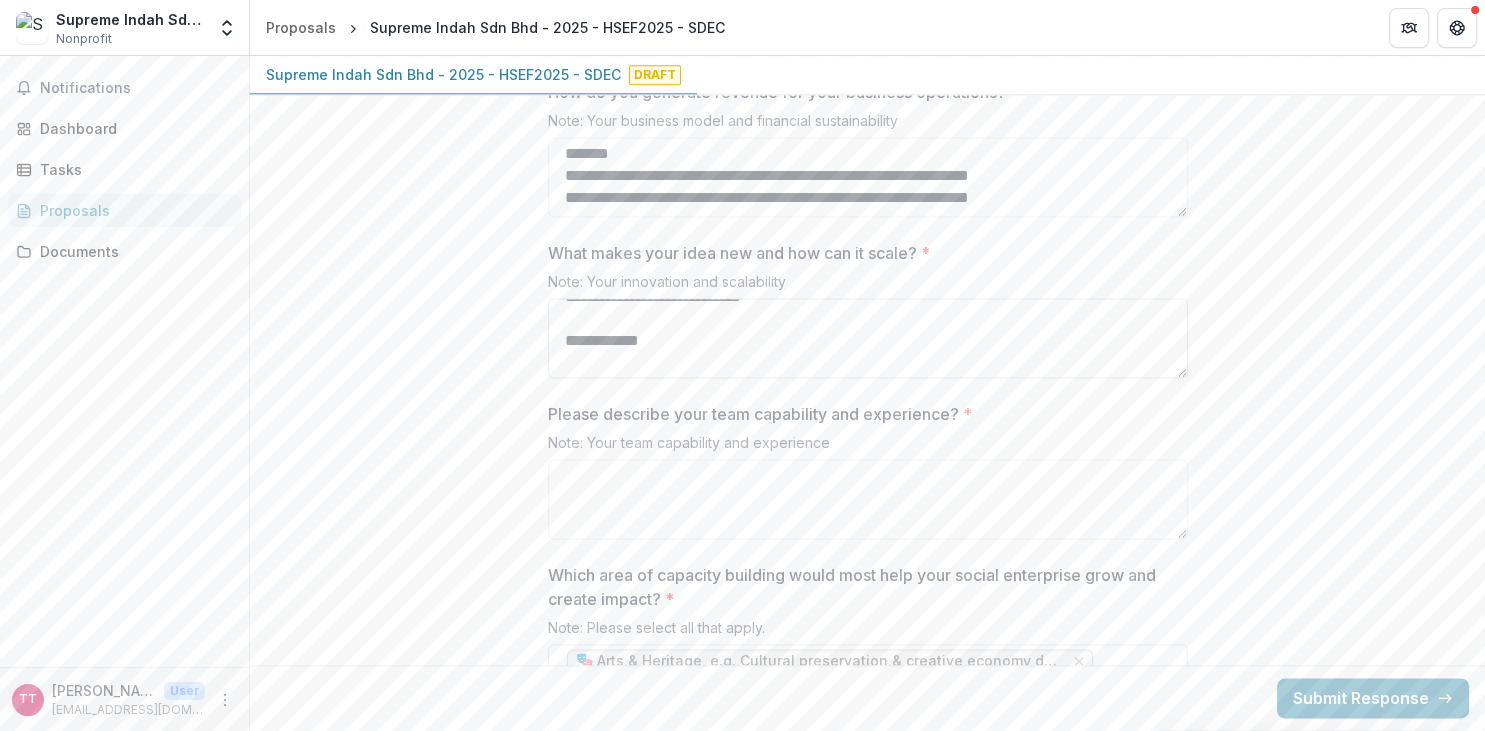 scroll, scrollTop: 311, scrollLeft: 0, axis: vertical 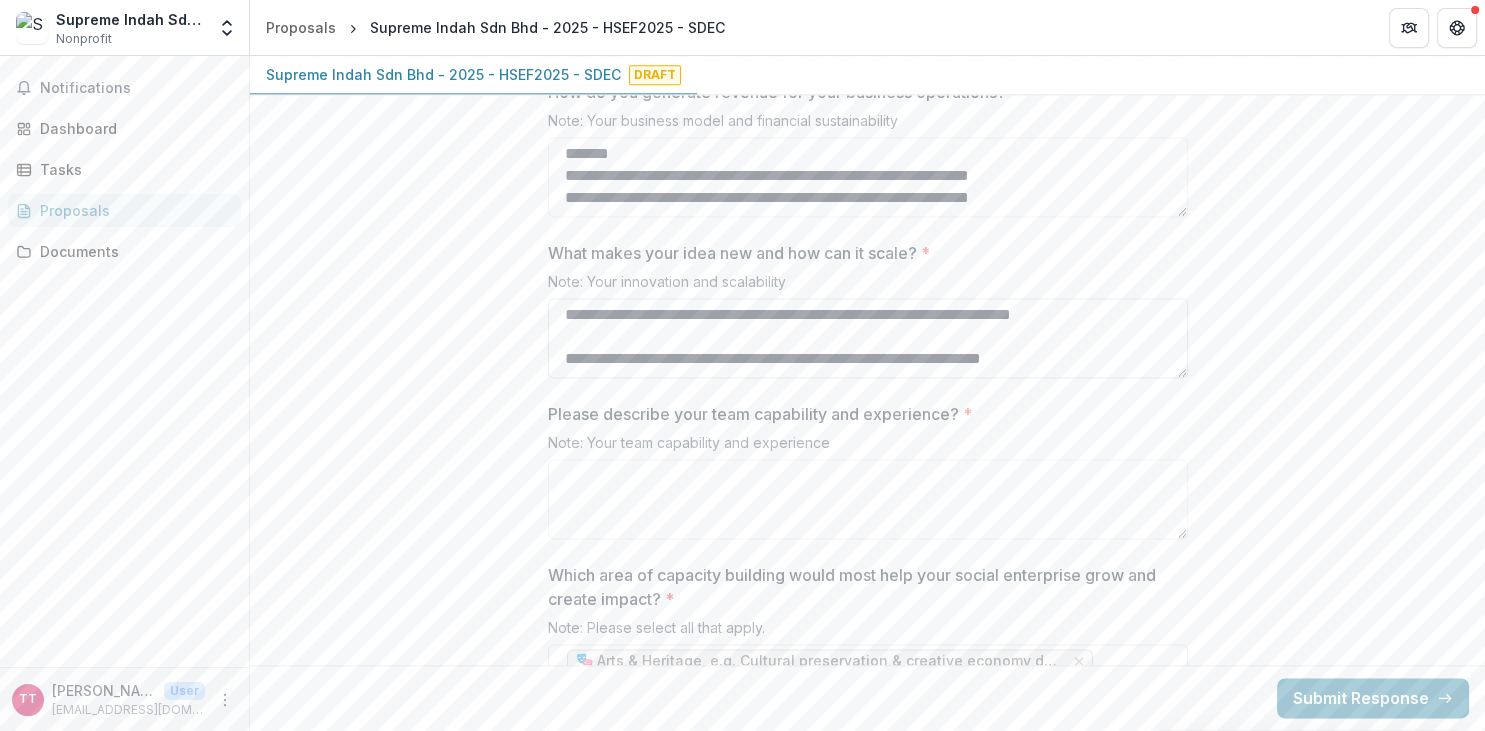 click on "**********" at bounding box center (868, 338) 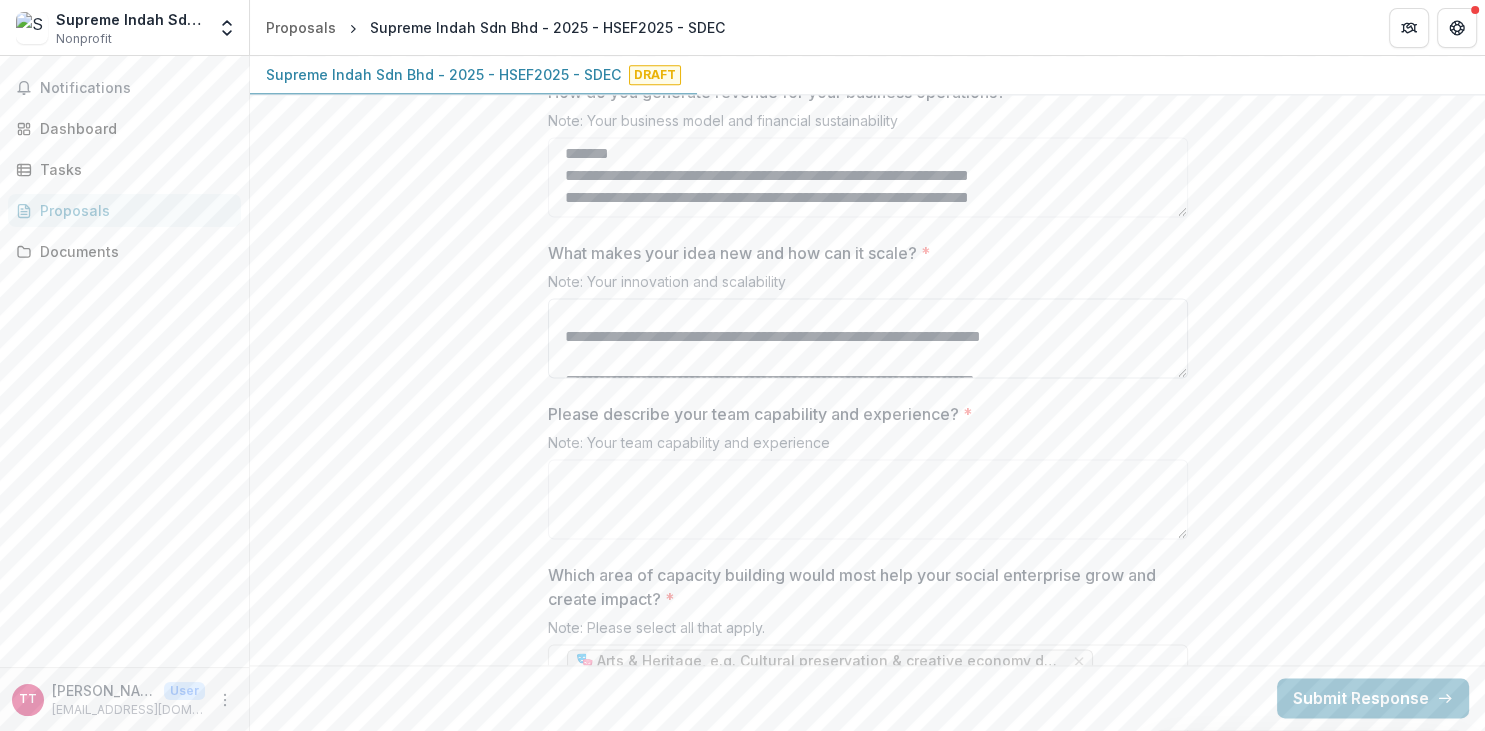 click on "**********" at bounding box center [868, 338] 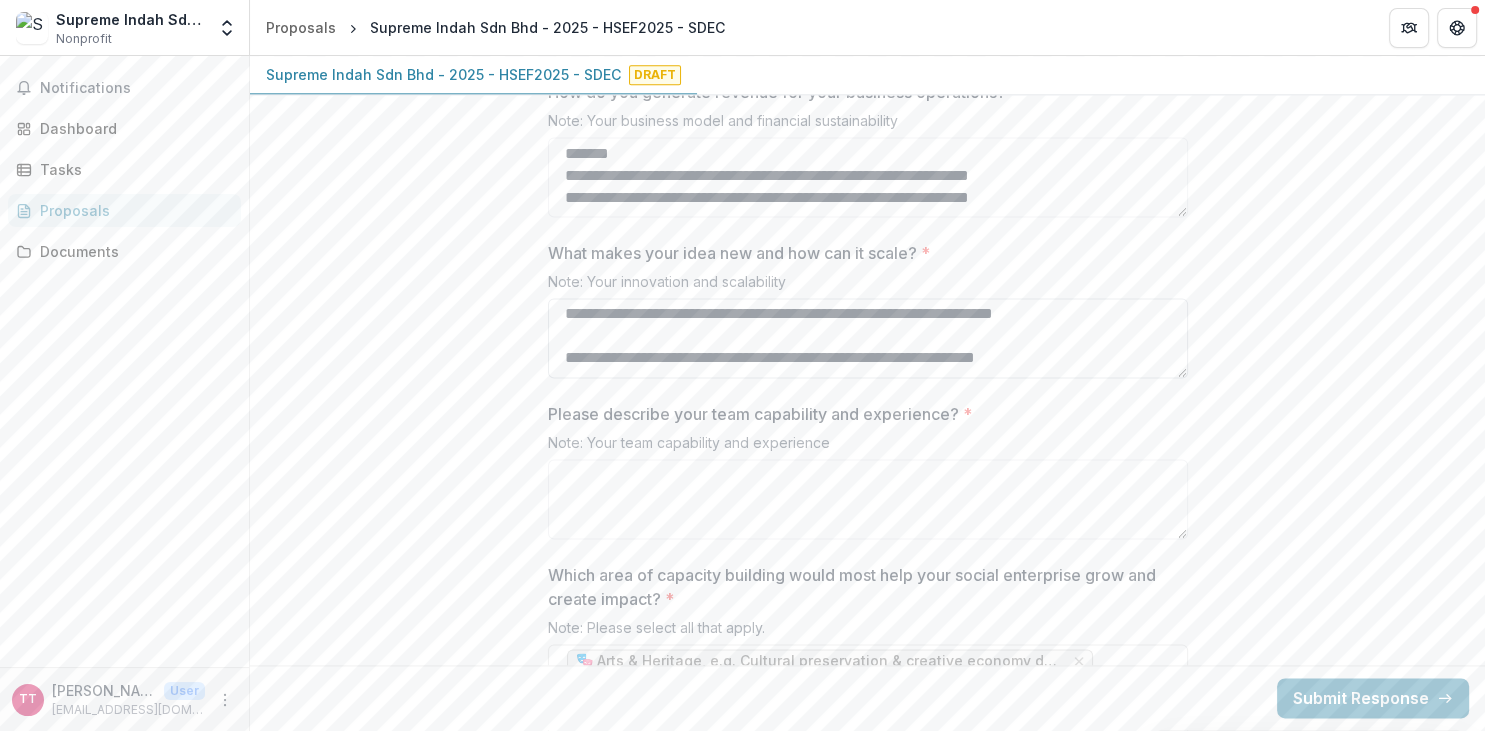 scroll, scrollTop: 355, scrollLeft: 0, axis: vertical 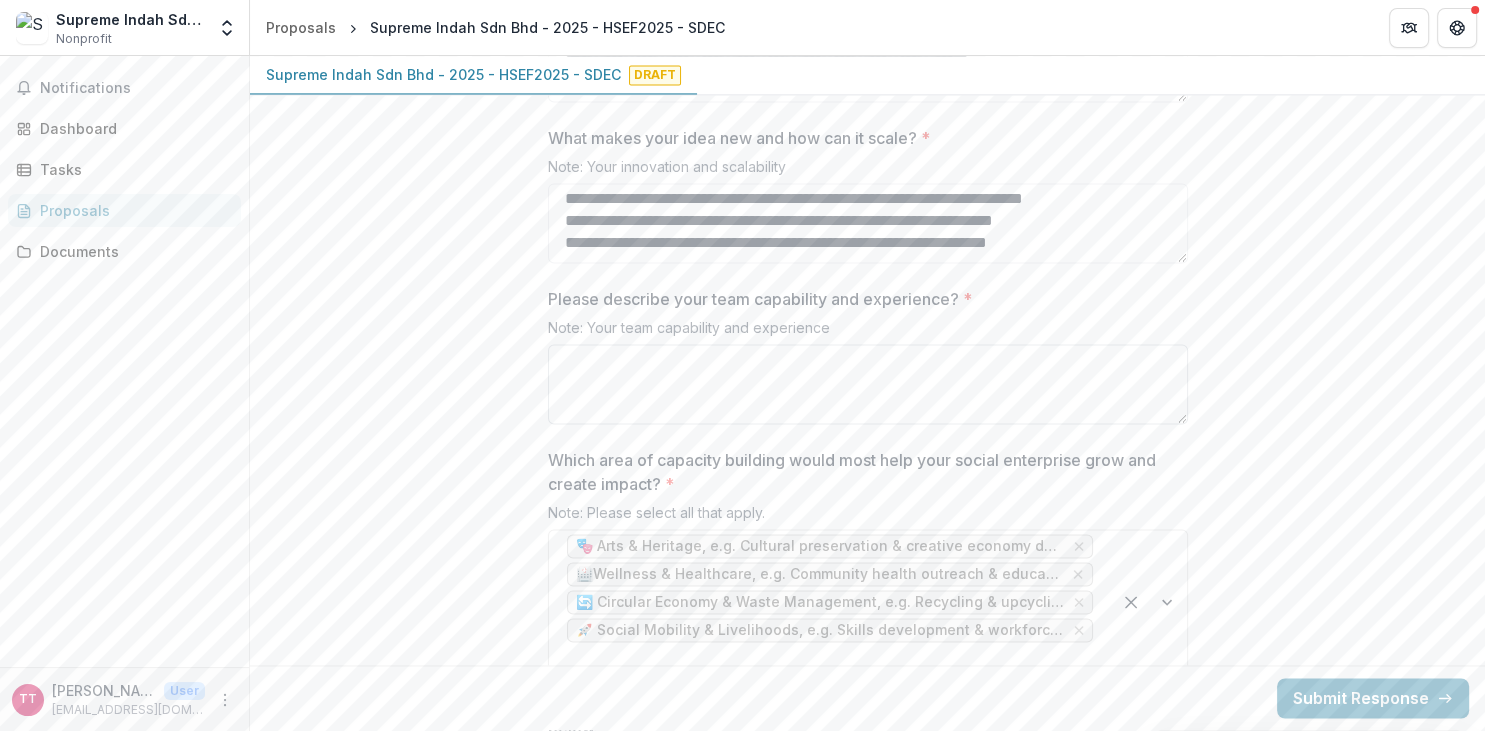 click on "Please describe your team capability and experience? *" at bounding box center (868, 384) 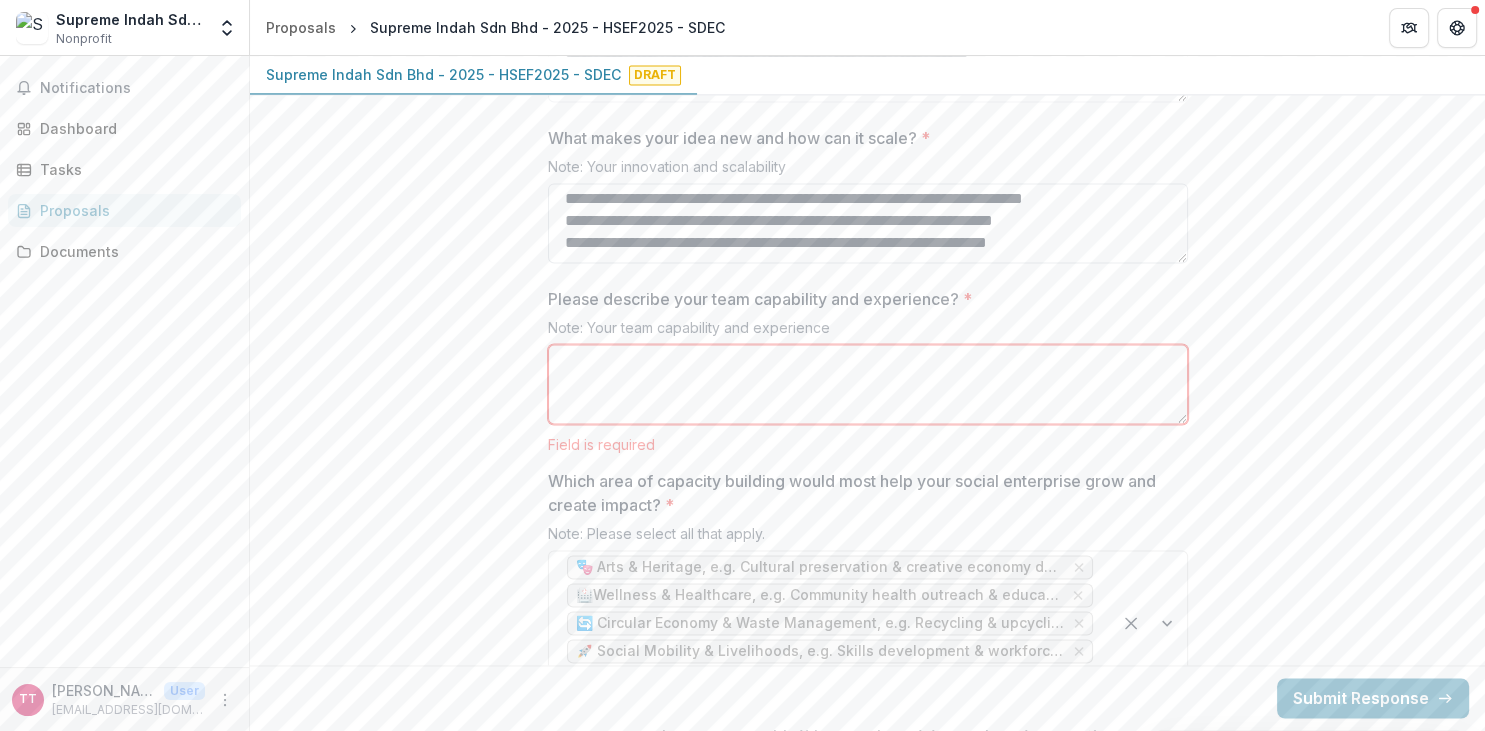 drag, startPoint x: 1126, startPoint y: 238, endPoint x: 987, endPoint y: 246, distance: 139.23003 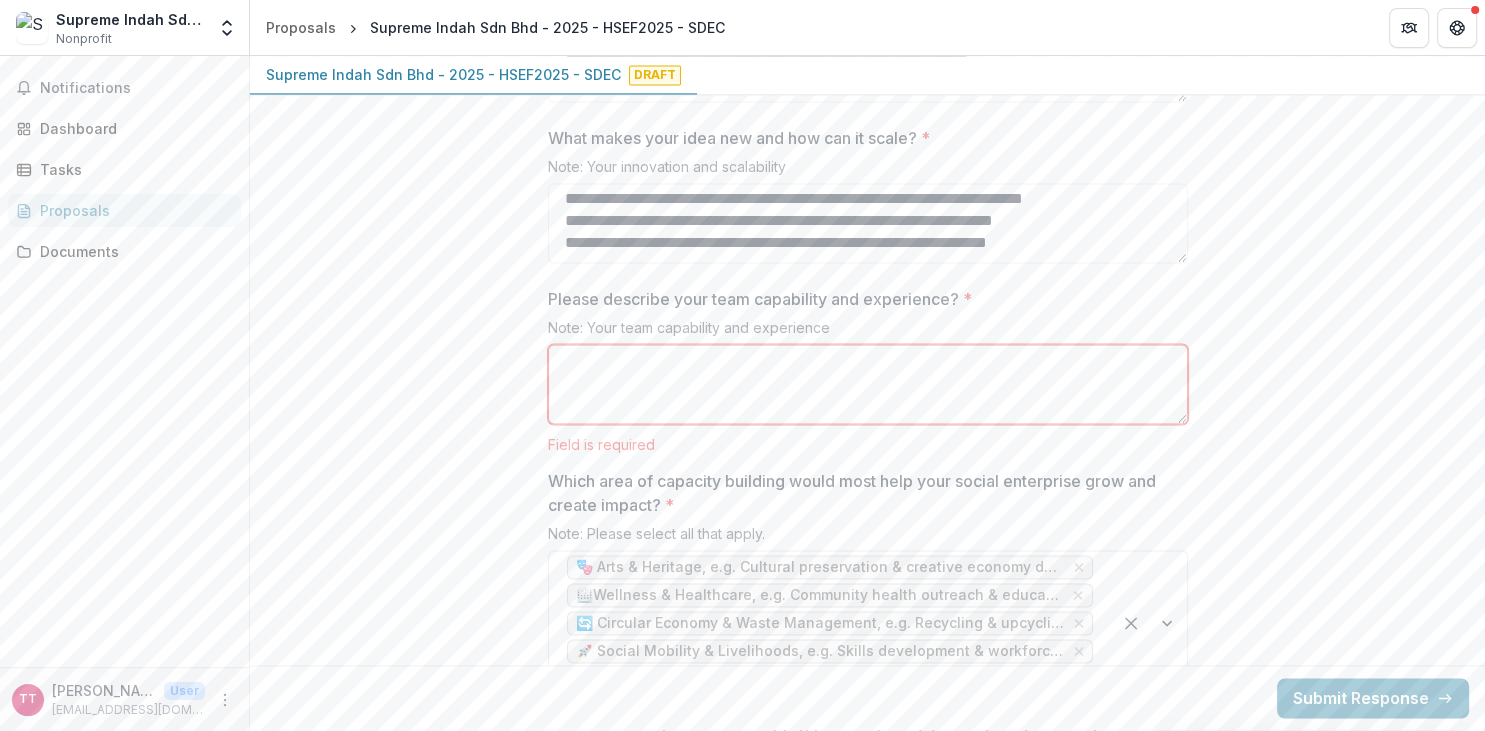 click on "Please describe your team capability and experience? *" at bounding box center (868, 384) 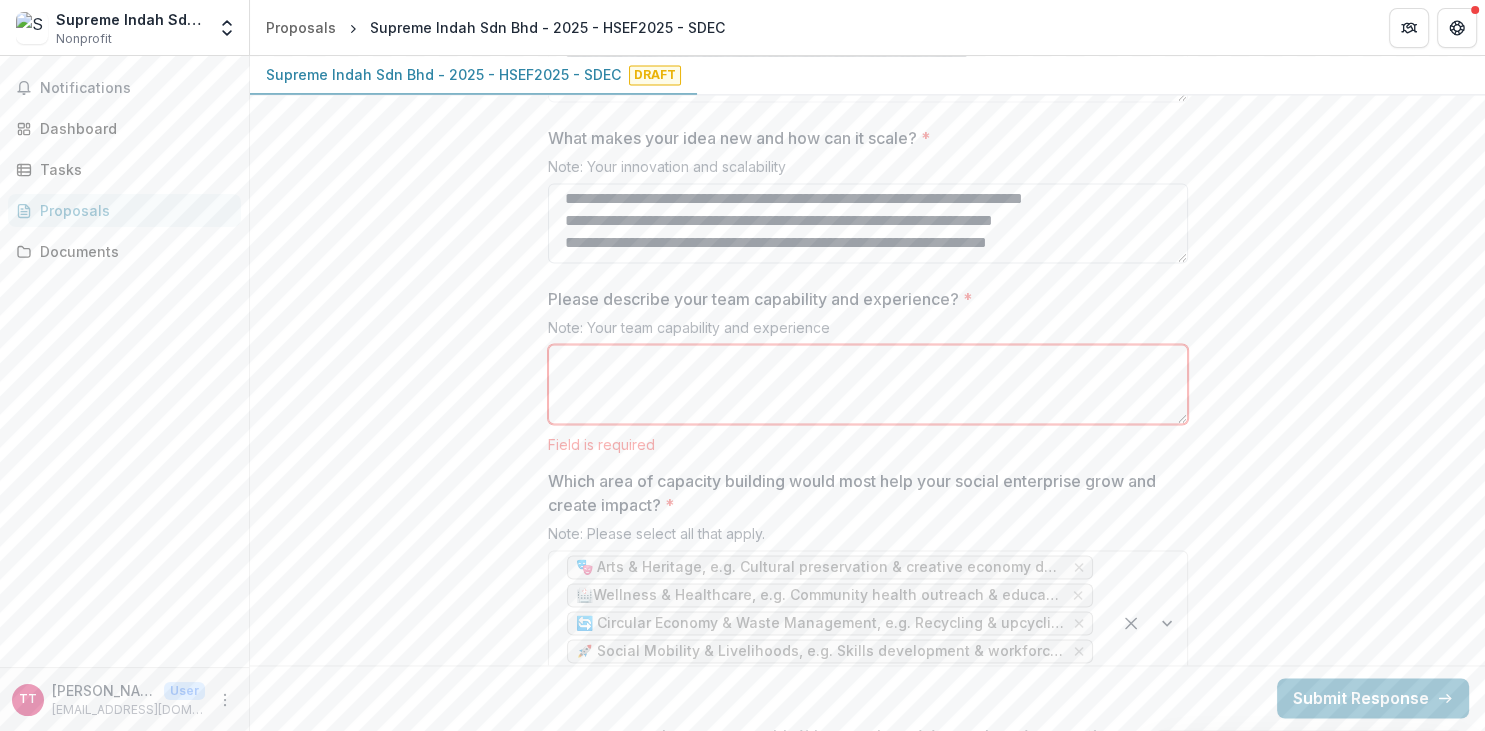drag, startPoint x: 1121, startPoint y: 234, endPoint x: 881, endPoint y: 250, distance: 240.53275 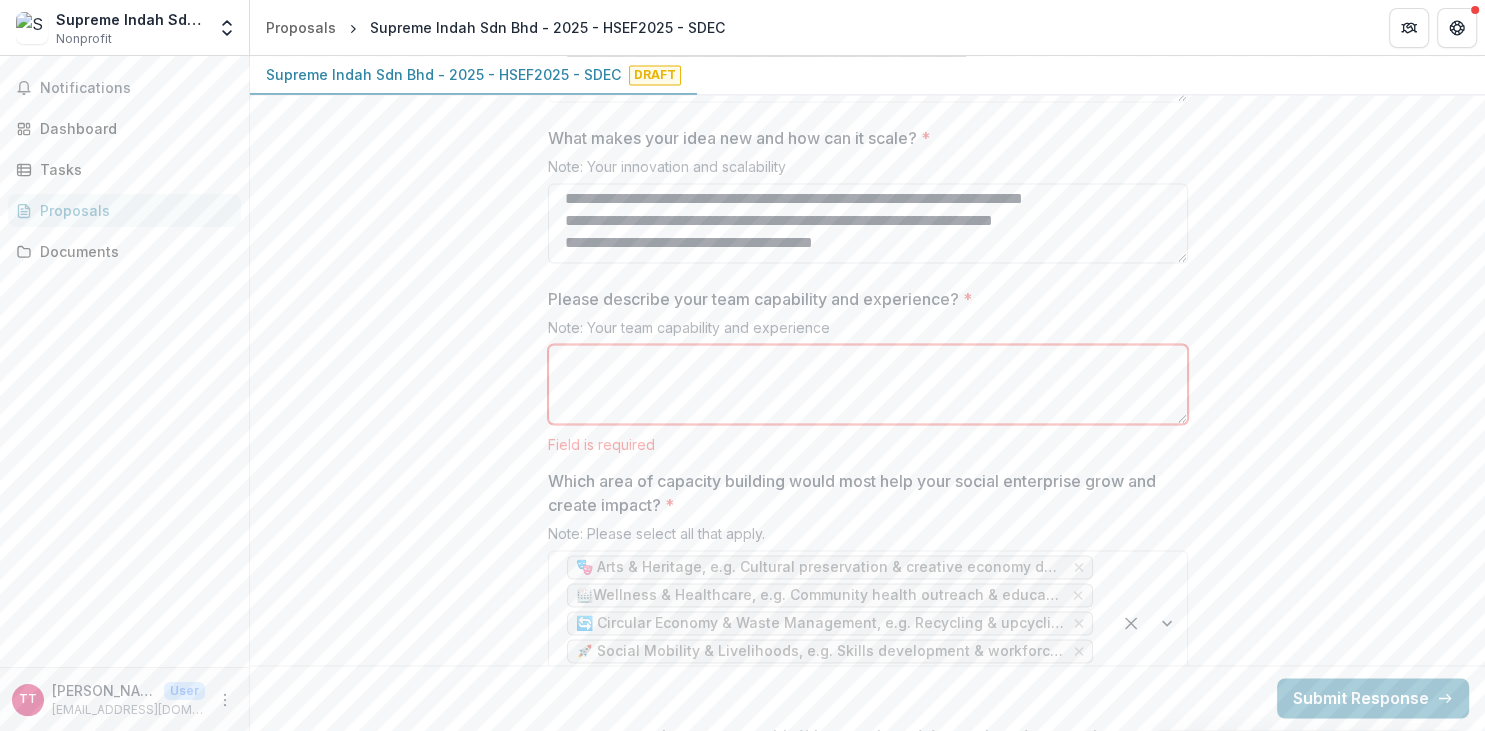 drag, startPoint x: 751, startPoint y: 235, endPoint x: 710, endPoint y: 238, distance: 41.109608 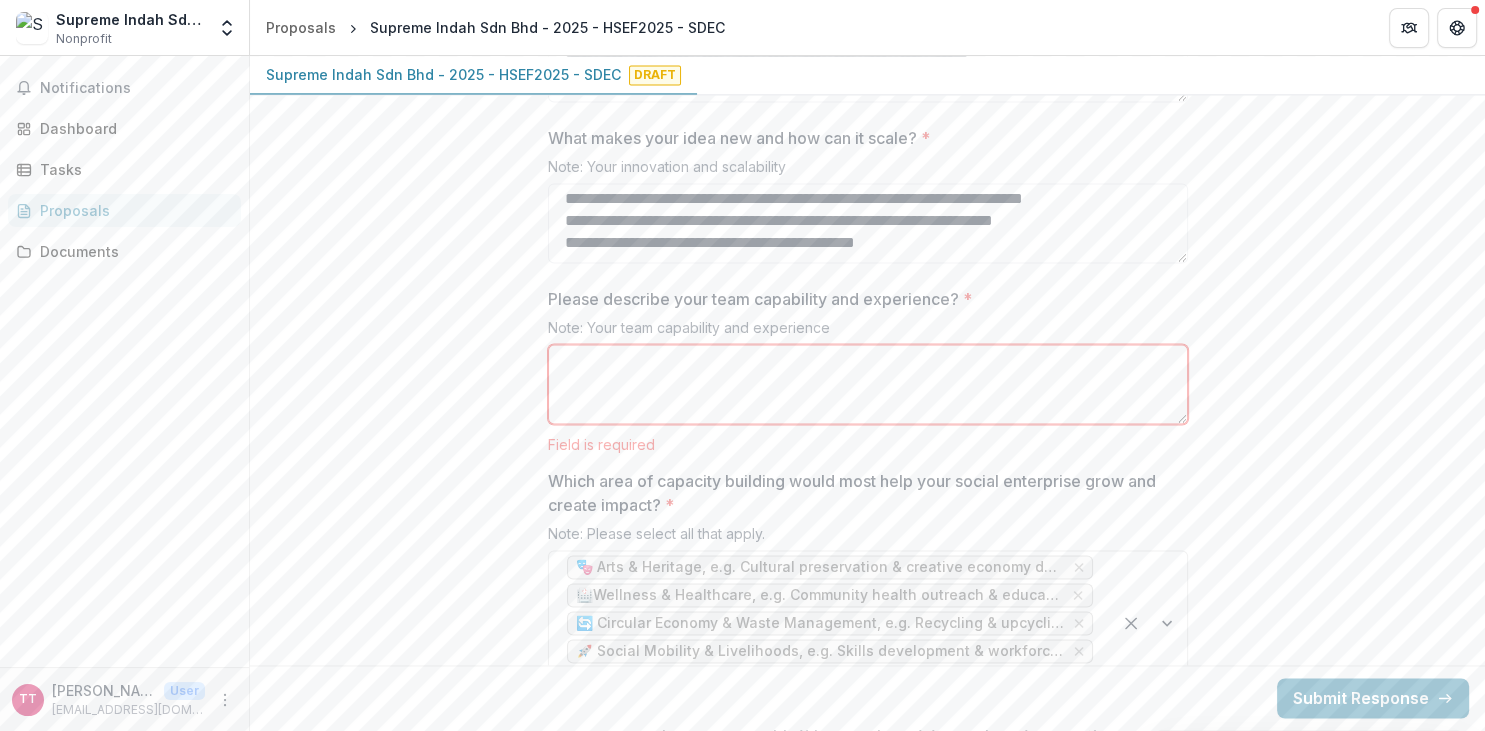 type on "**********" 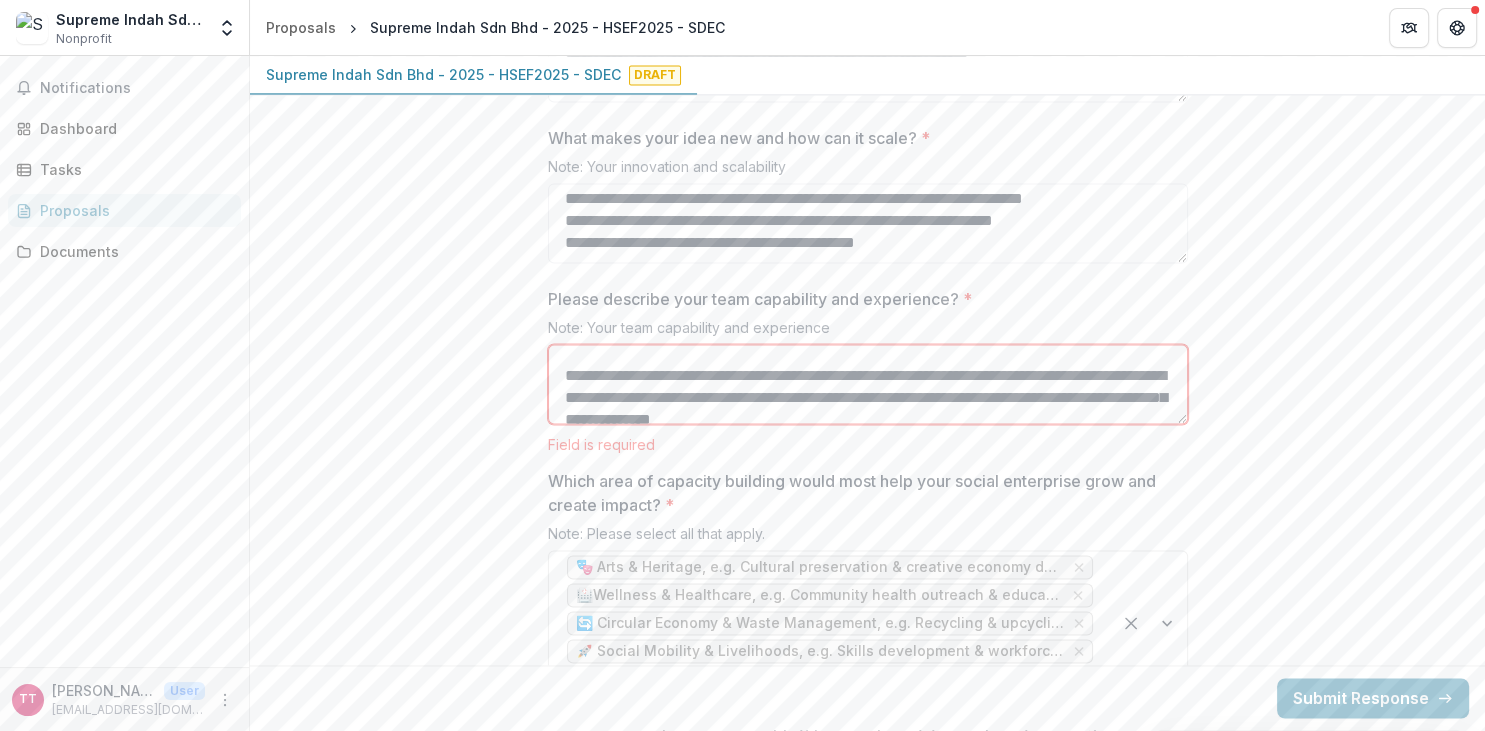 scroll, scrollTop: 0, scrollLeft: 0, axis: both 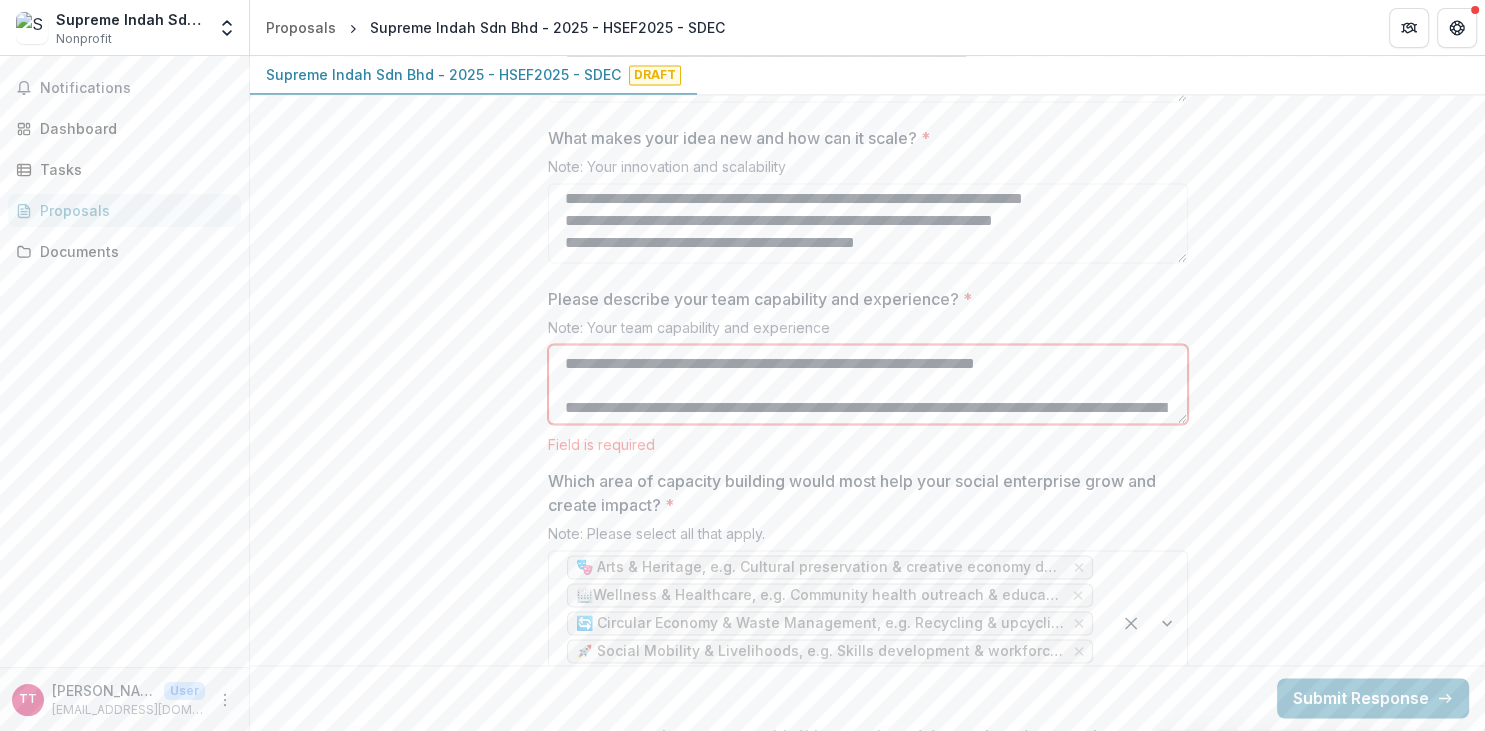 click on "**********" at bounding box center [868, 384] 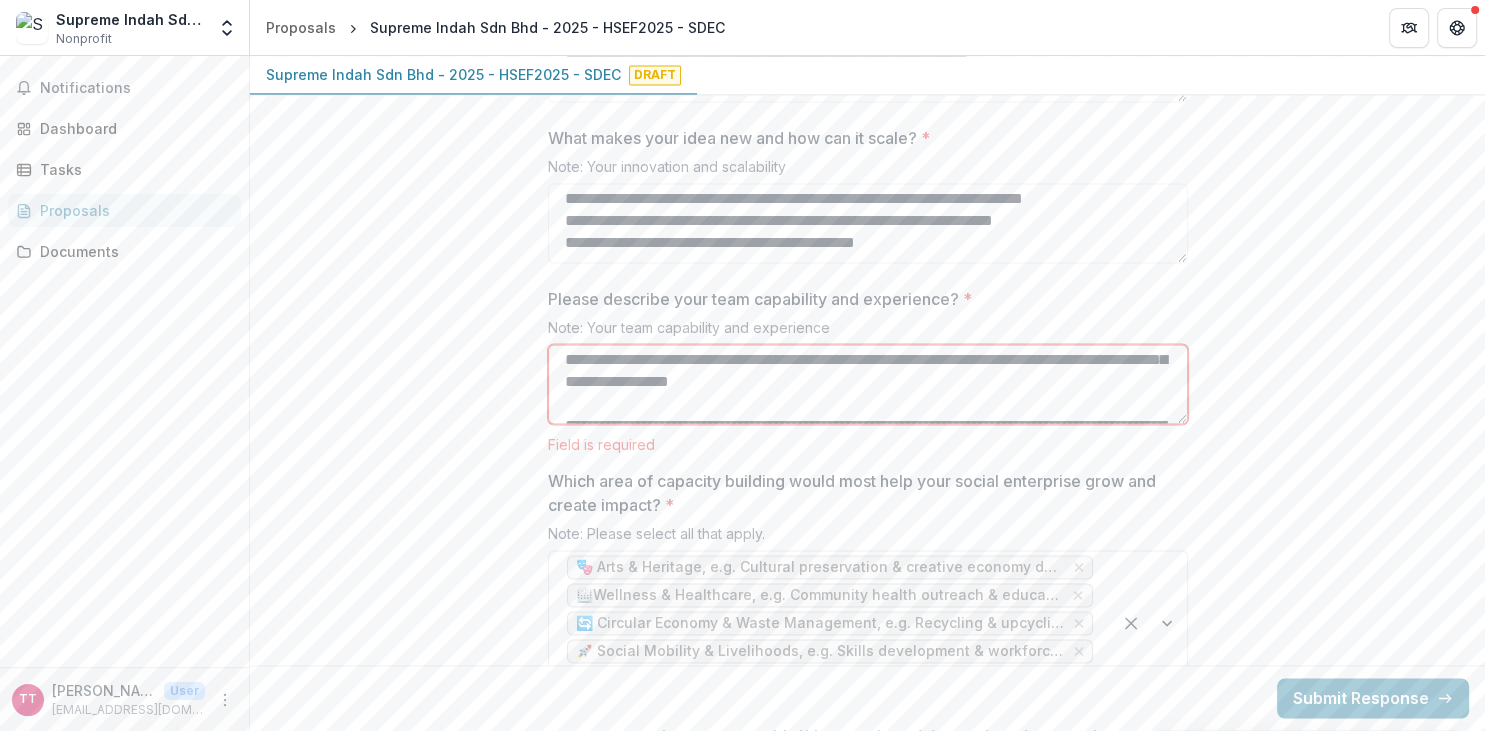 click on "**********" at bounding box center (868, 384) 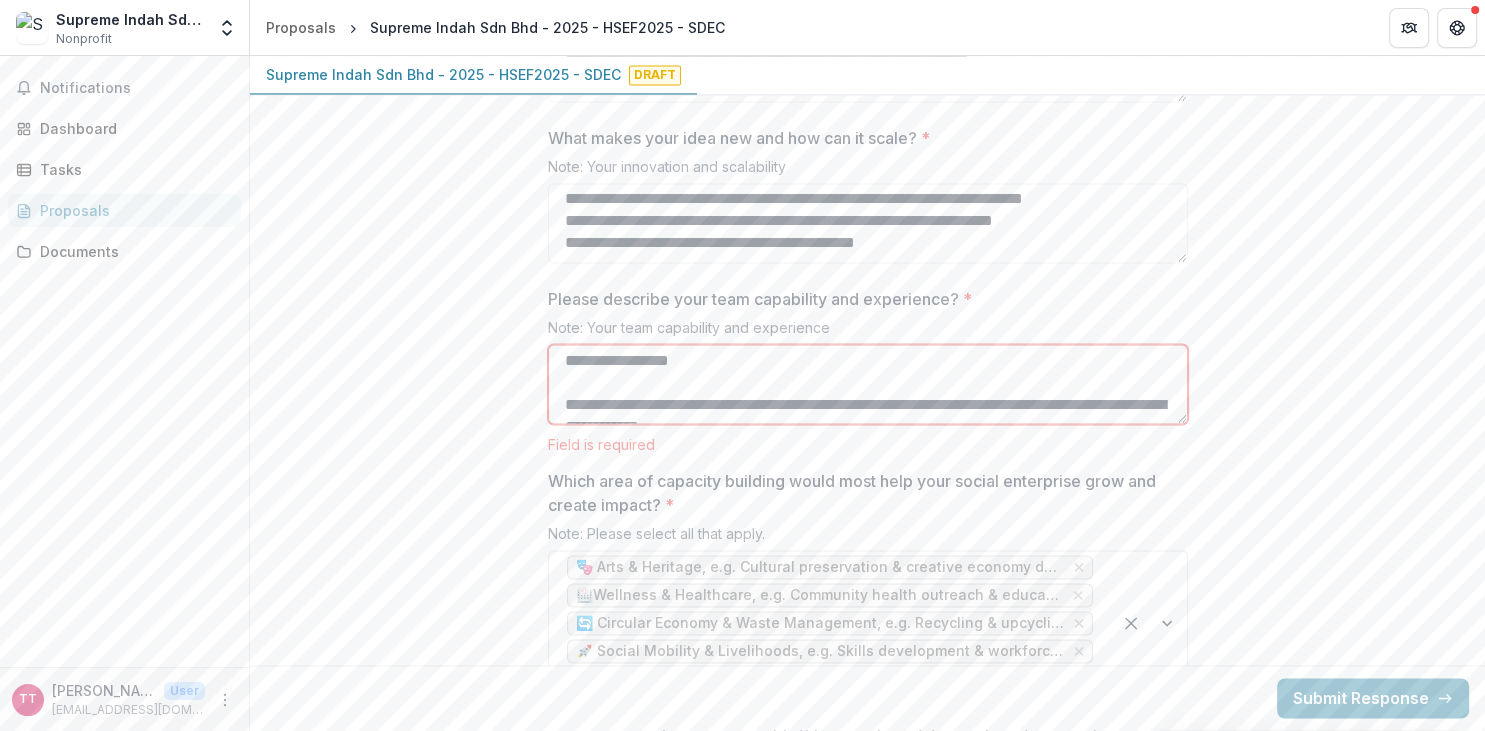 scroll, scrollTop: 70, scrollLeft: 0, axis: vertical 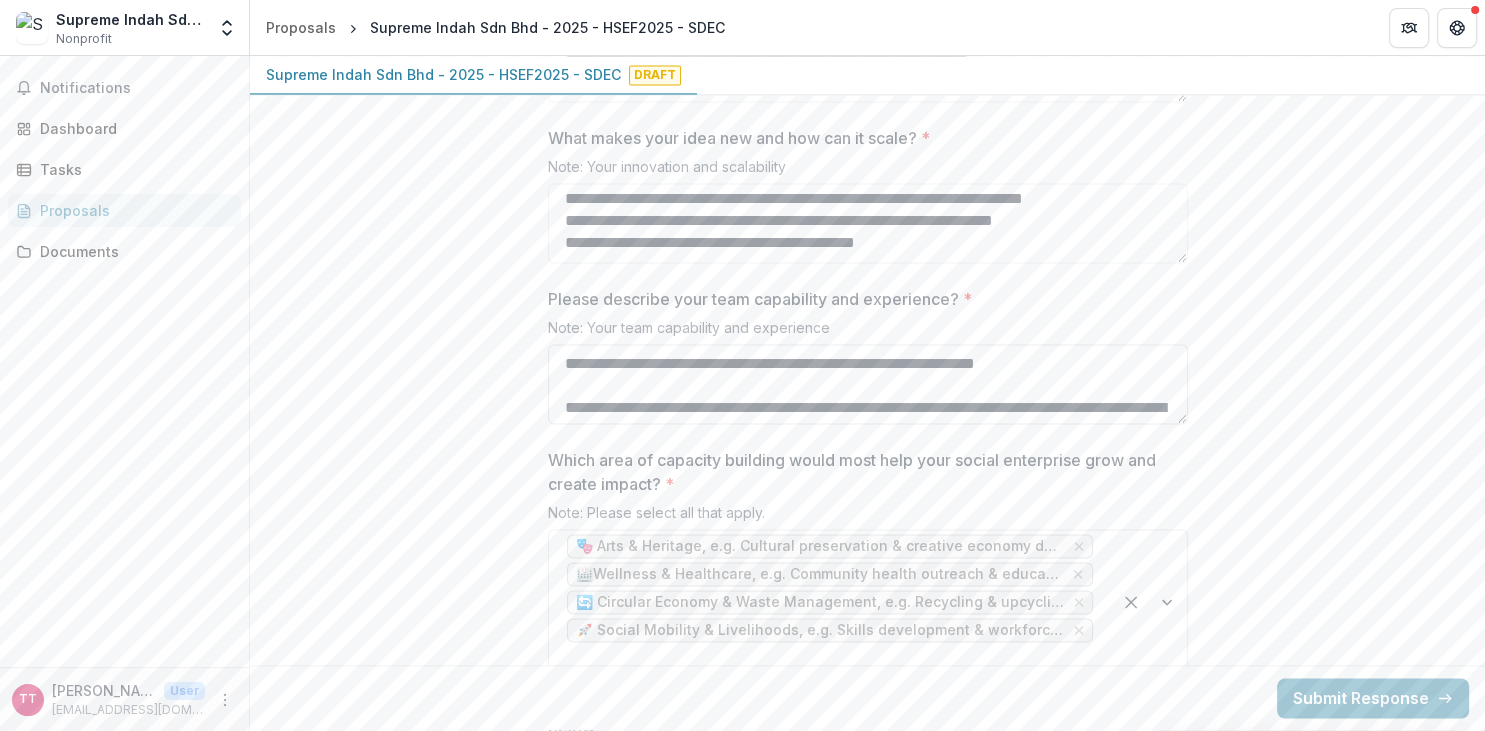 drag, startPoint x: 1036, startPoint y: 385, endPoint x: 746, endPoint y: 404, distance: 290.62173 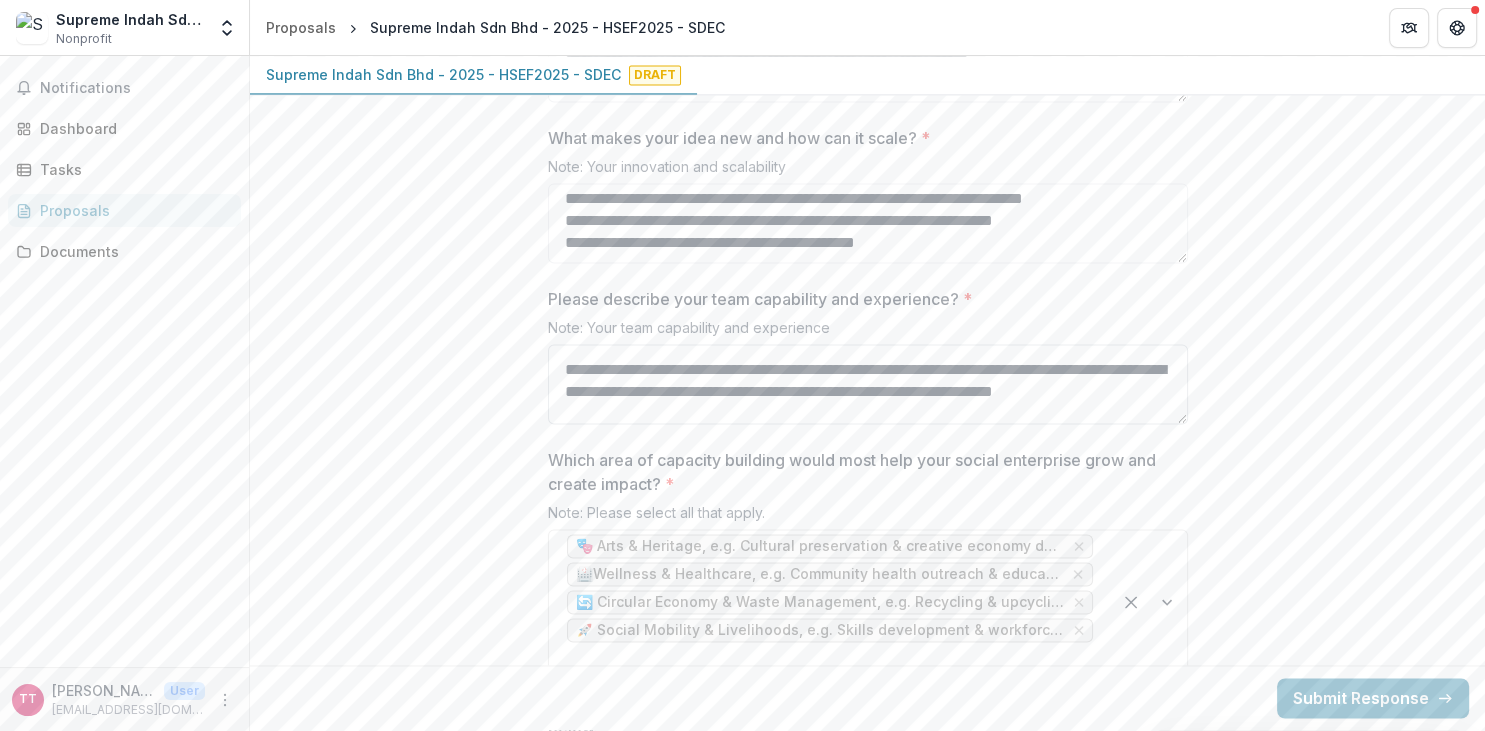 drag, startPoint x: 740, startPoint y: 410, endPoint x: 642, endPoint y: 408, distance: 98.02041 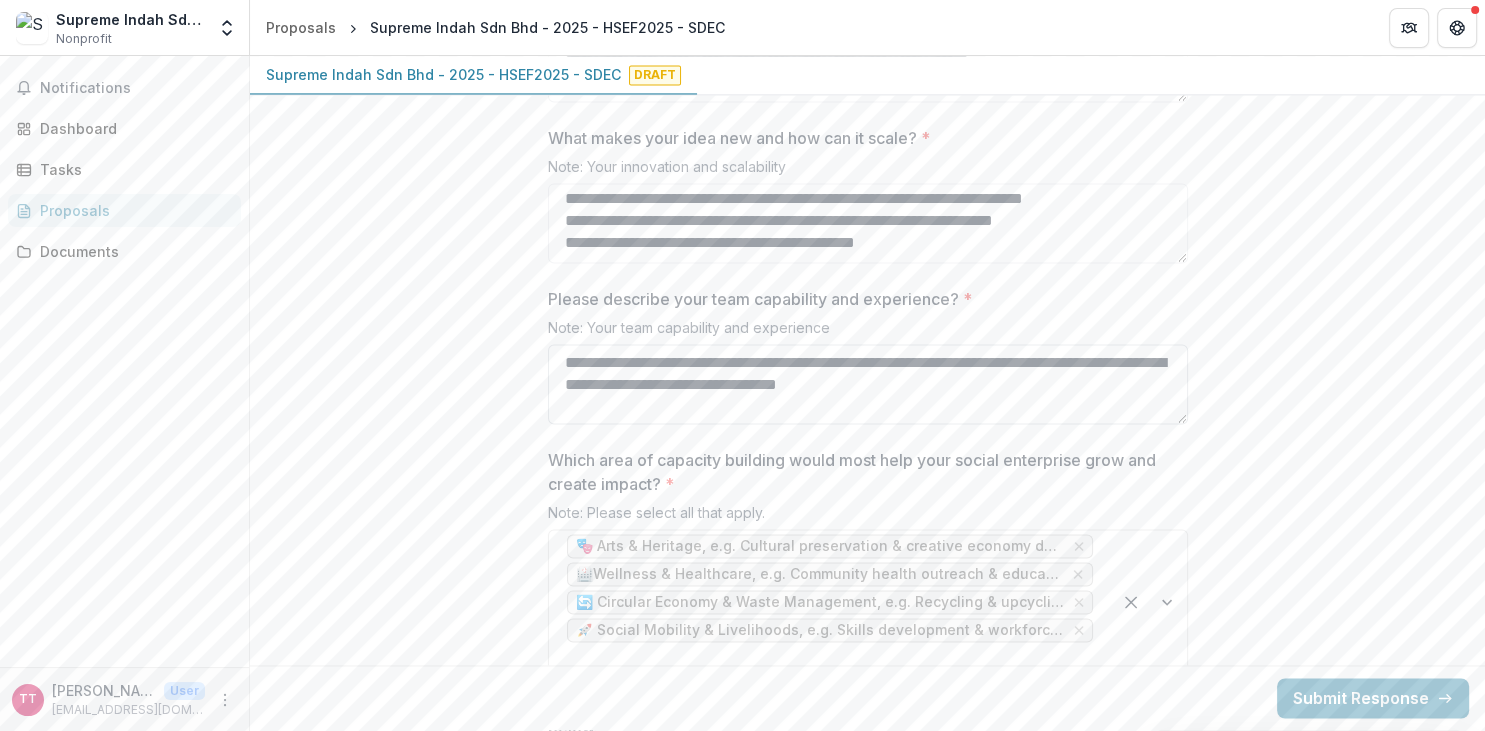 scroll, scrollTop: 170, scrollLeft: 0, axis: vertical 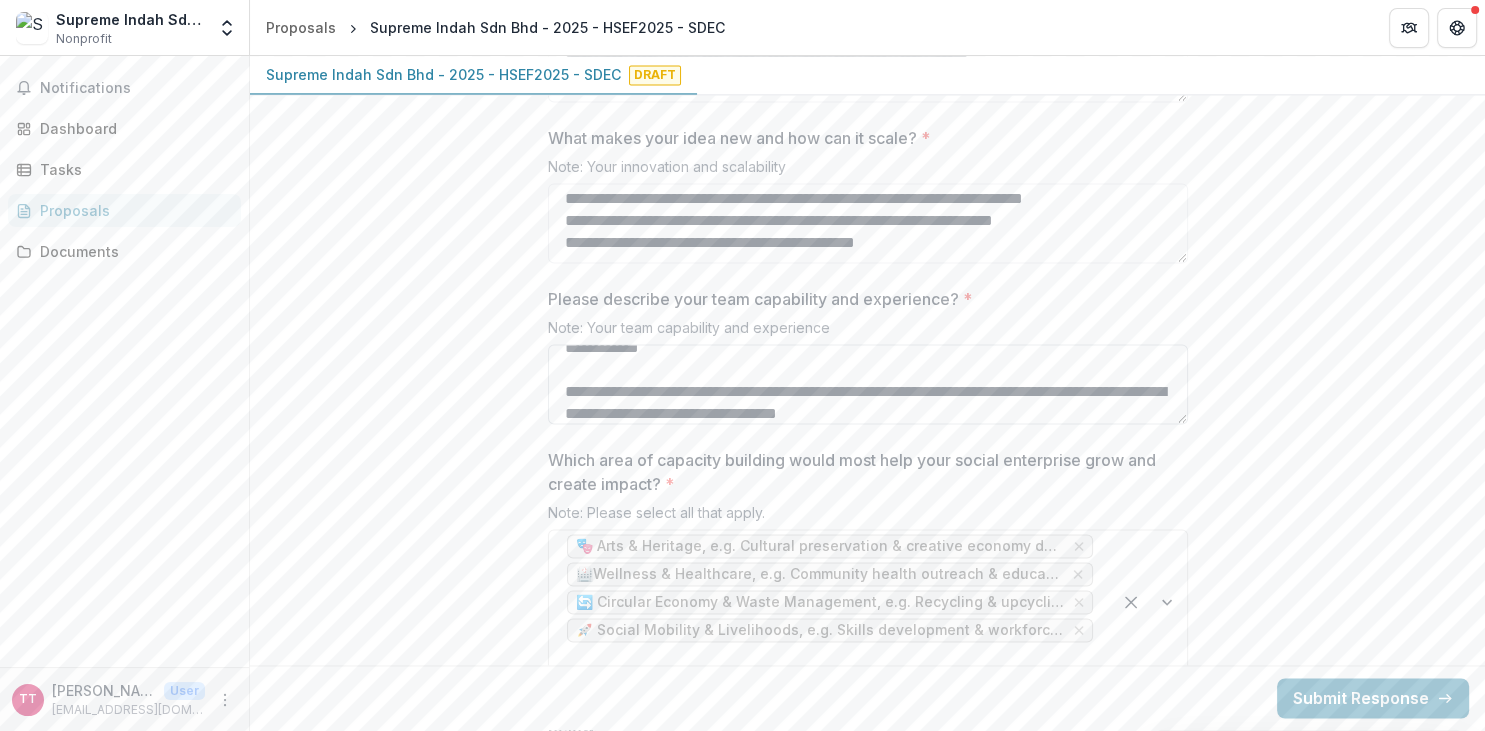 click on "**********" at bounding box center (868, 384) 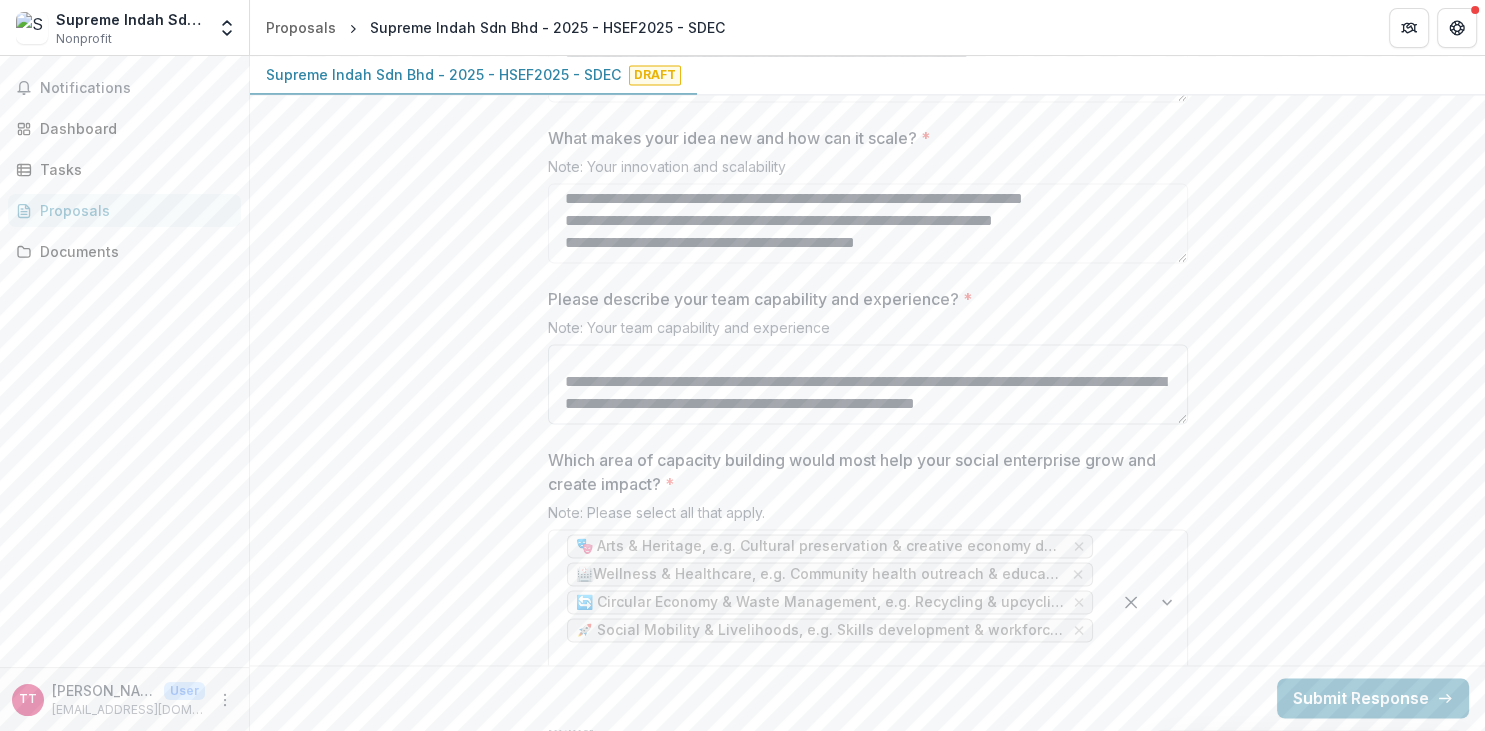 scroll, scrollTop: 241, scrollLeft: 0, axis: vertical 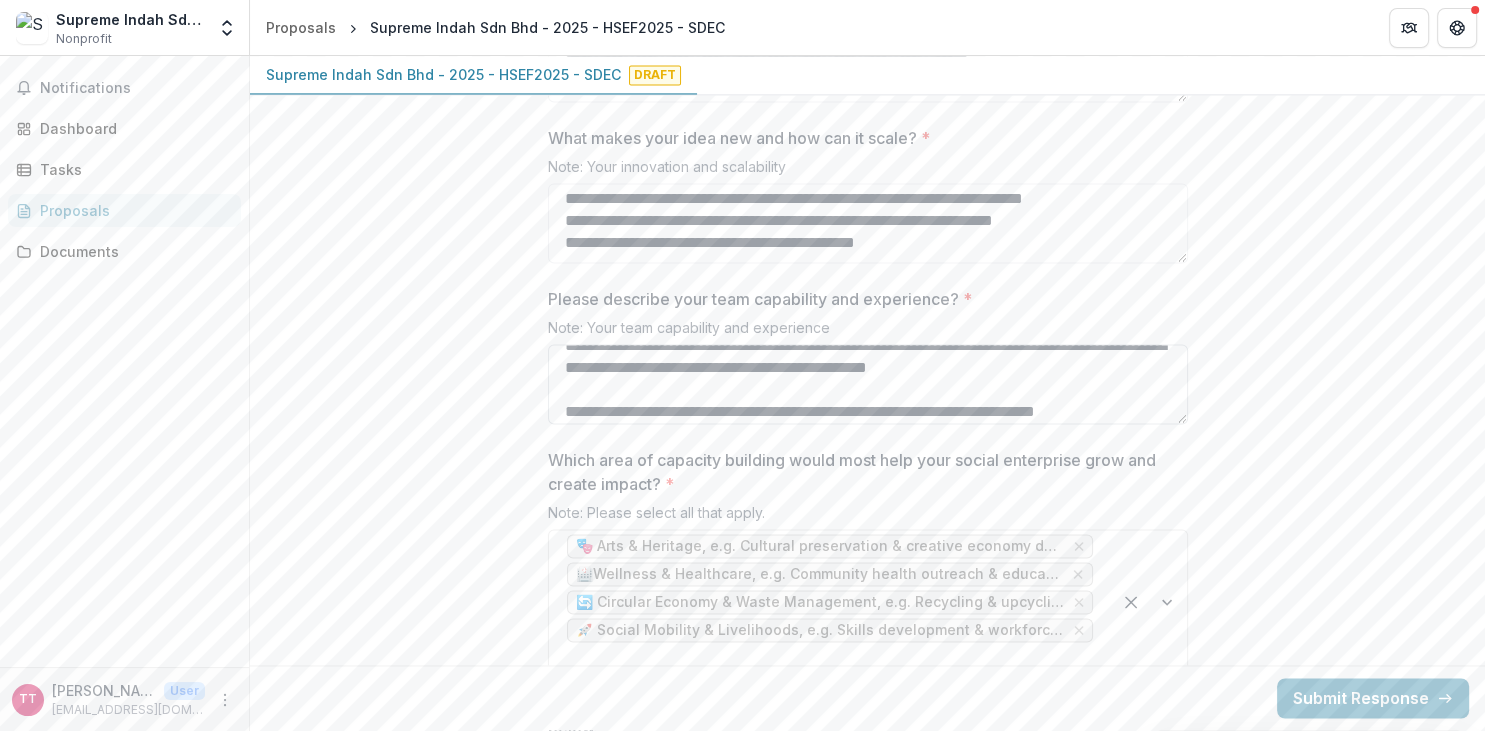 drag, startPoint x: 1162, startPoint y: 408, endPoint x: 682, endPoint y: 439, distance: 481 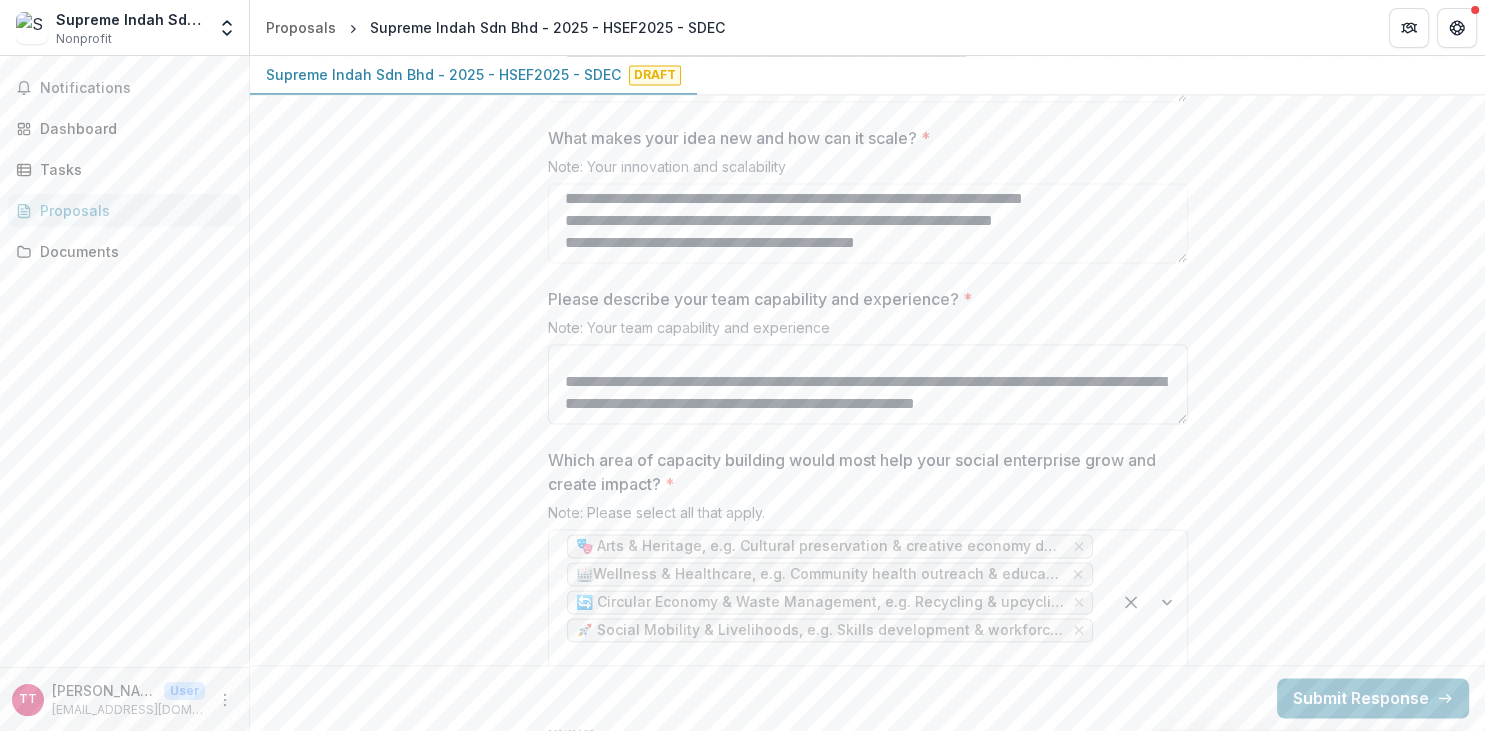 scroll, scrollTop: 219, scrollLeft: 0, axis: vertical 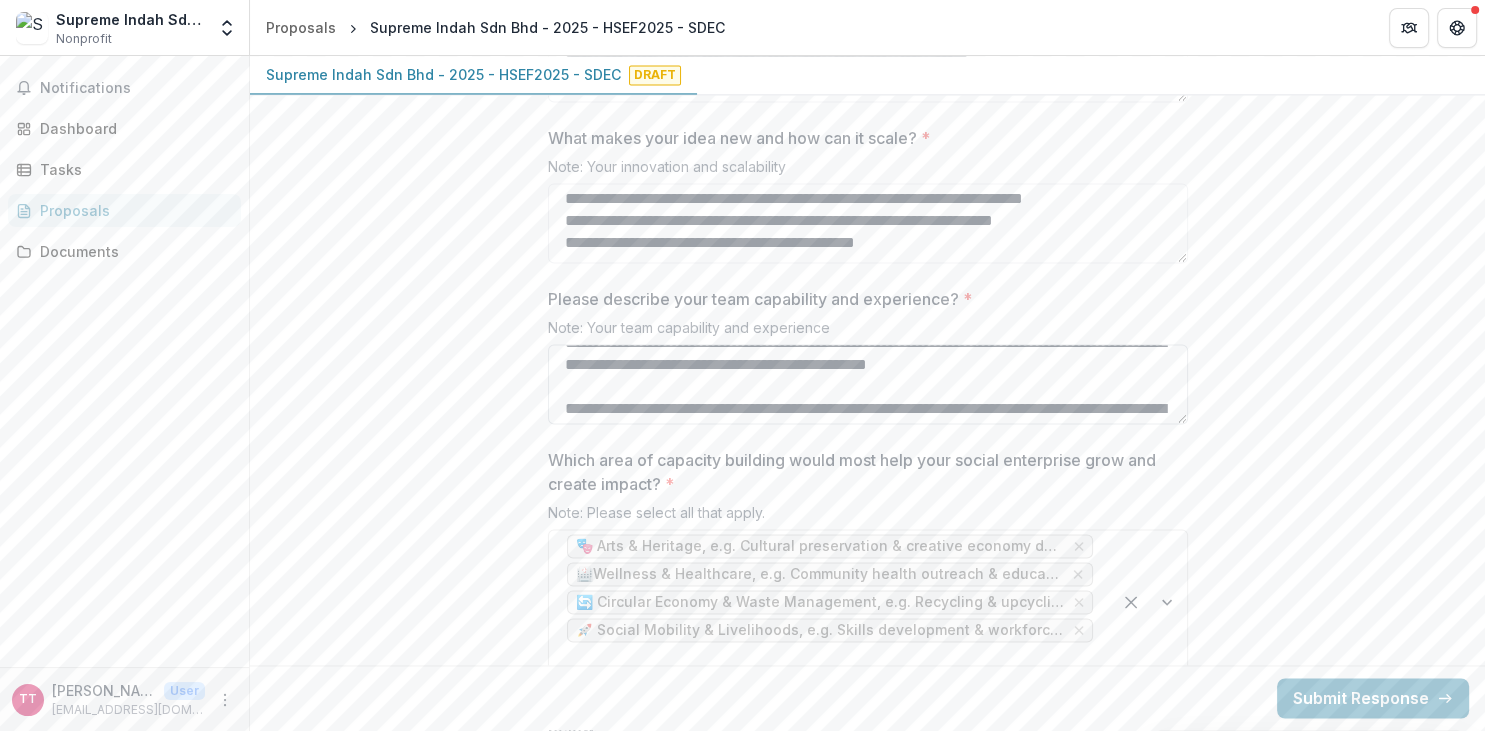 click on "**********" at bounding box center (868, 384) 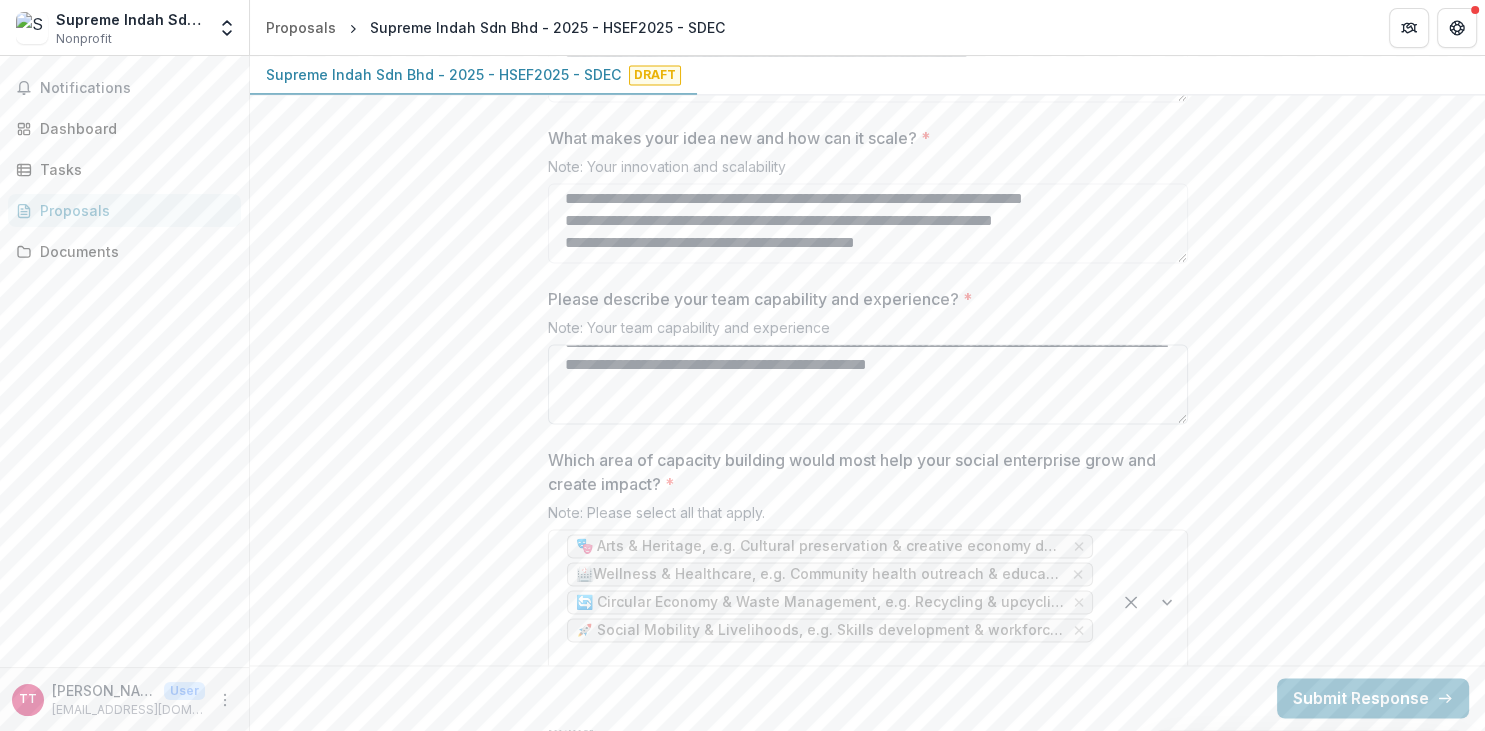 scroll, scrollTop: 237, scrollLeft: 0, axis: vertical 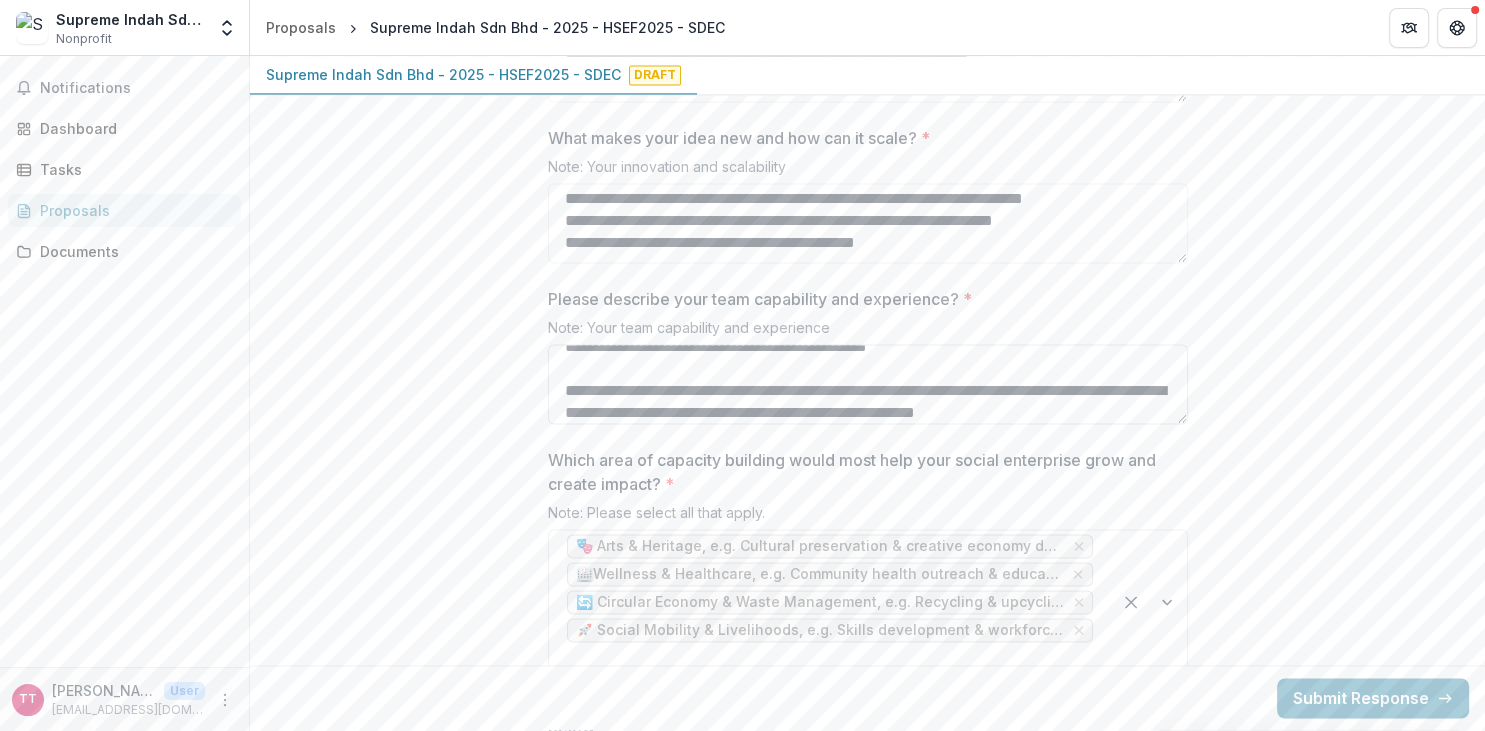 click on "**********" at bounding box center (868, 384) 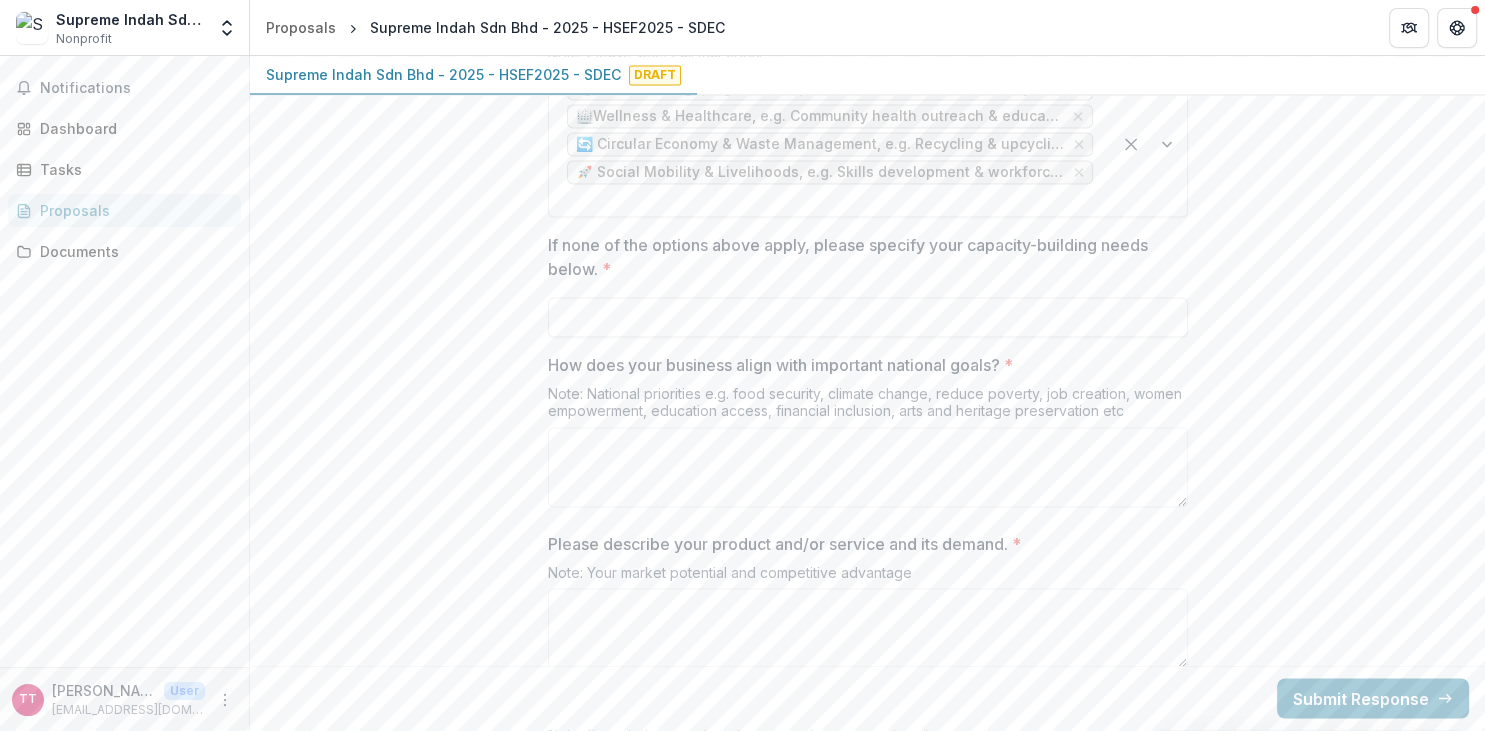 scroll, scrollTop: 3296, scrollLeft: 0, axis: vertical 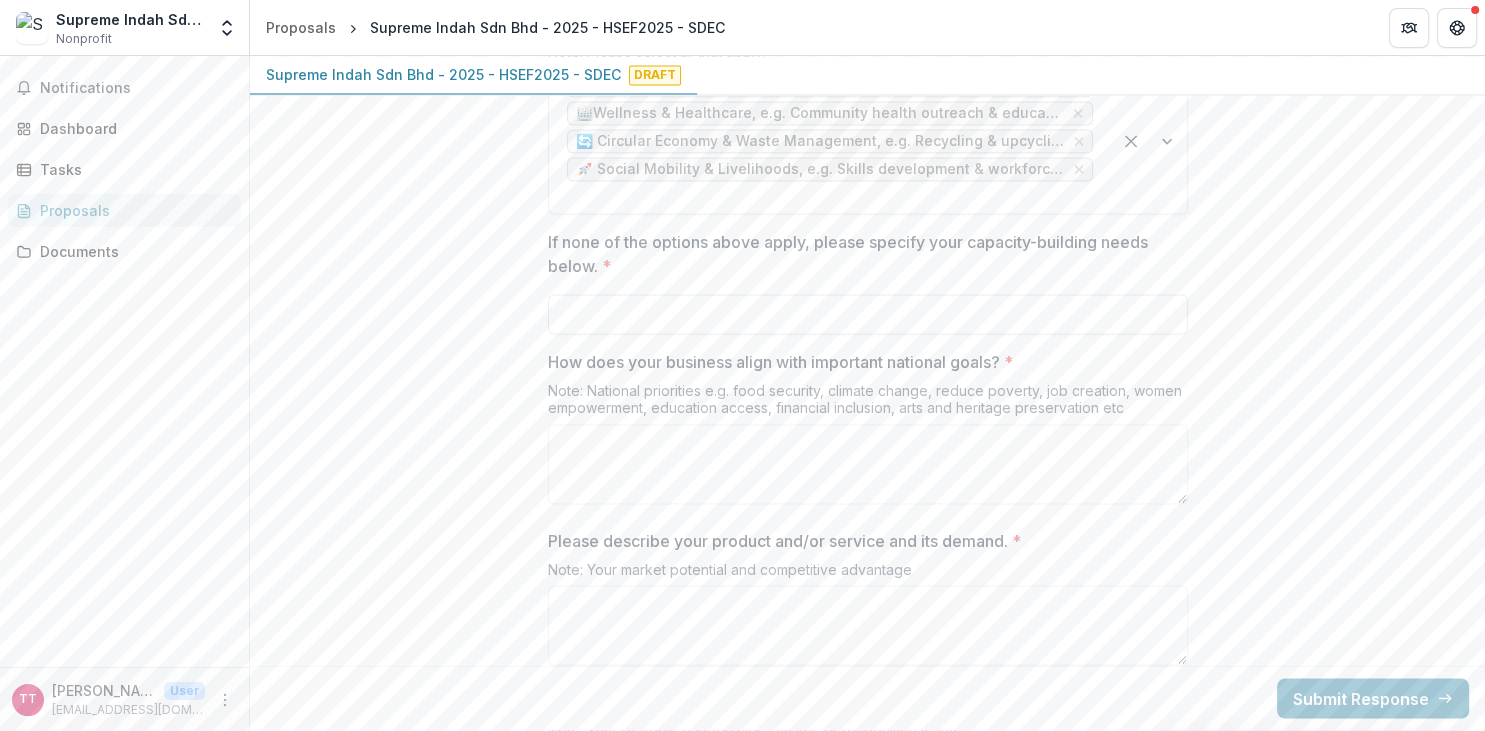 type on "**********" 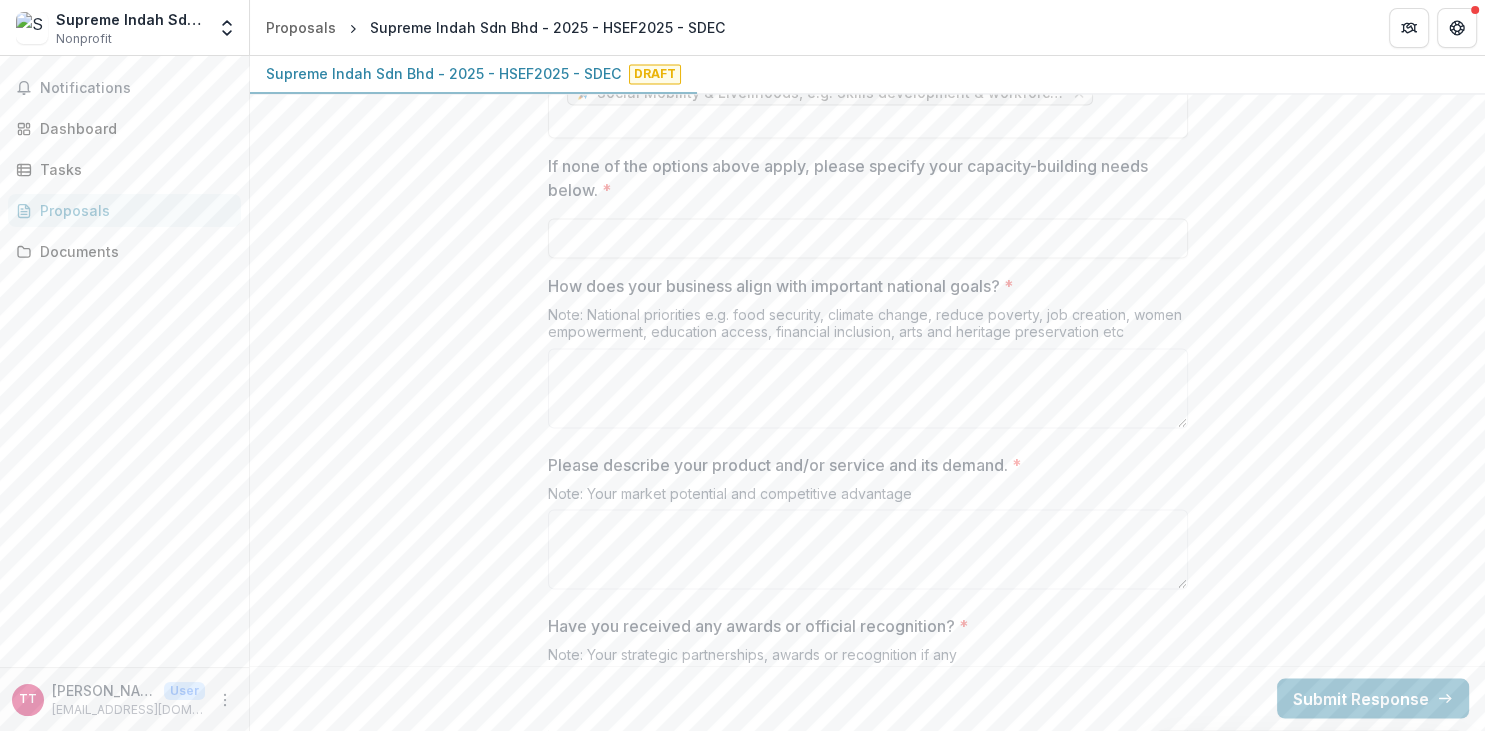 scroll, scrollTop: 3411, scrollLeft: 0, axis: vertical 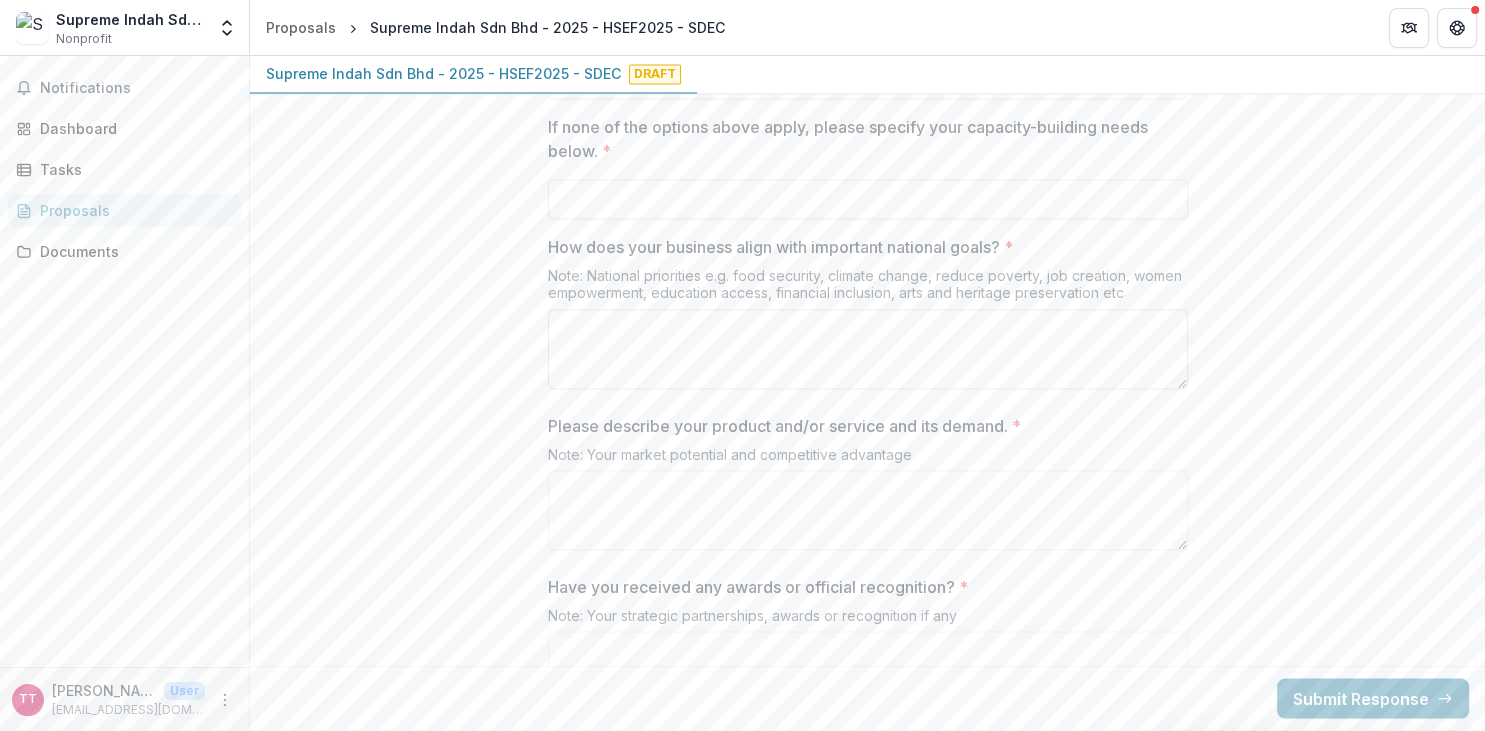 click on "How does your business align with important national goals?  *" at bounding box center [868, 349] 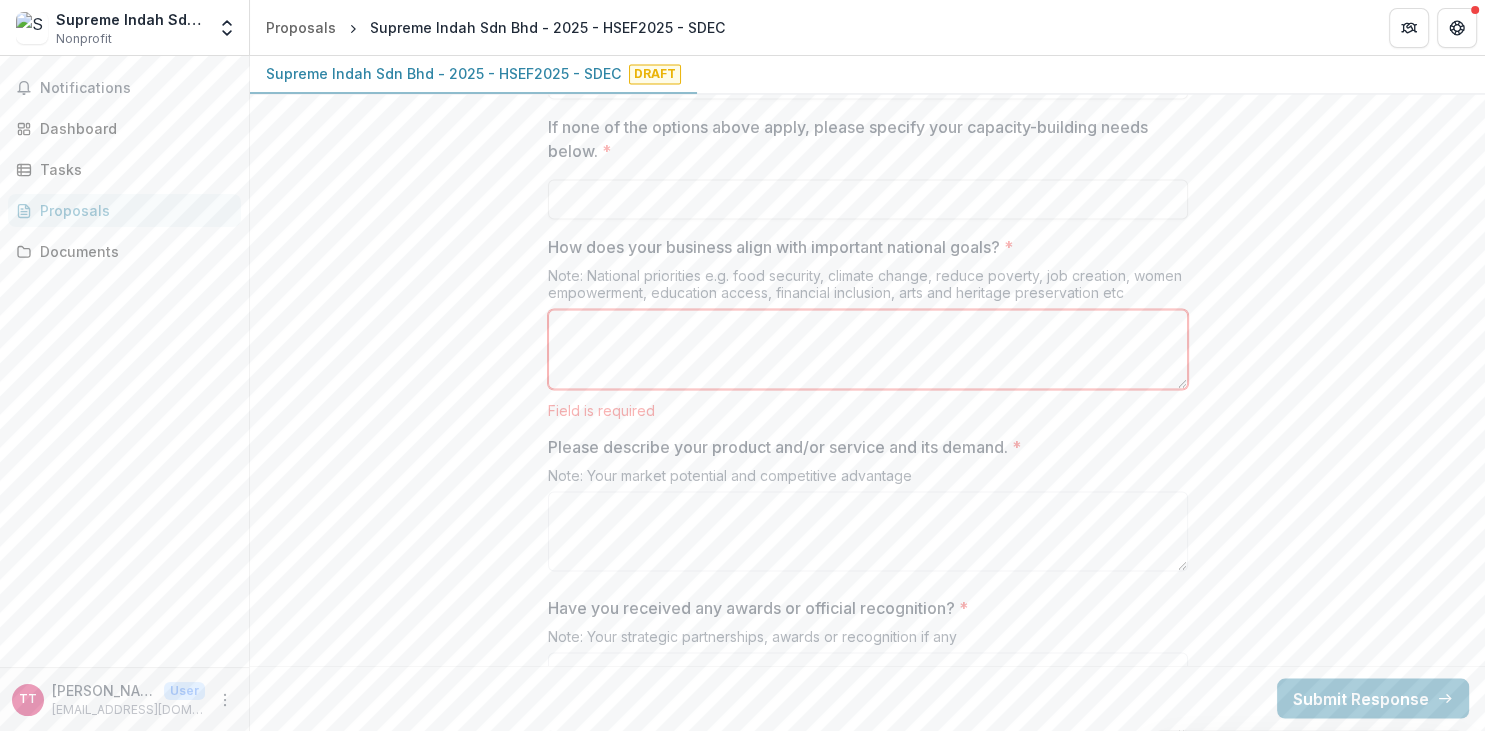 paste on "**********" 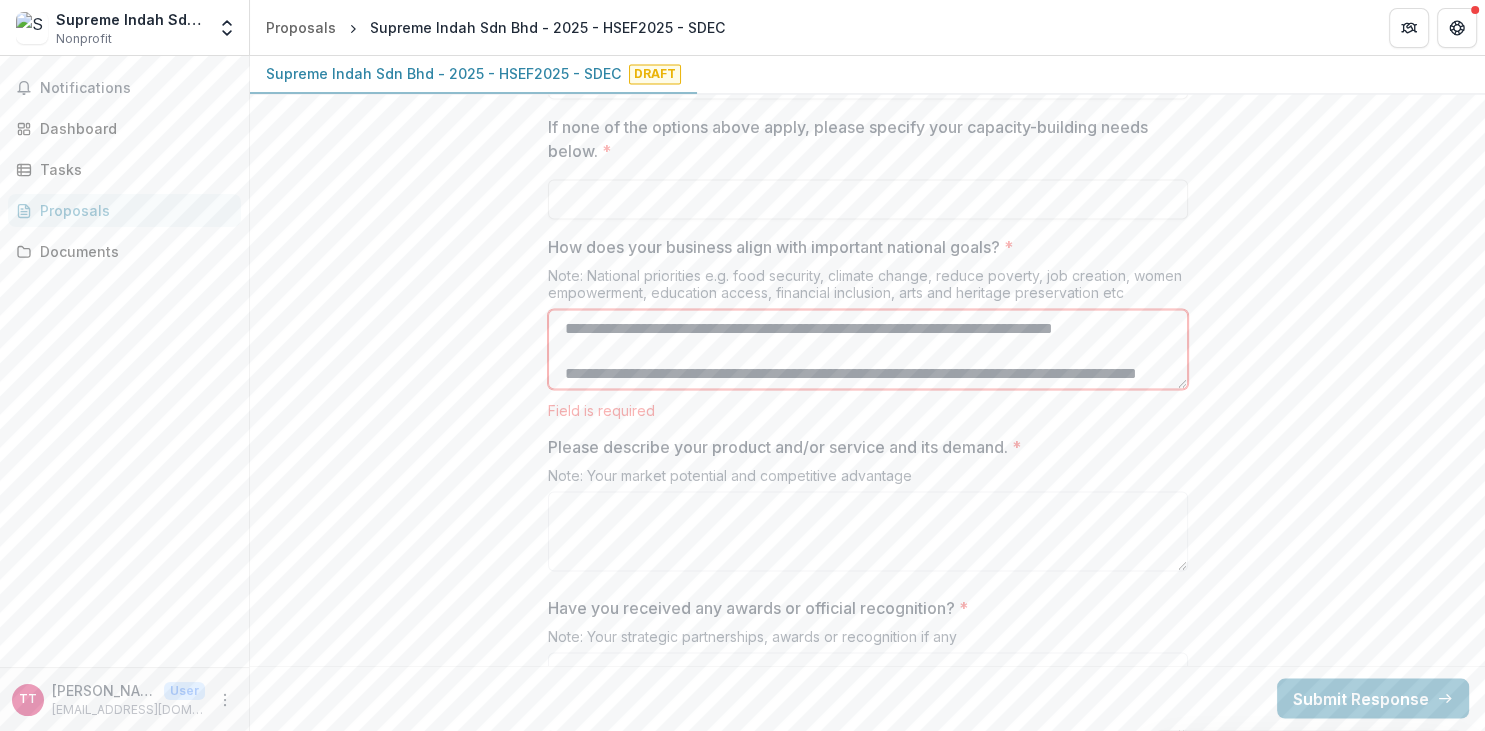 scroll, scrollTop: 70, scrollLeft: 0, axis: vertical 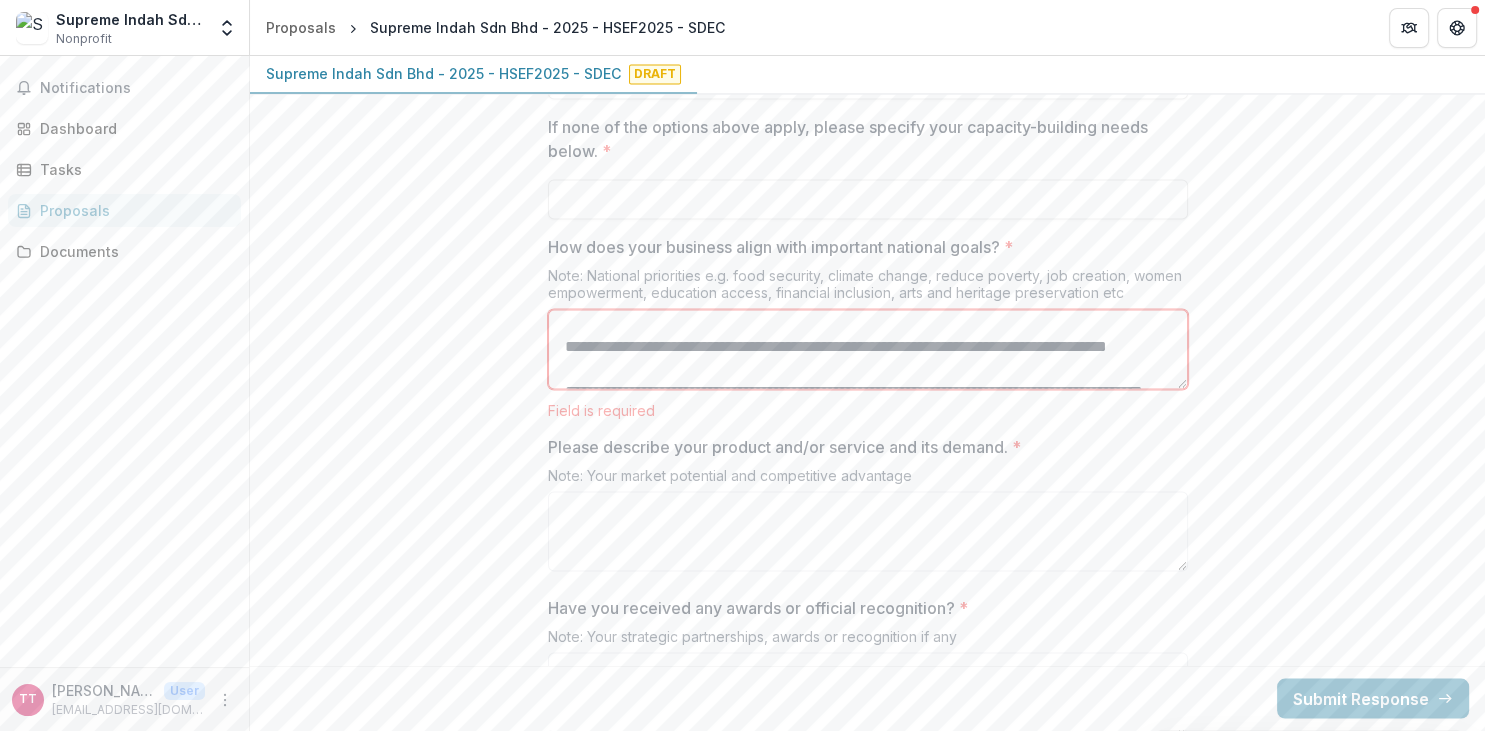 click on "**********" at bounding box center [868, 349] 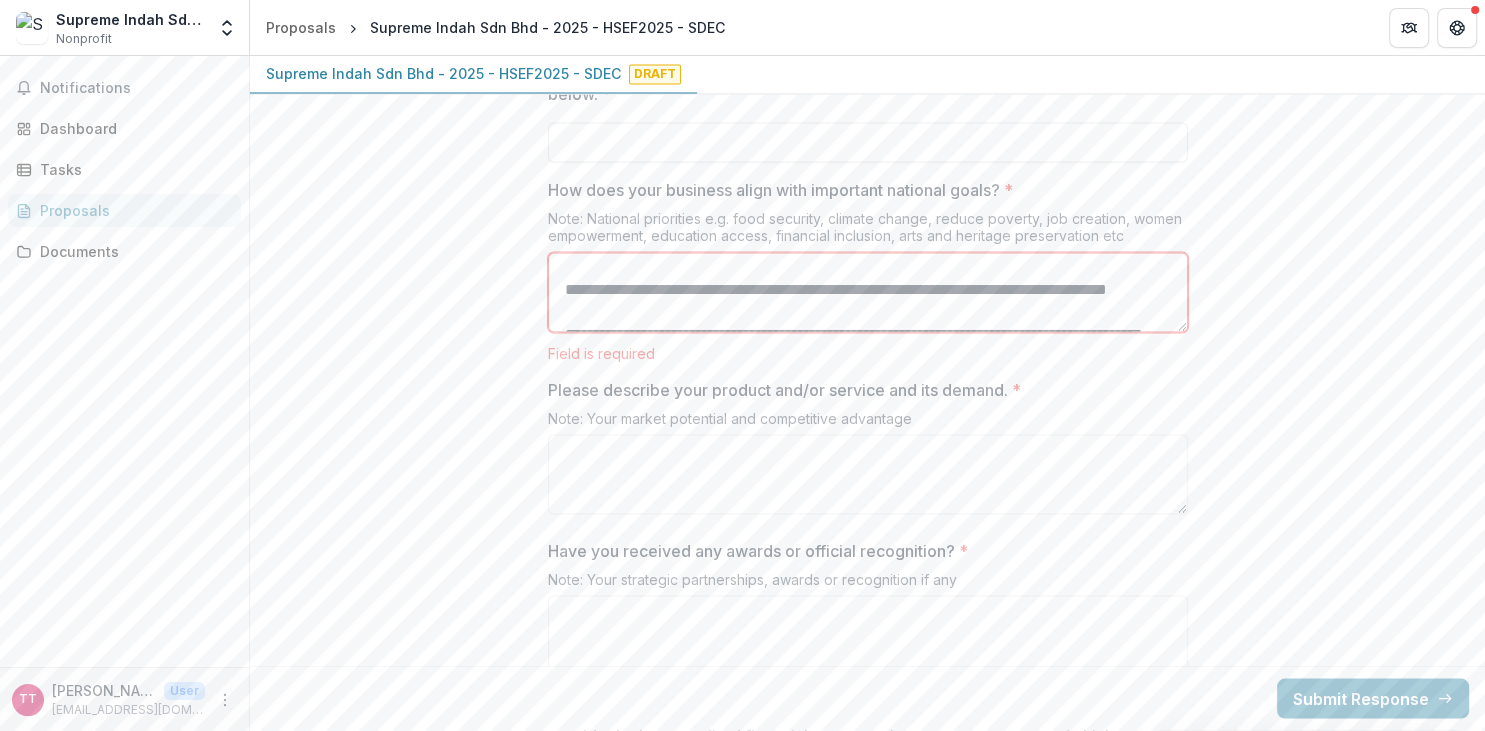 scroll, scrollTop: 3526, scrollLeft: 0, axis: vertical 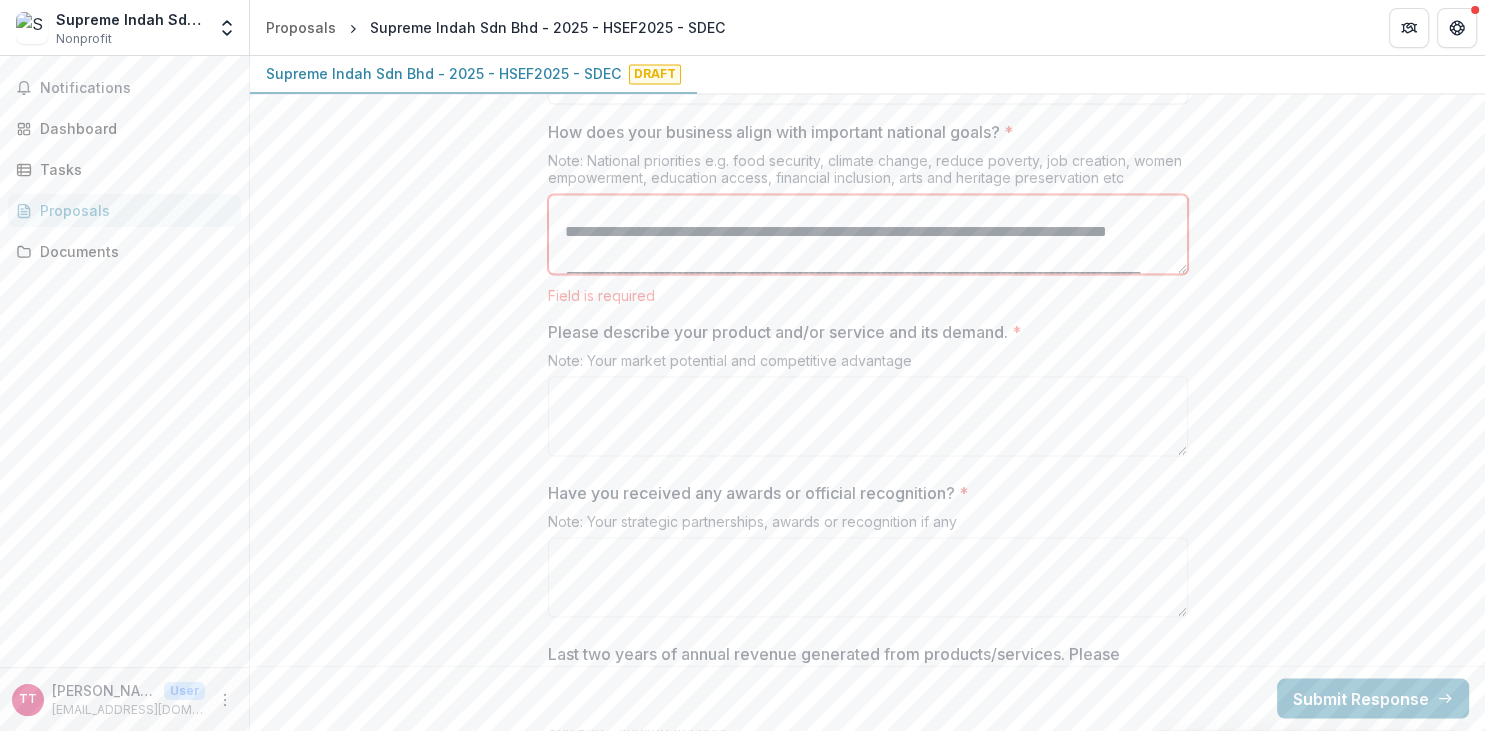 click on "**********" at bounding box center [868, 234] 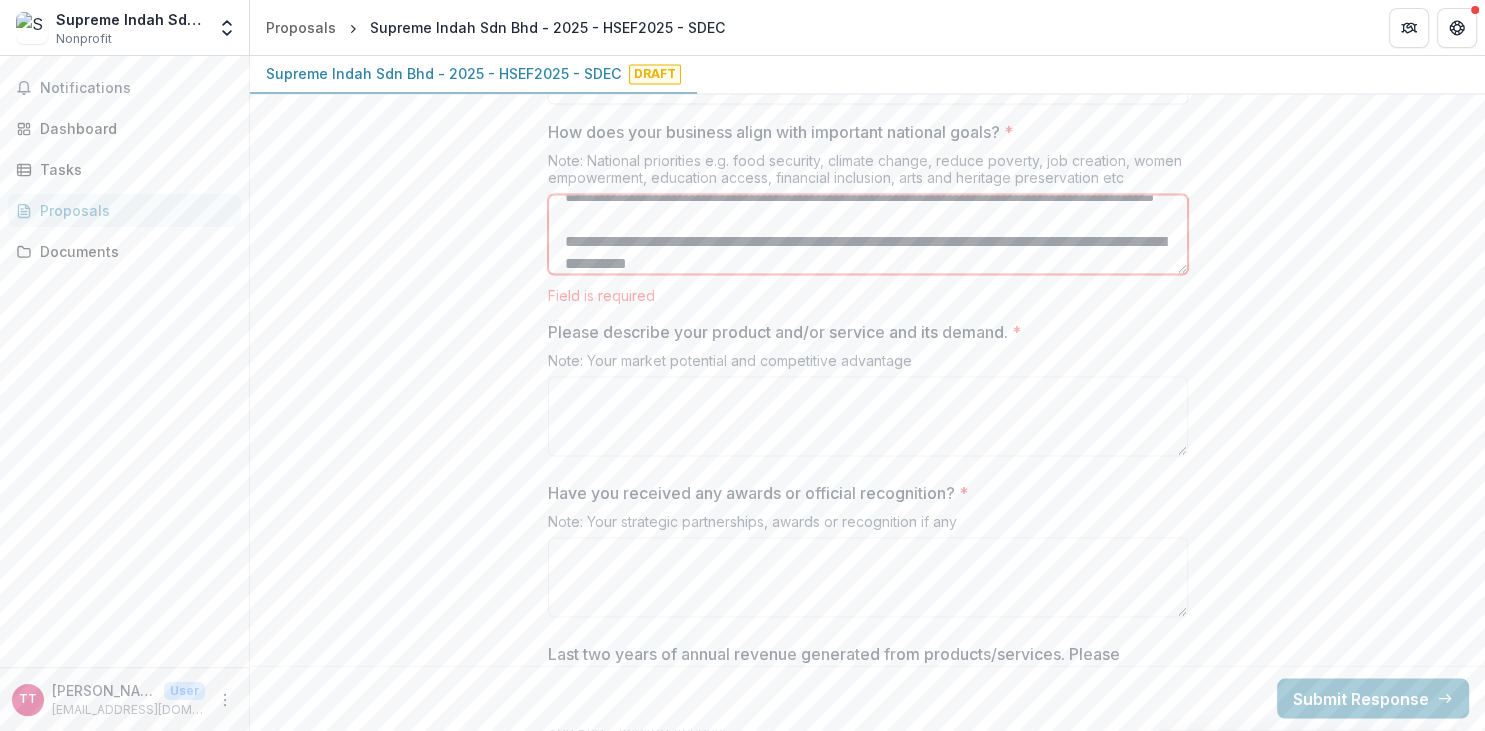 scroll, scrollTop: 126, scrollLeft: 0, axis: vertical 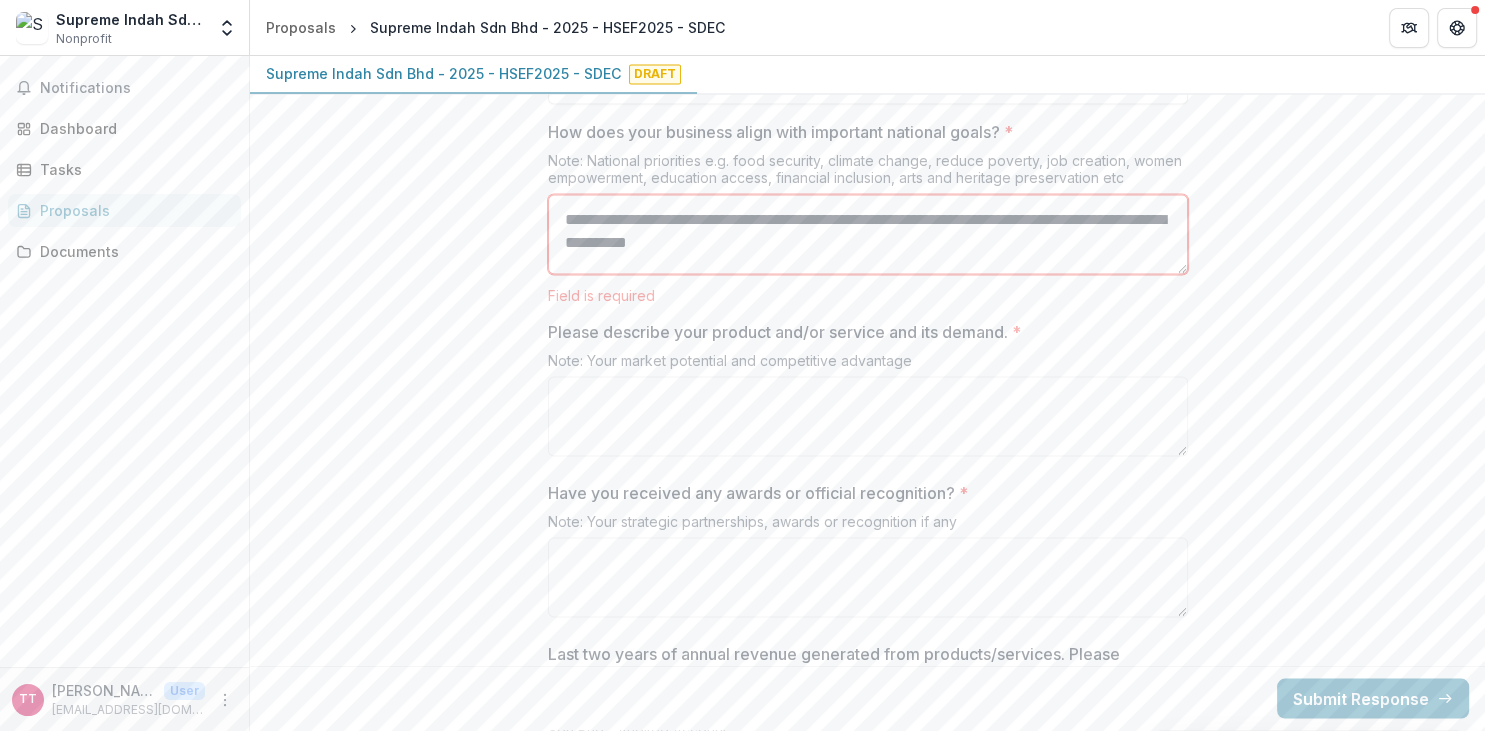 click on "**********" at bounding box center (868, 234) 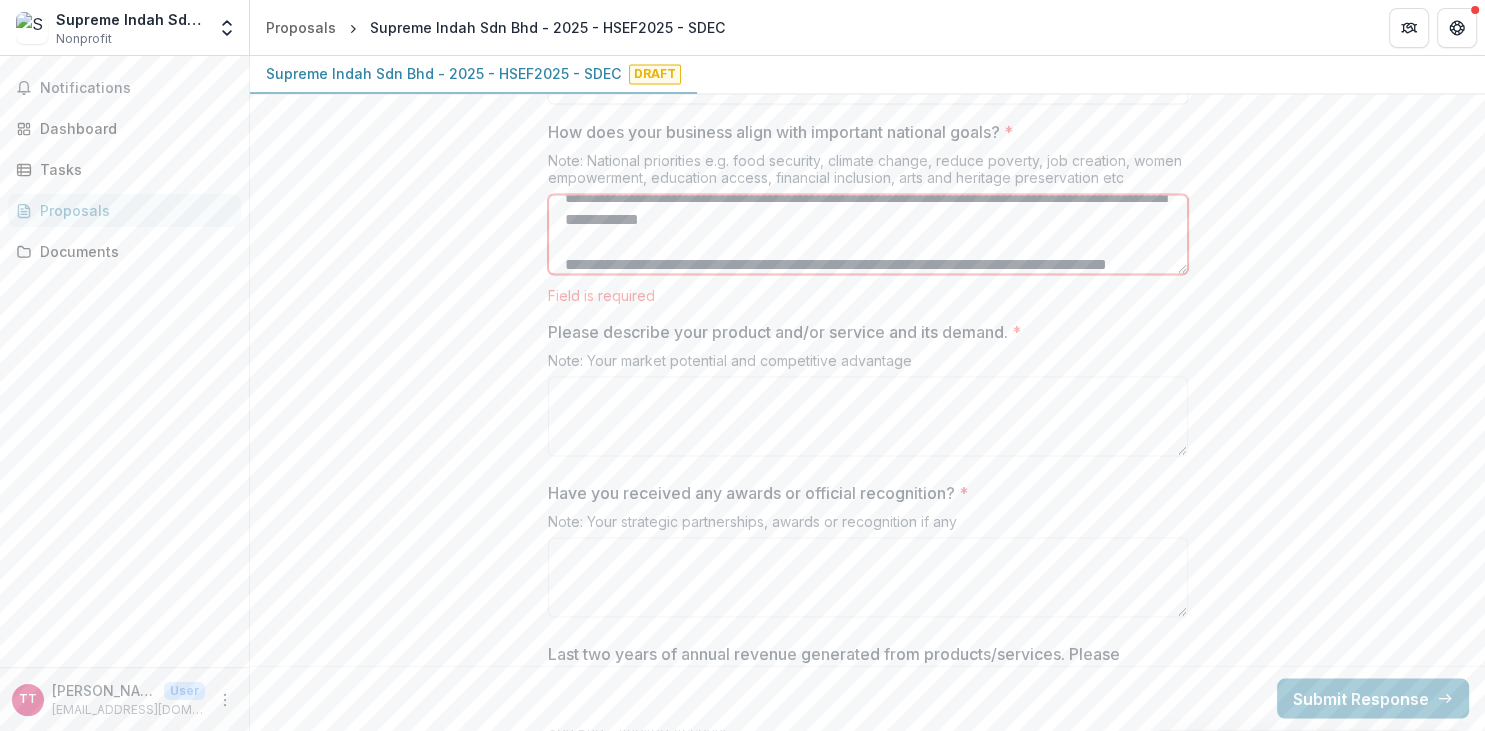 scroll, scrollTop: 197, scrollLeft: 0, axis: vertical 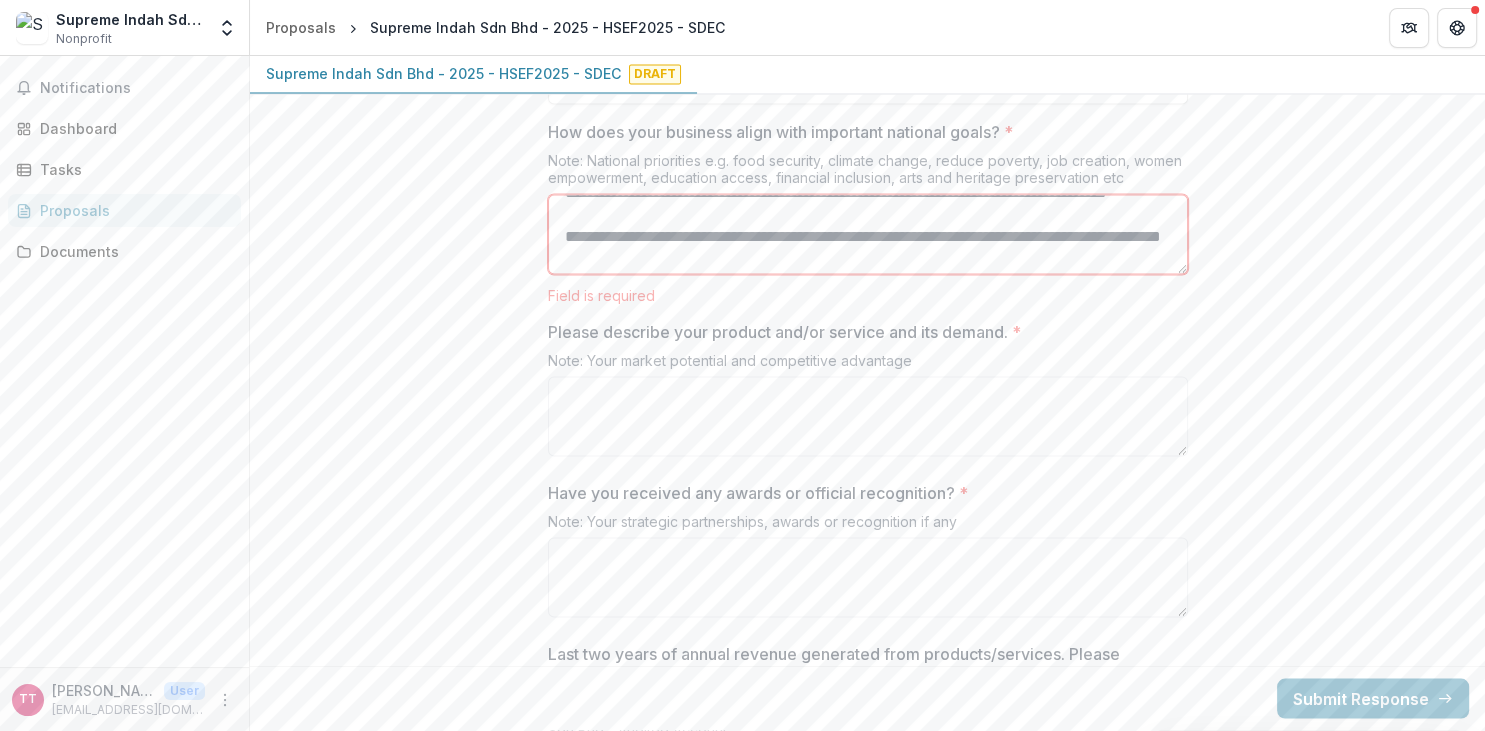 click on "**********" at bounding box center (868, 234) 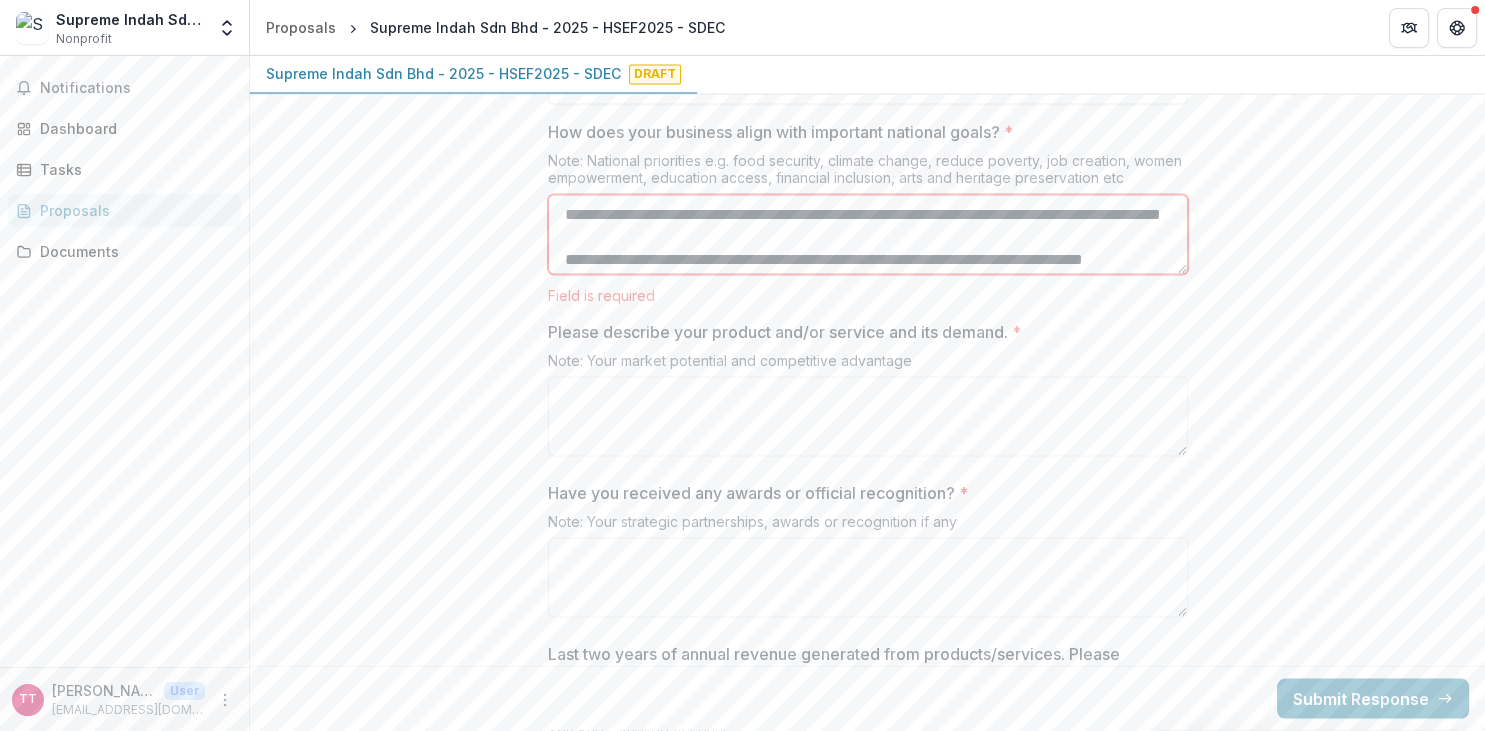 scroll, scrollTop: 185, scrollLeft: 0, axis: vertical 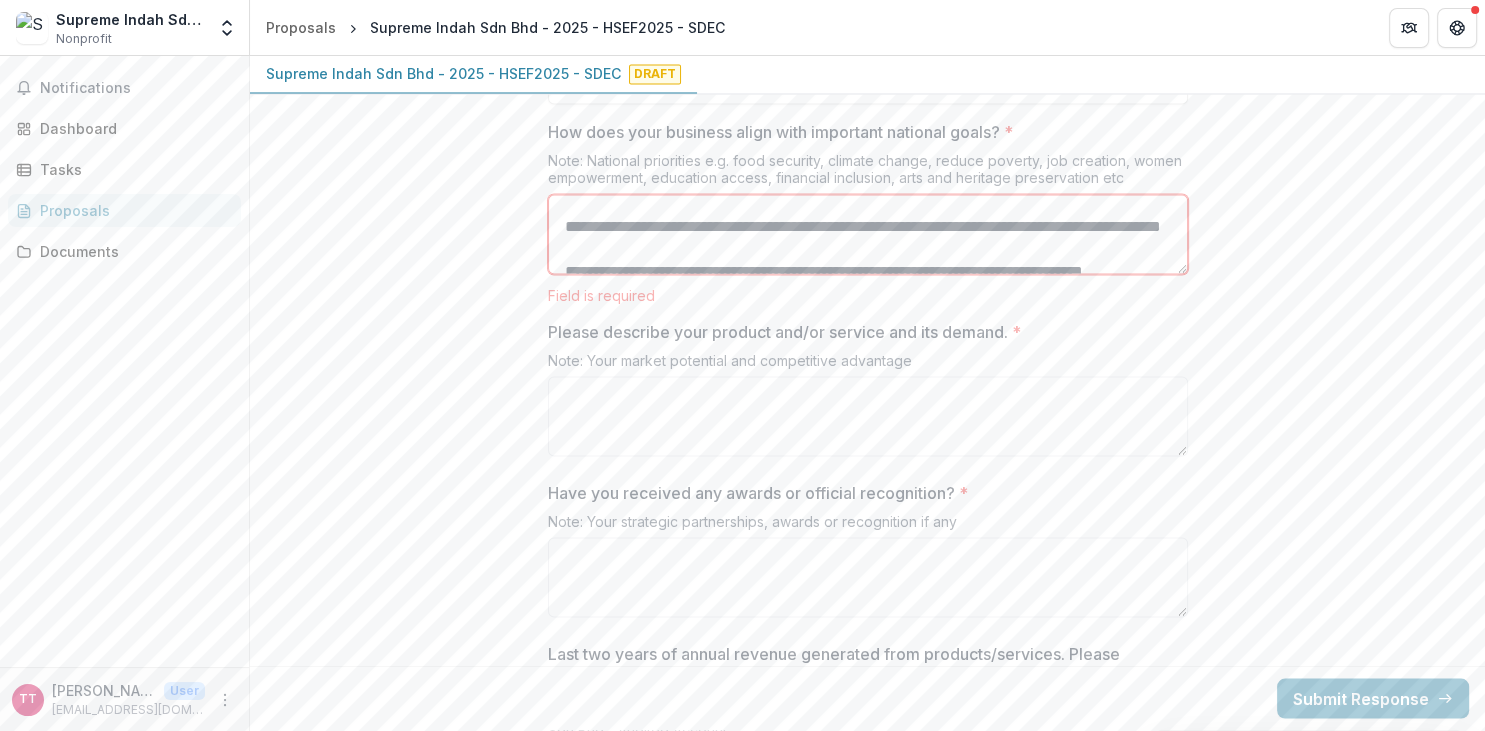 click on "**********" at bounding box center [868, 234] 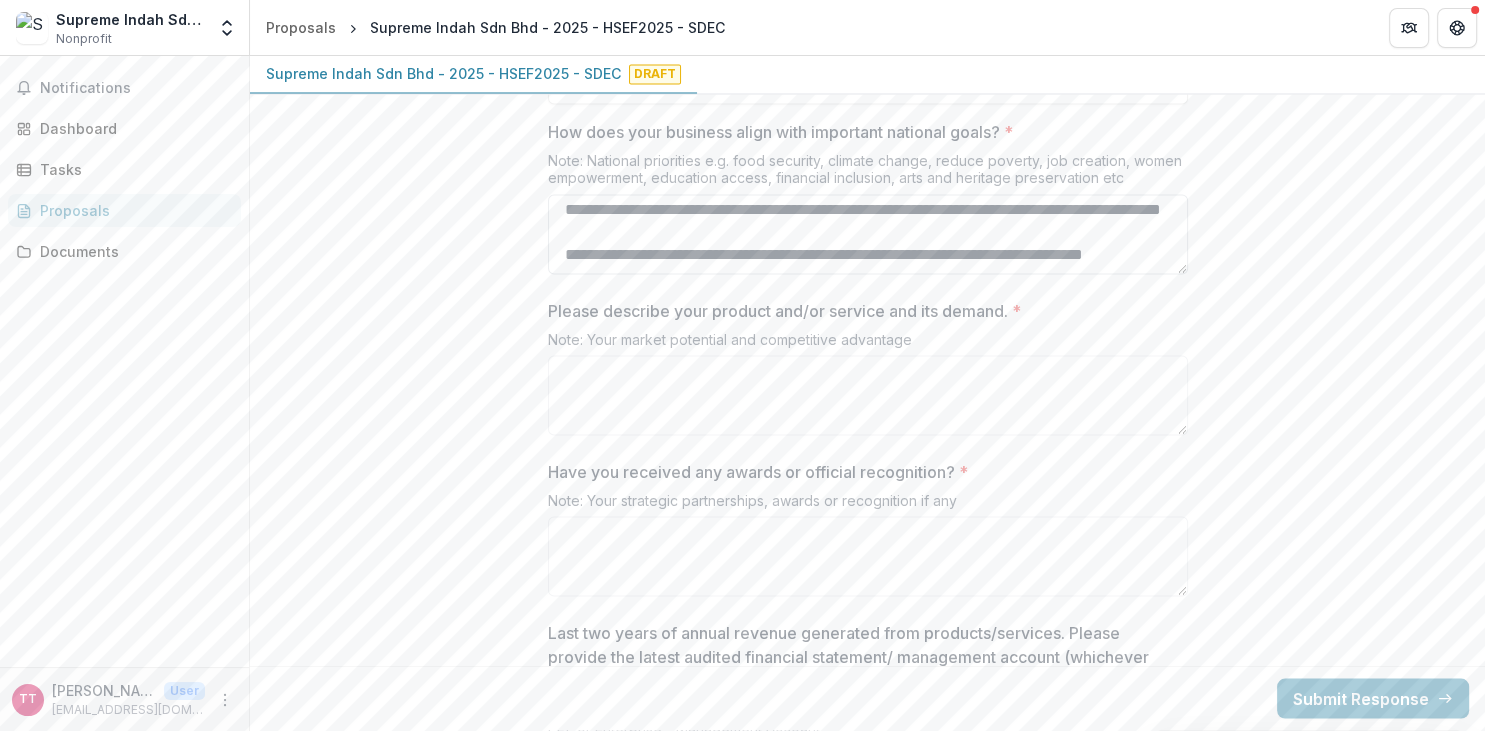 scroll, scrollTop: 255, scrollLeft: 0, axis: vertical 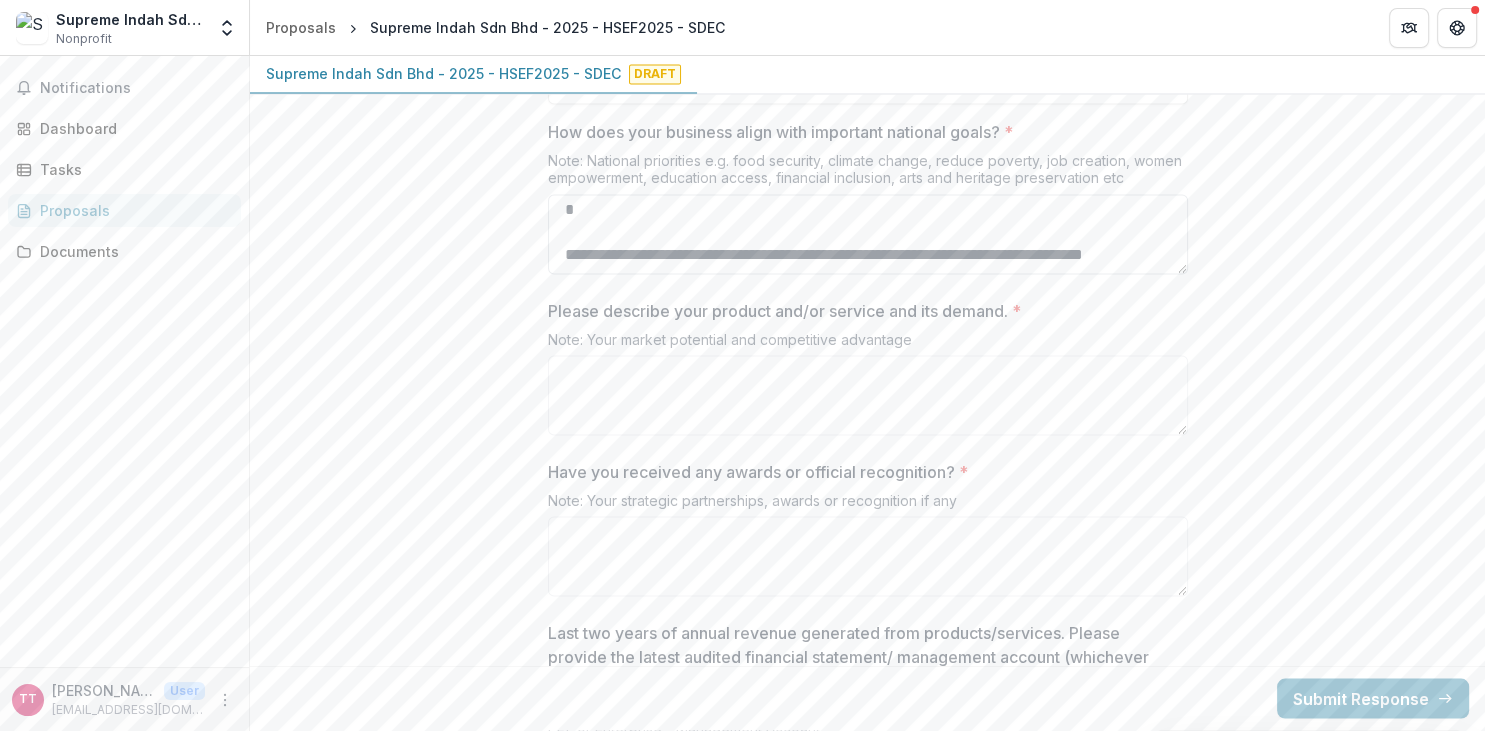 click on "**********" at bounding box center [868, 234] 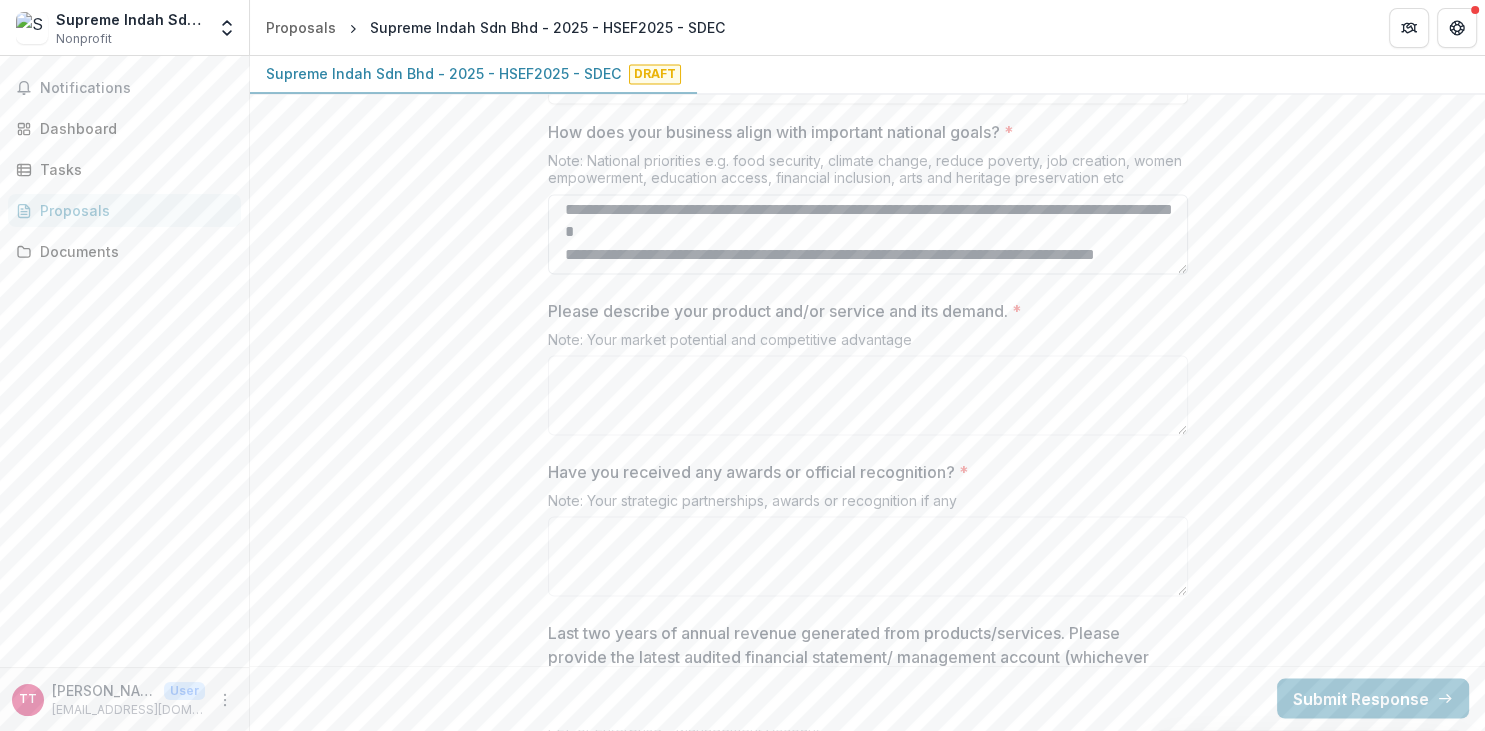 scroll, scrollTop: 290, scrollLeft: 0, axis: vertical 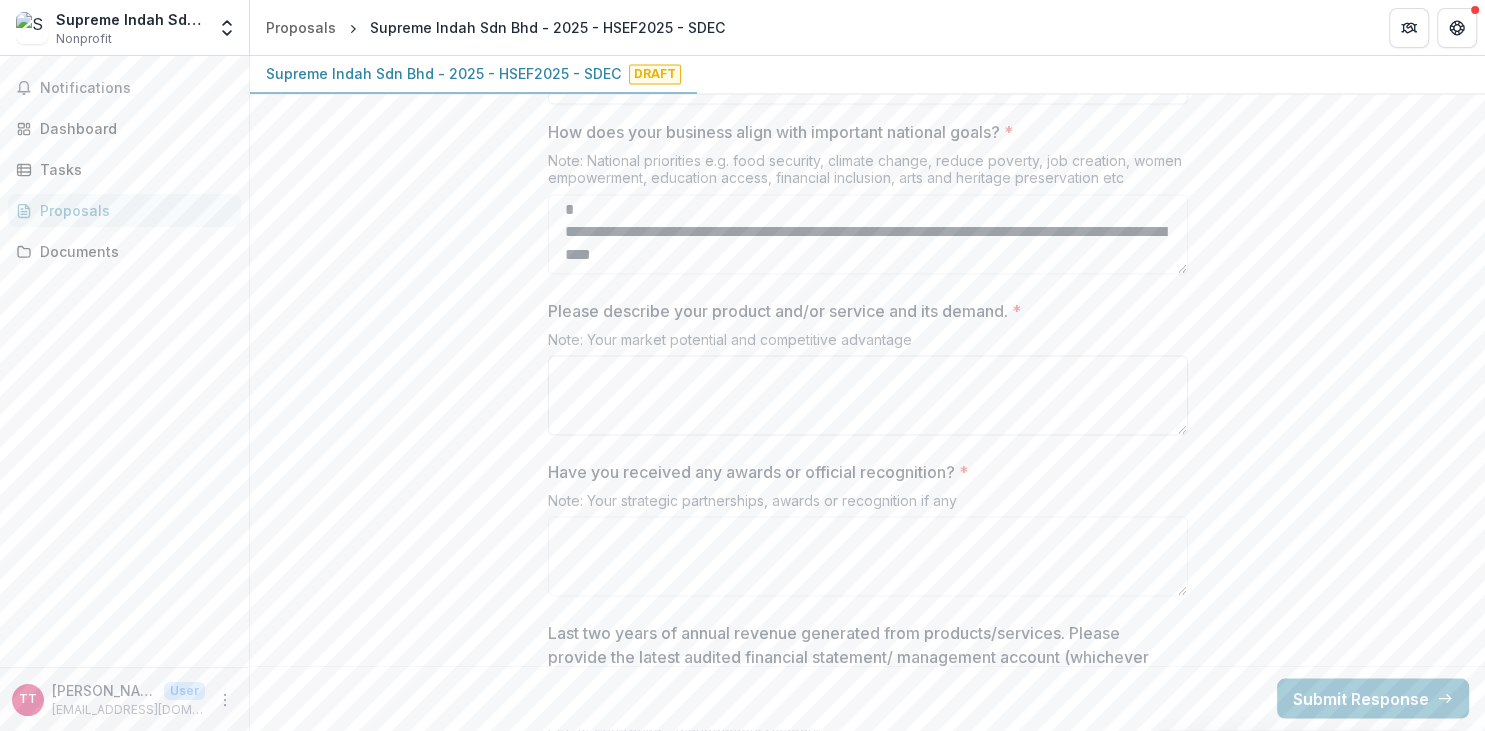 type on "**********" 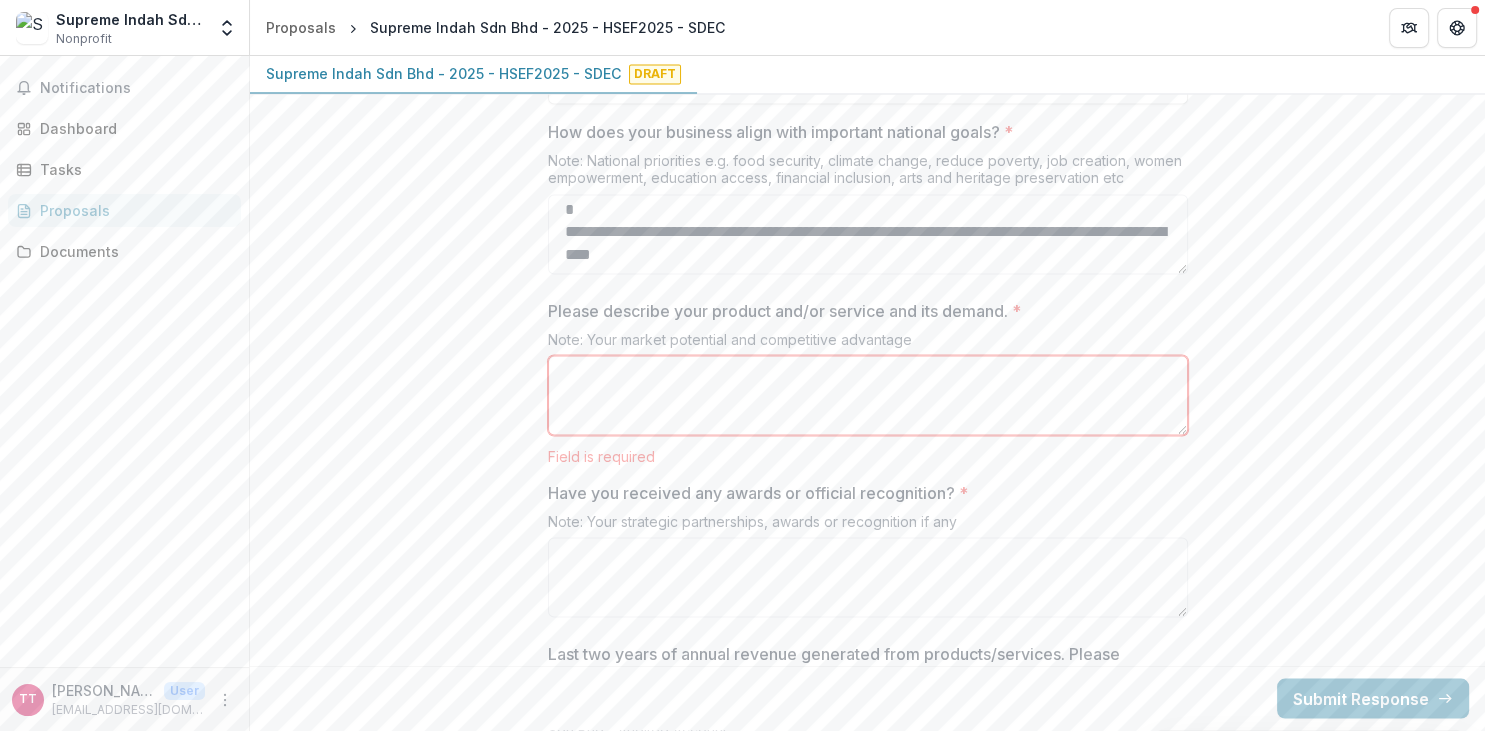 paste on "**********" 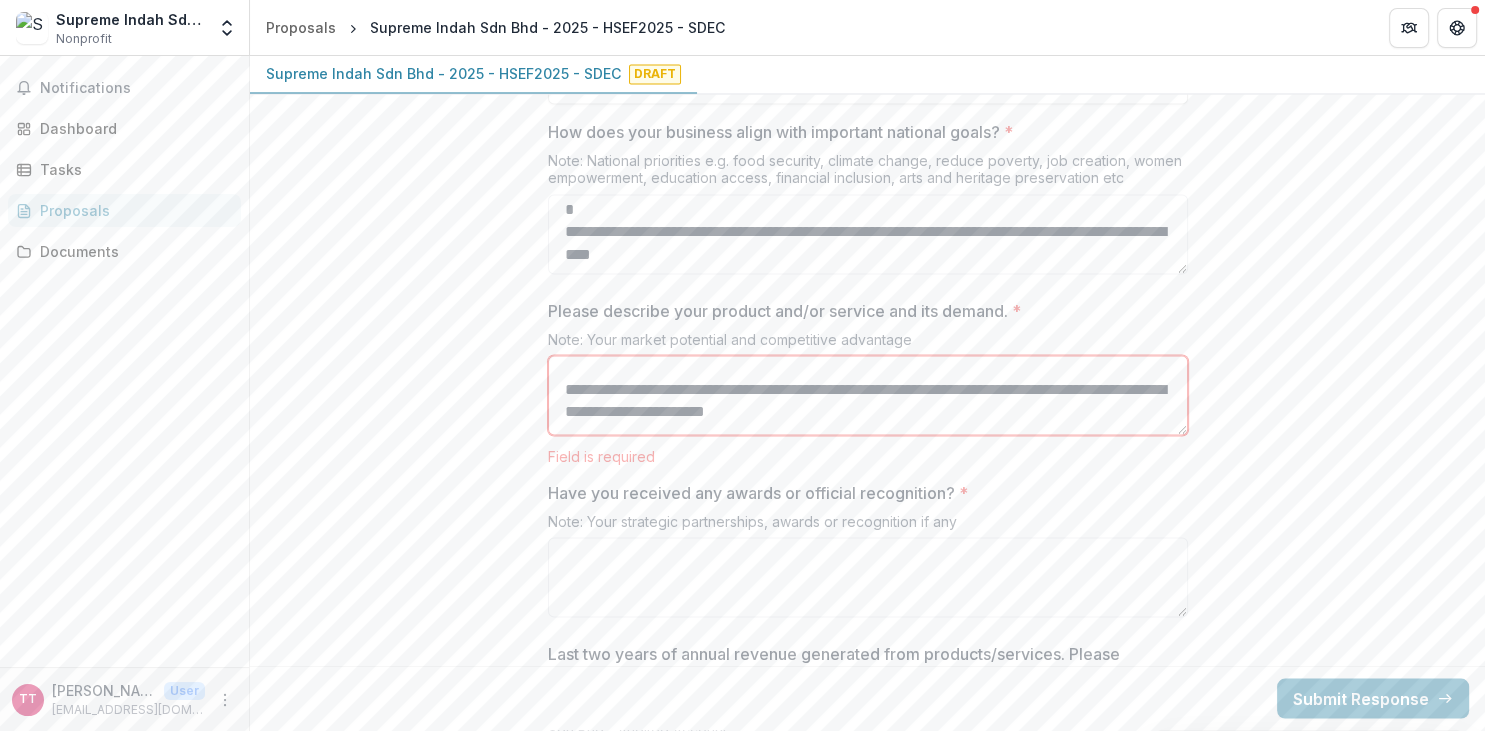scroll, scrollTop: 0, scrollLeft: 0, axis: both 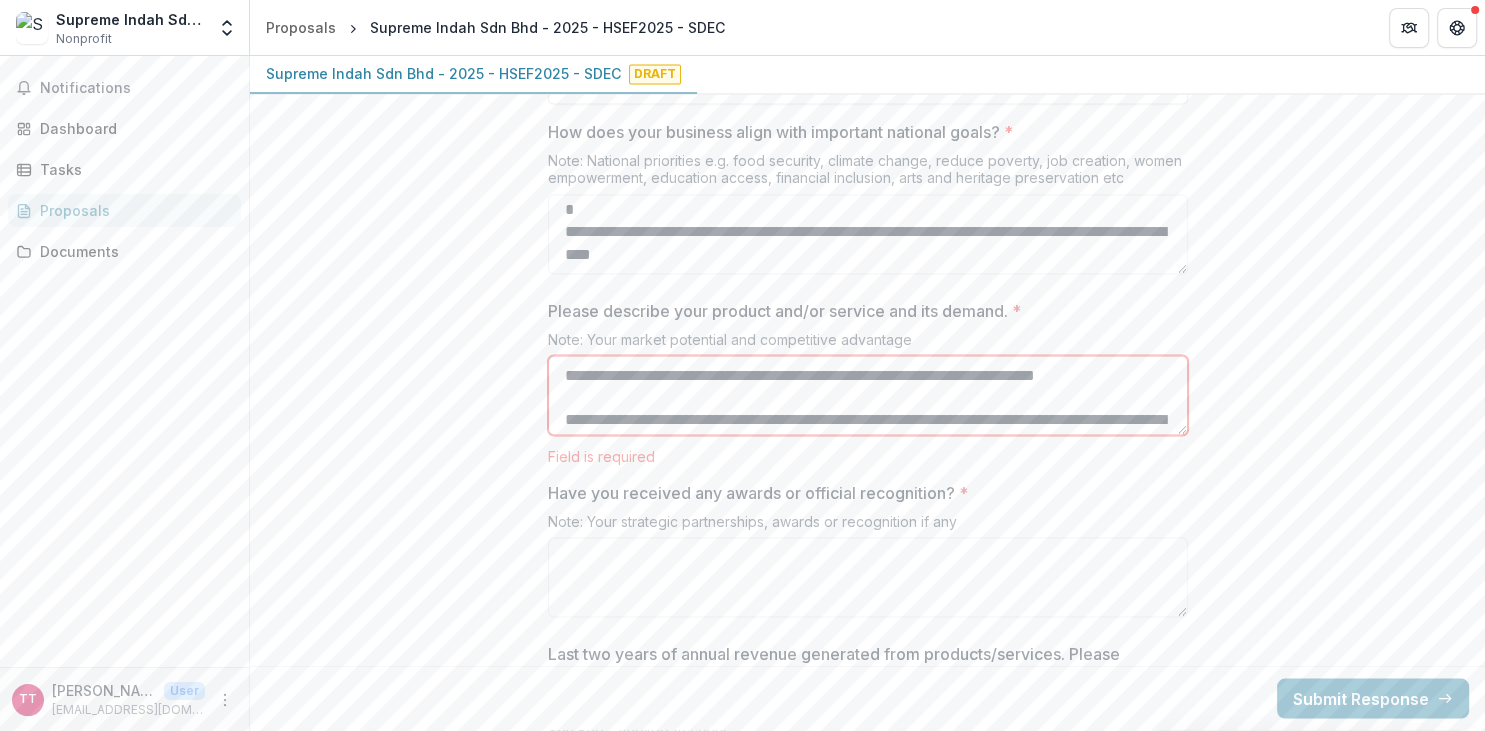 click on "**********" at bounding box center (868, 395) 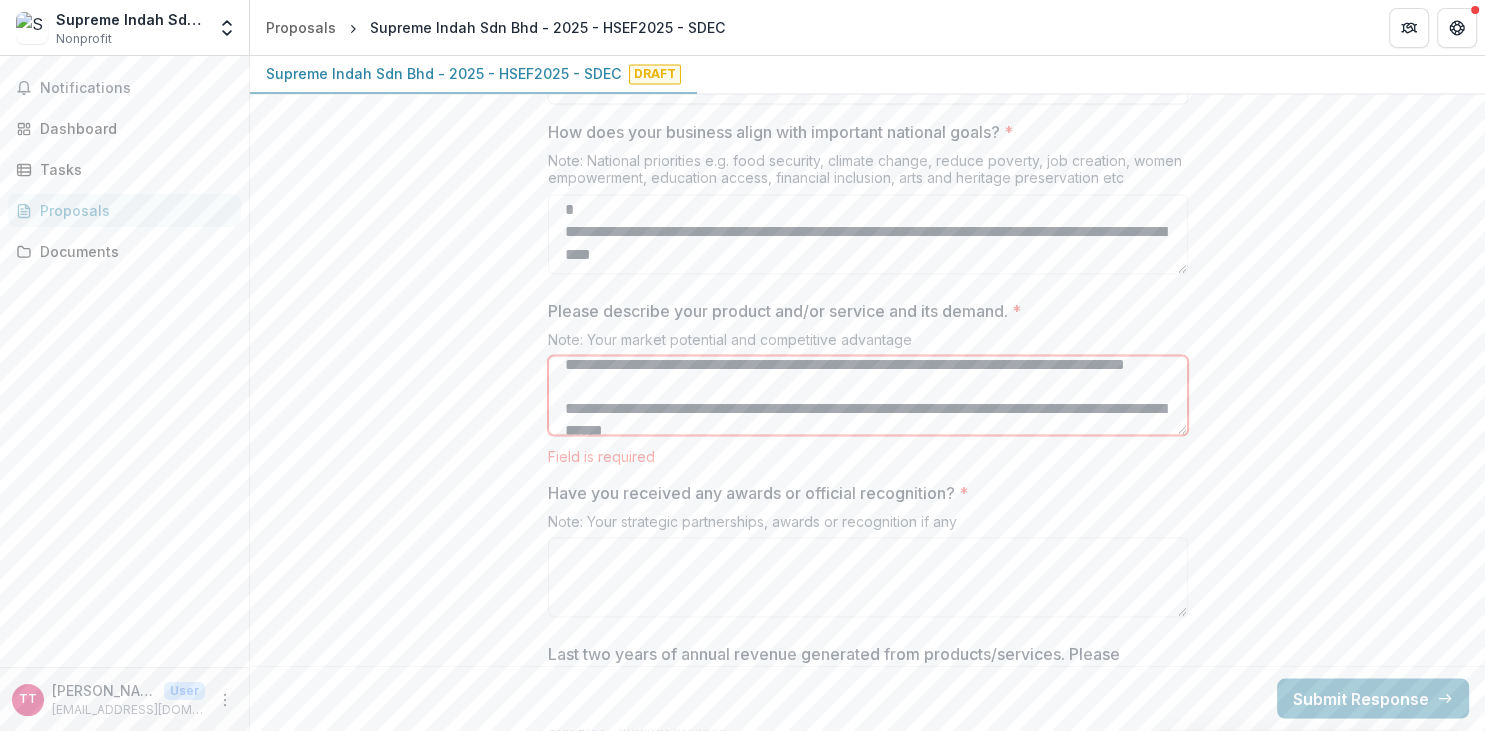 scroll, scrollTop: 87, scrollLeft: 0, axis: vertical 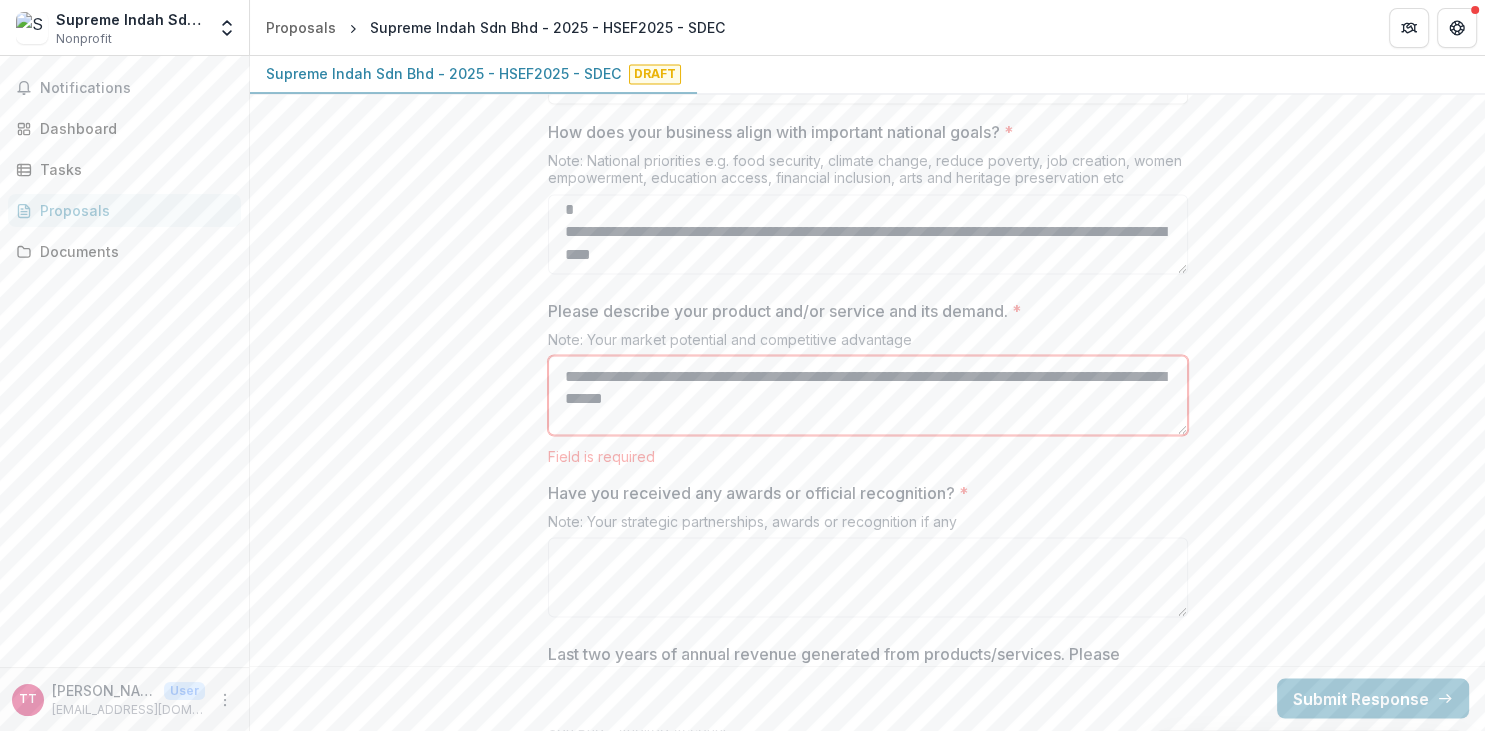 click on "**********" at bounding box center (868, 395) 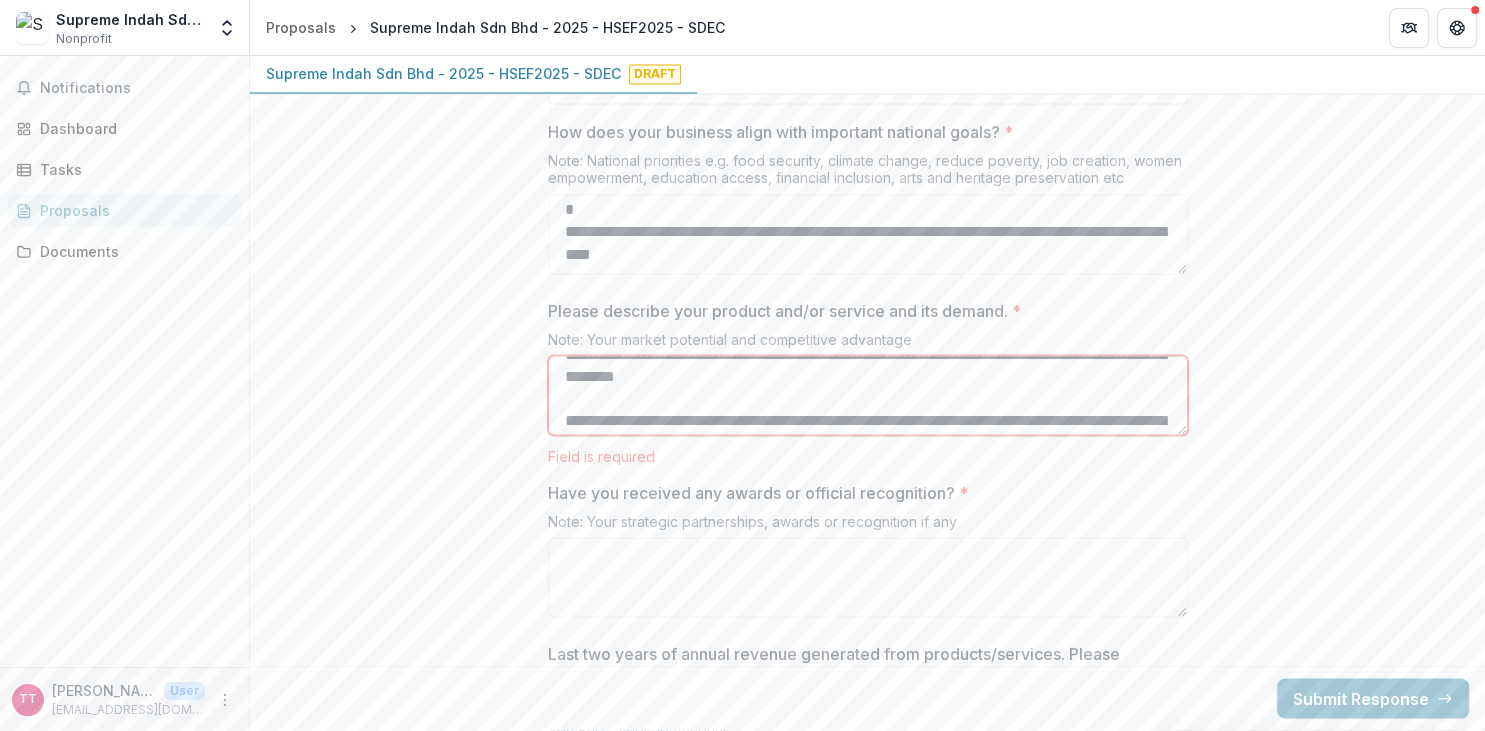 click on "**********" at bounding box center [868, 395] 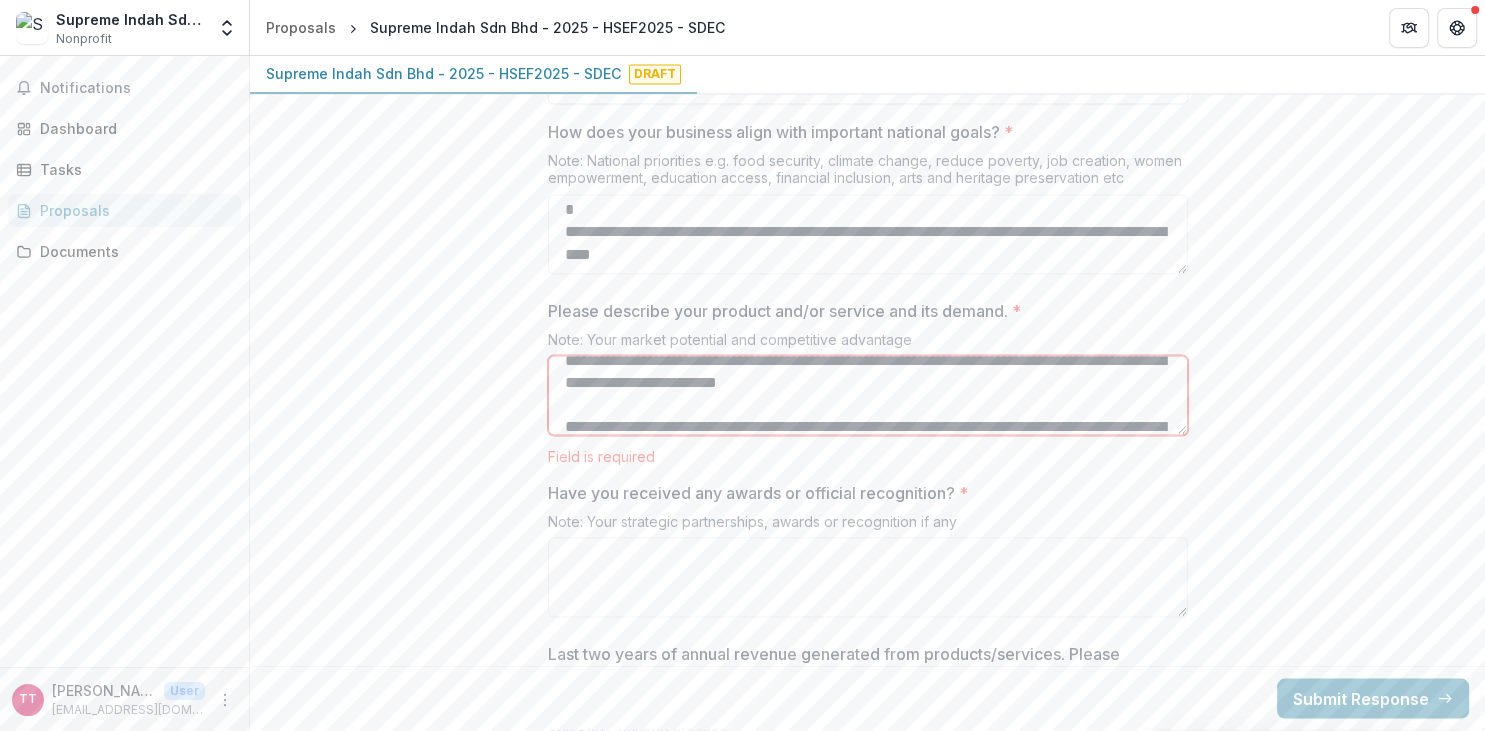 scroll, scrollTop: 158, scrollLeft: 0, axis: vertical 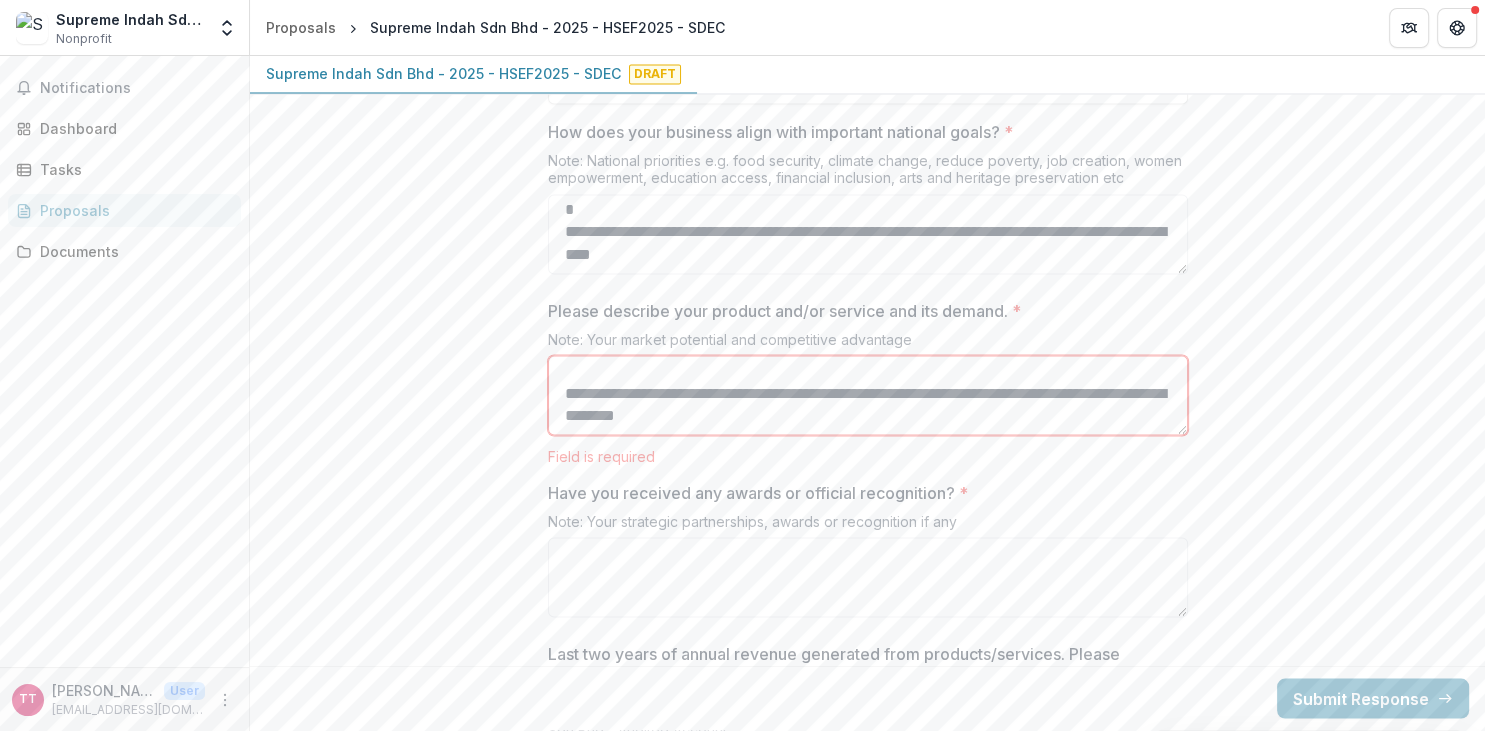 click on "**********" at bounding box center [868, 395] 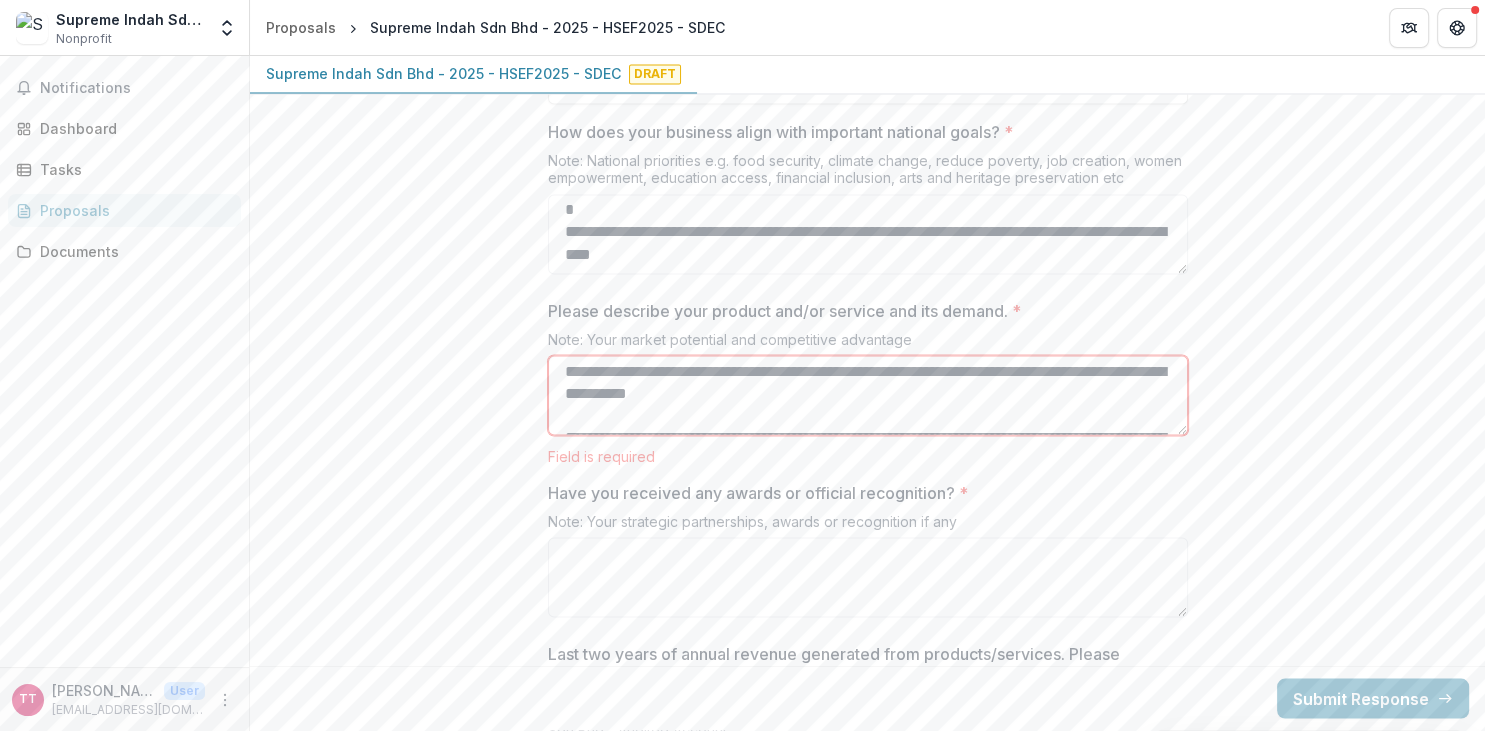 scroll, scrollTop: 228, scrollLeft: 0, axis: vertical 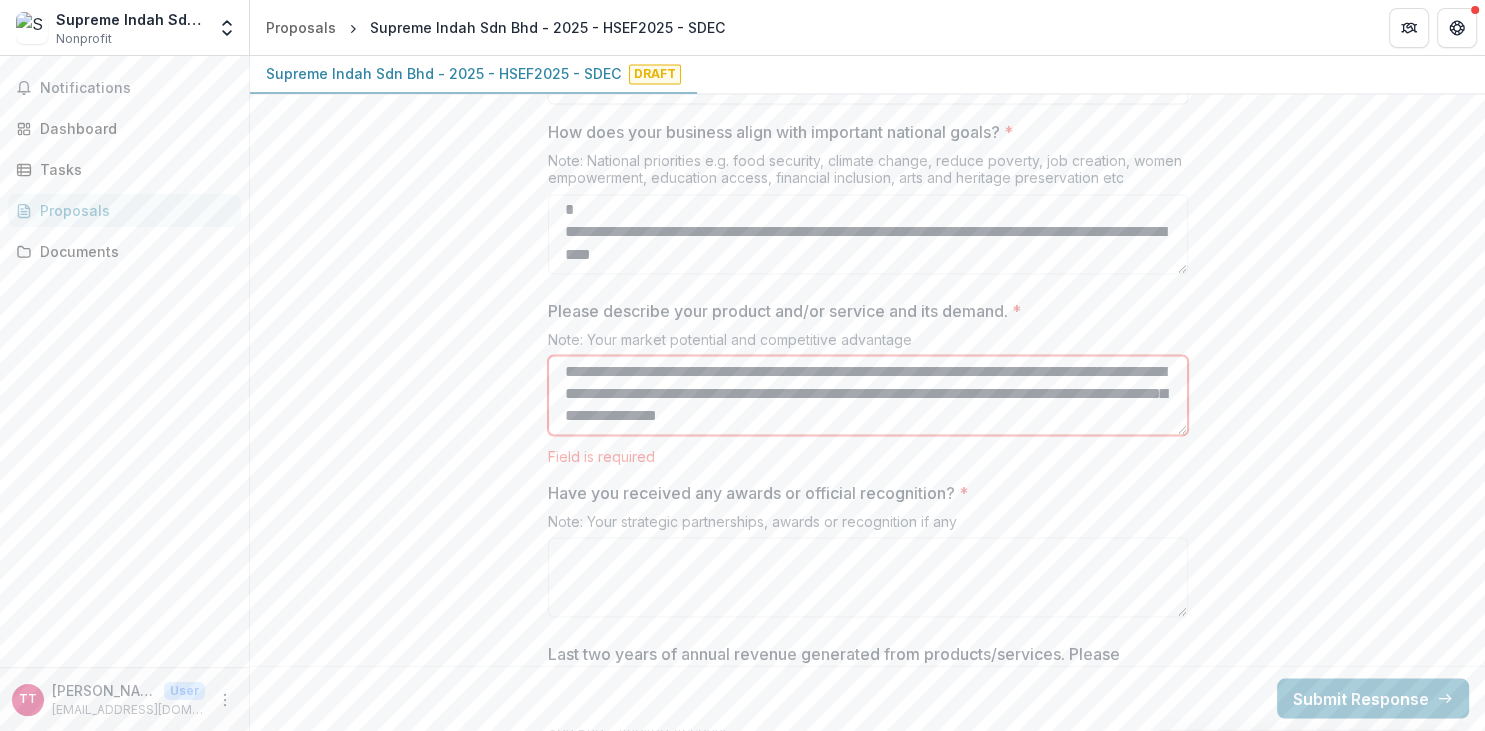 click on "**********" at bounding box center [868, 395] 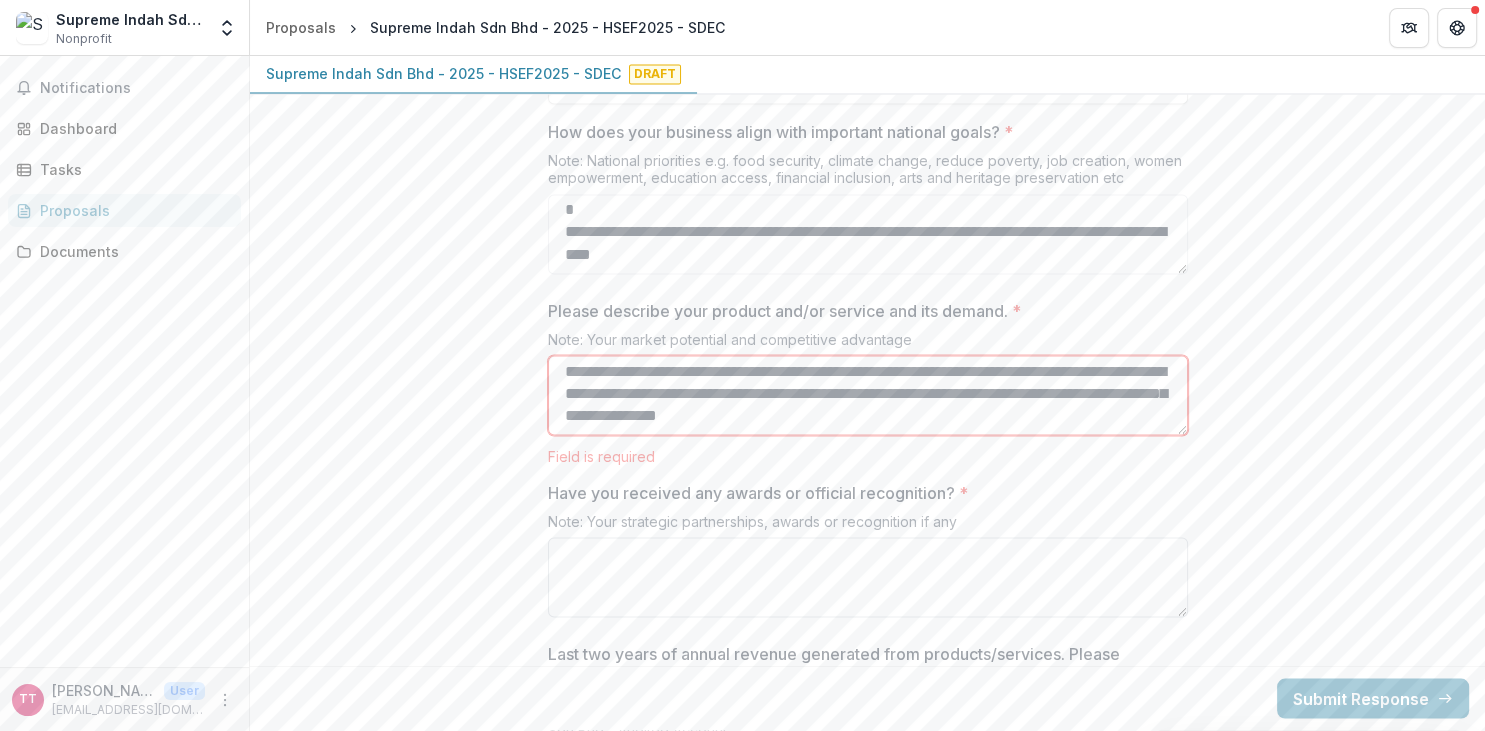 type on "**********" 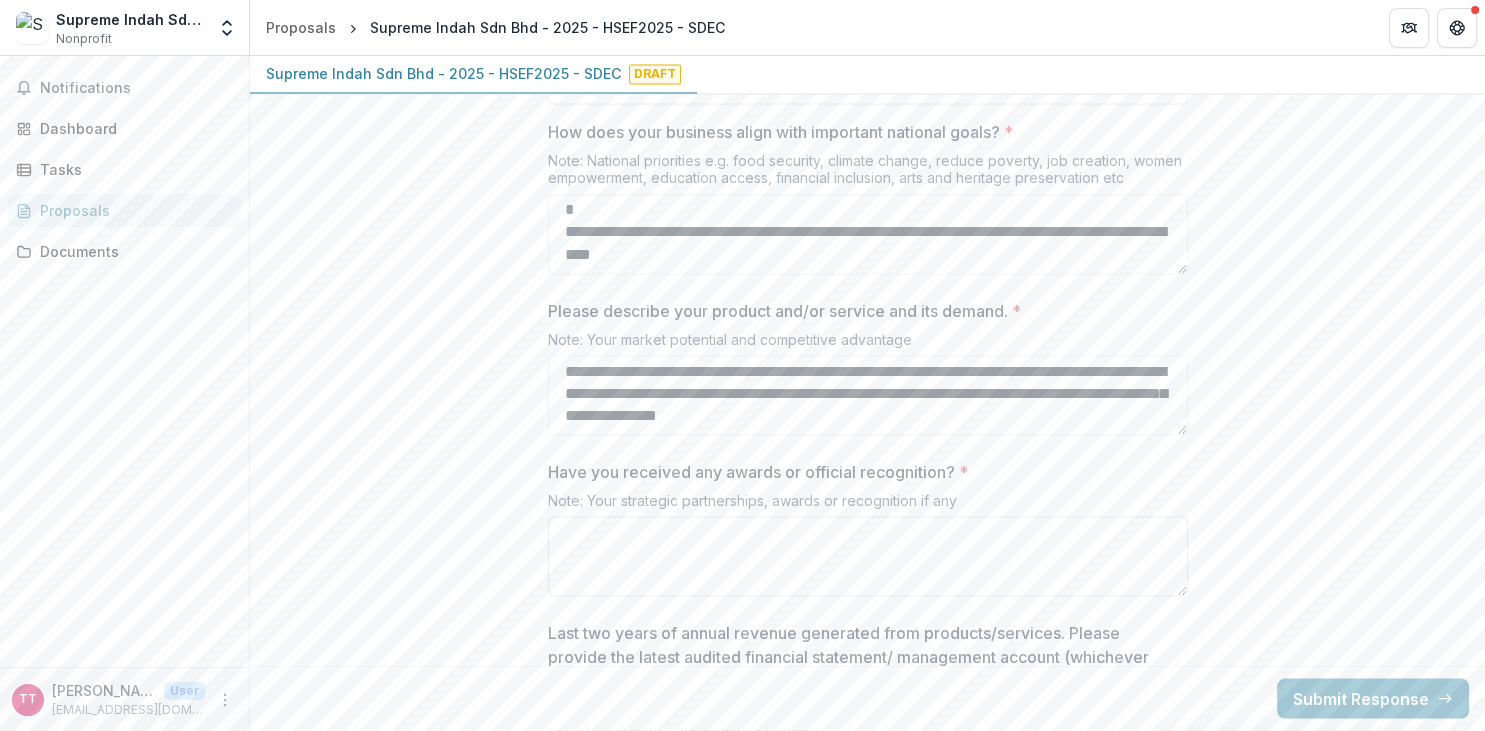 click on "Have you received any awards or official recognition? *" at bounding box center (868, 556) 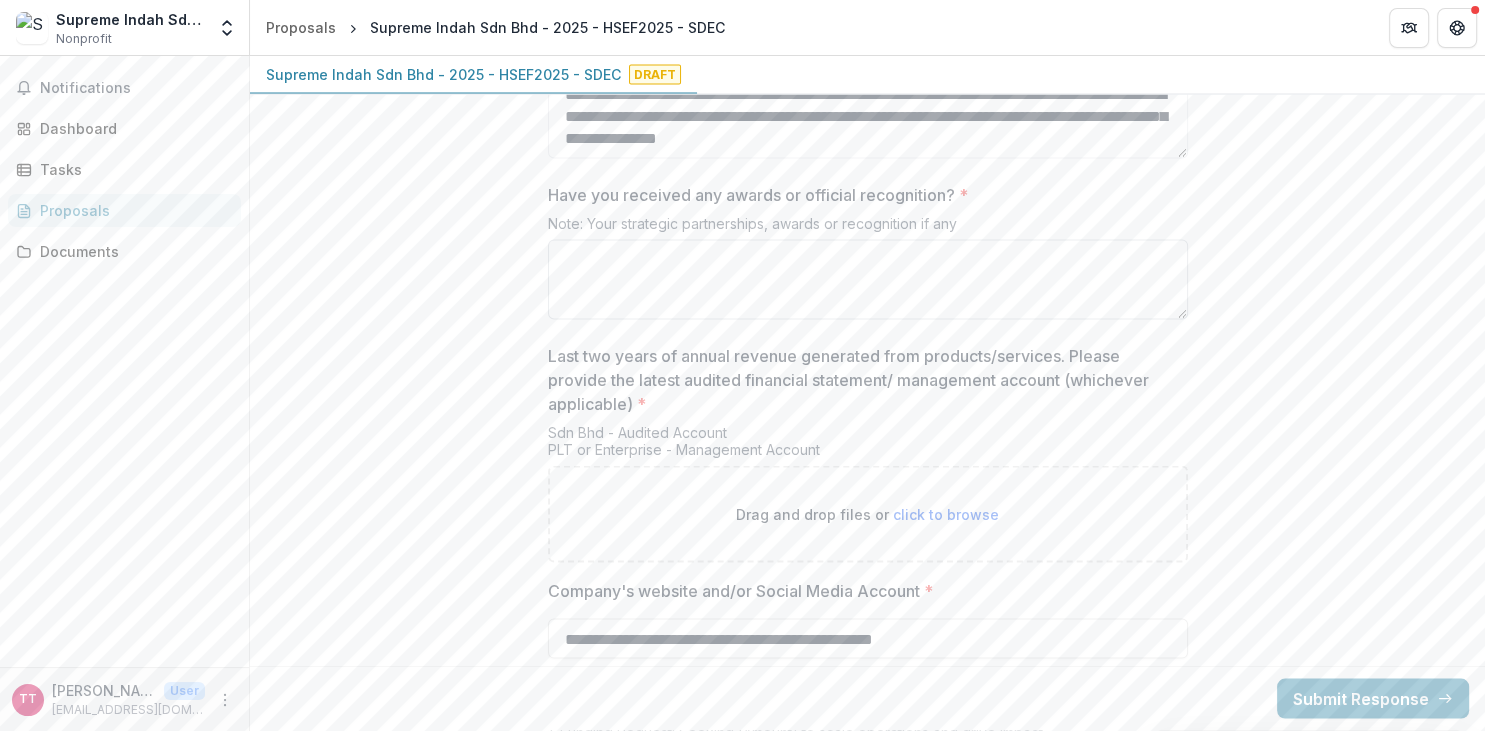 scroll, scrollTop: 3757, scrollLeft: 0, axis: vertical 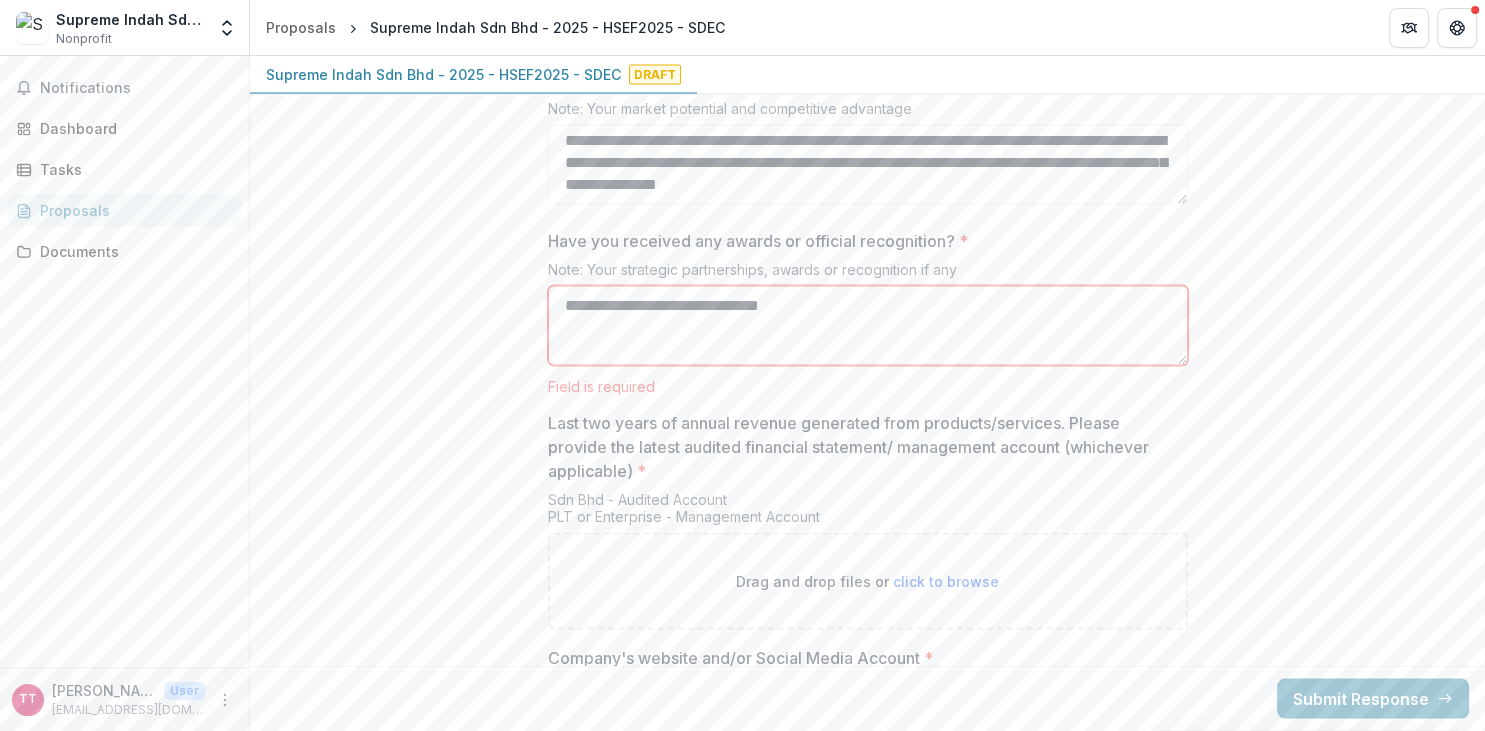 paste on "**********" 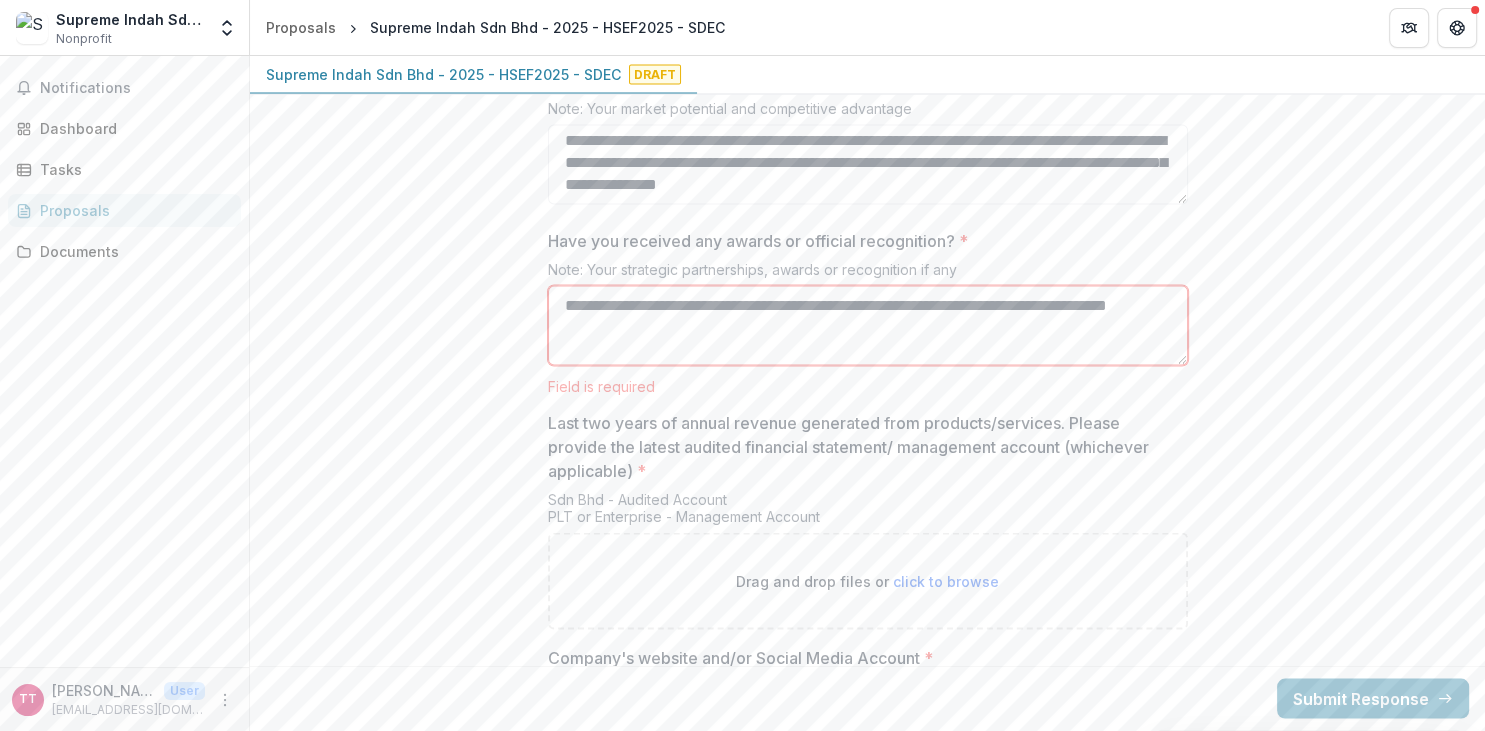 click on "**********" at bounding box center (868, 325) 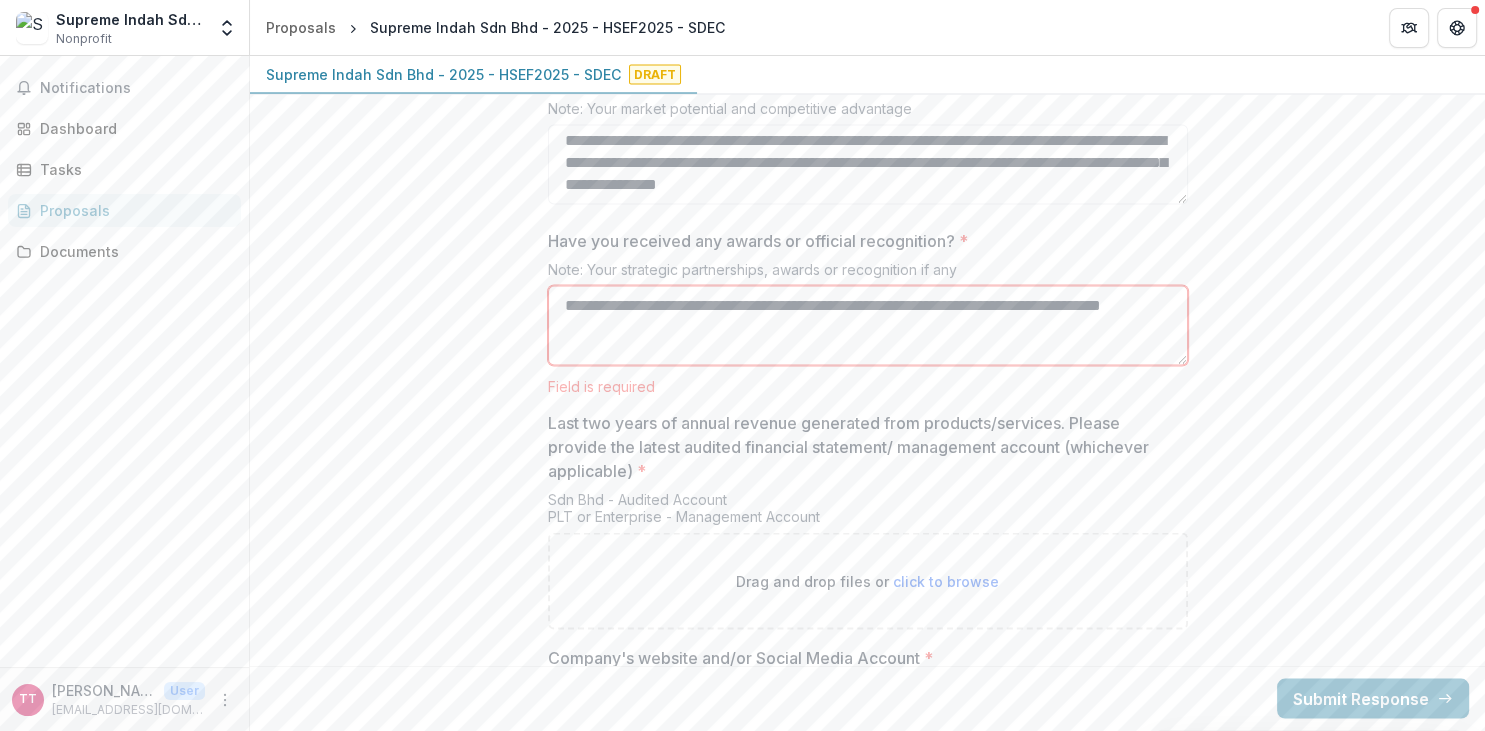 drag, startPoint x: 847, startPoint y: 326, endPoint x: 838, endPoint y: 370, distance: 44.911022 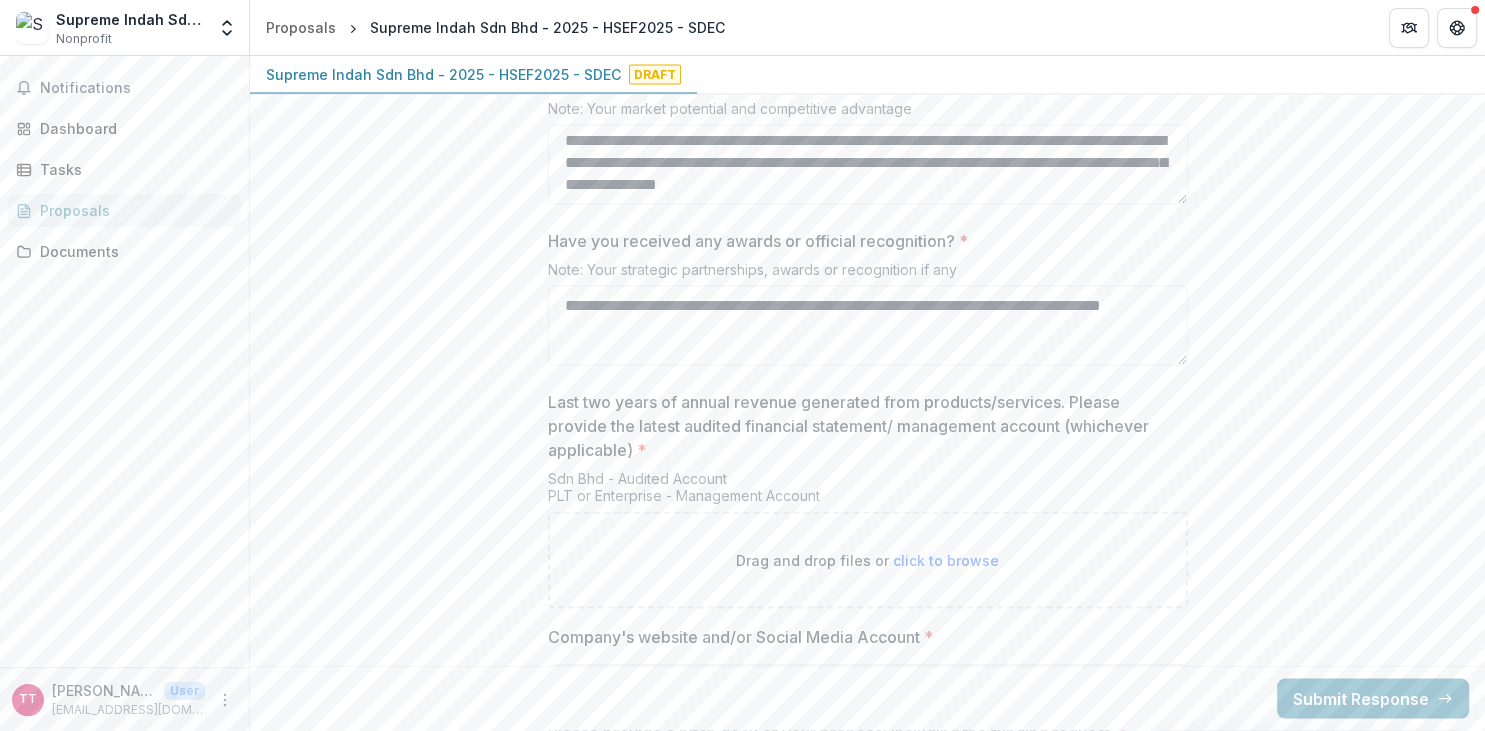click on "**********" at bounding box center [868, -1137] 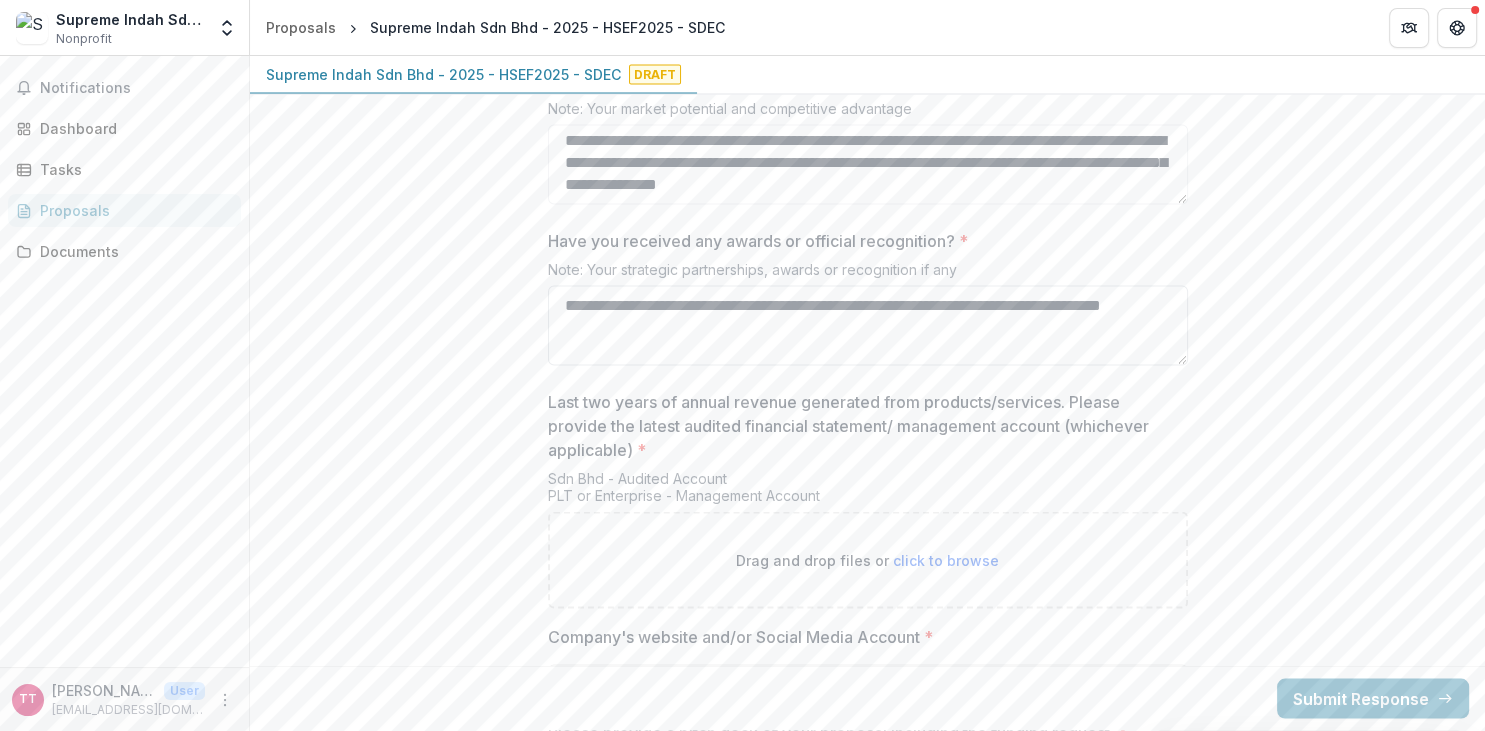 click on "**********" at bounding box center (868, 325) 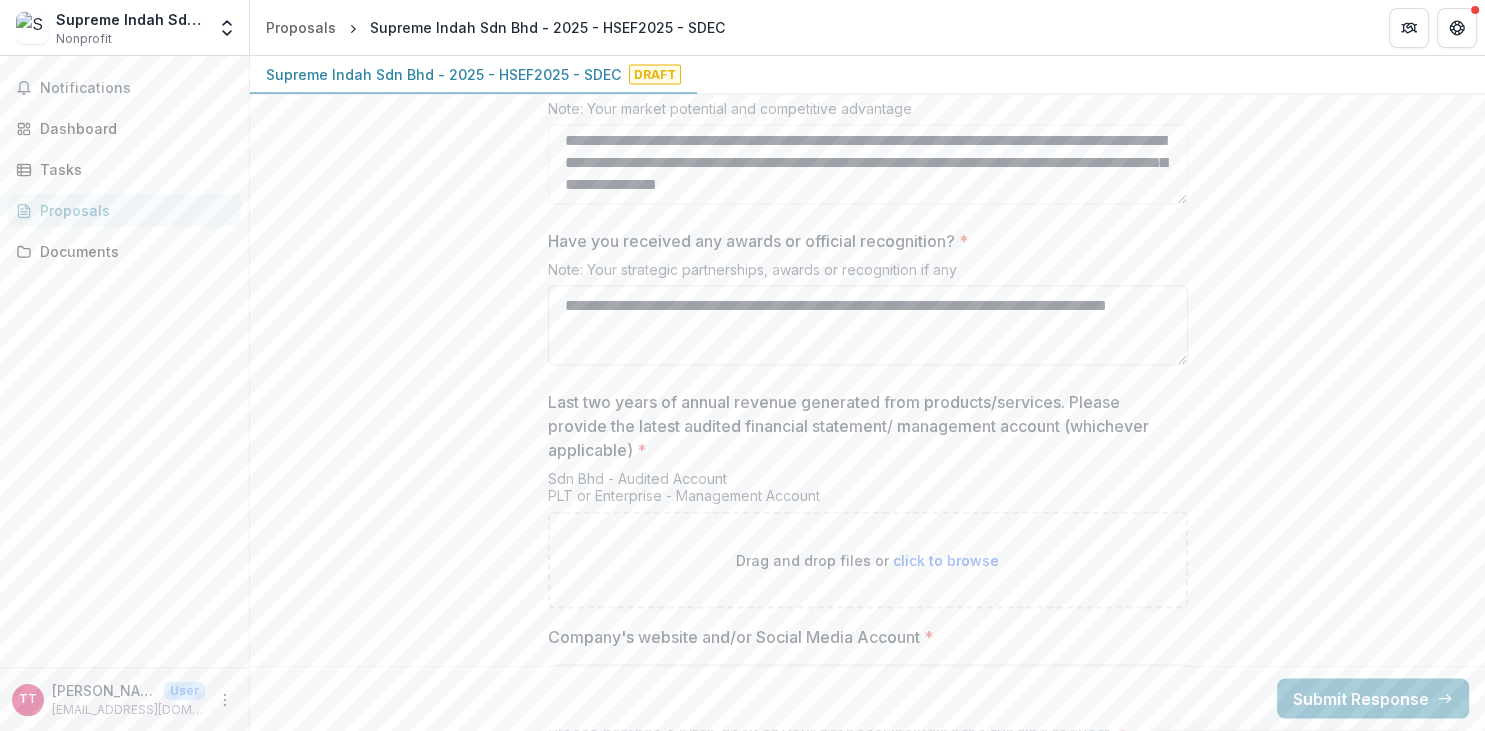click on "**********" at bounding box center (868, 325) 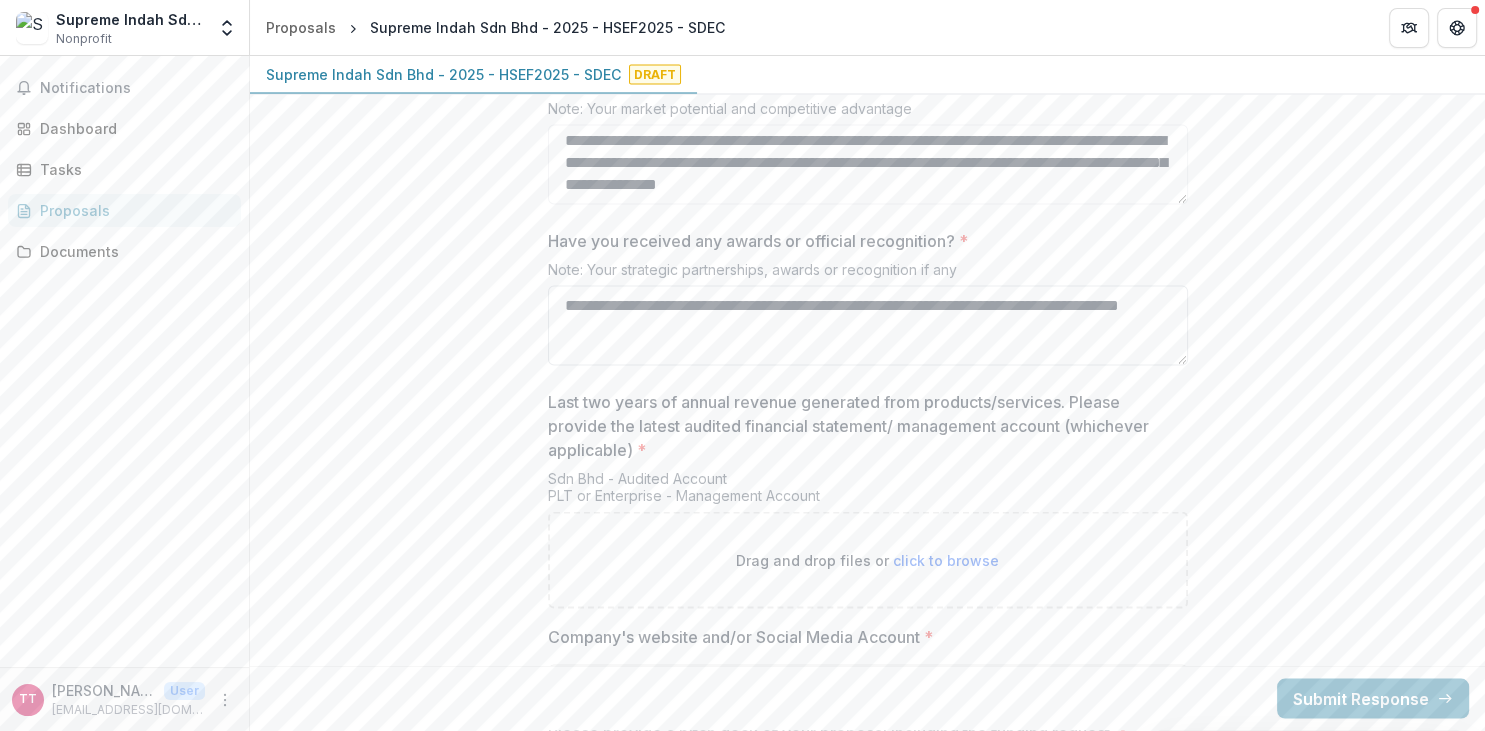 click on "**********" at bounding box center [868, 325] 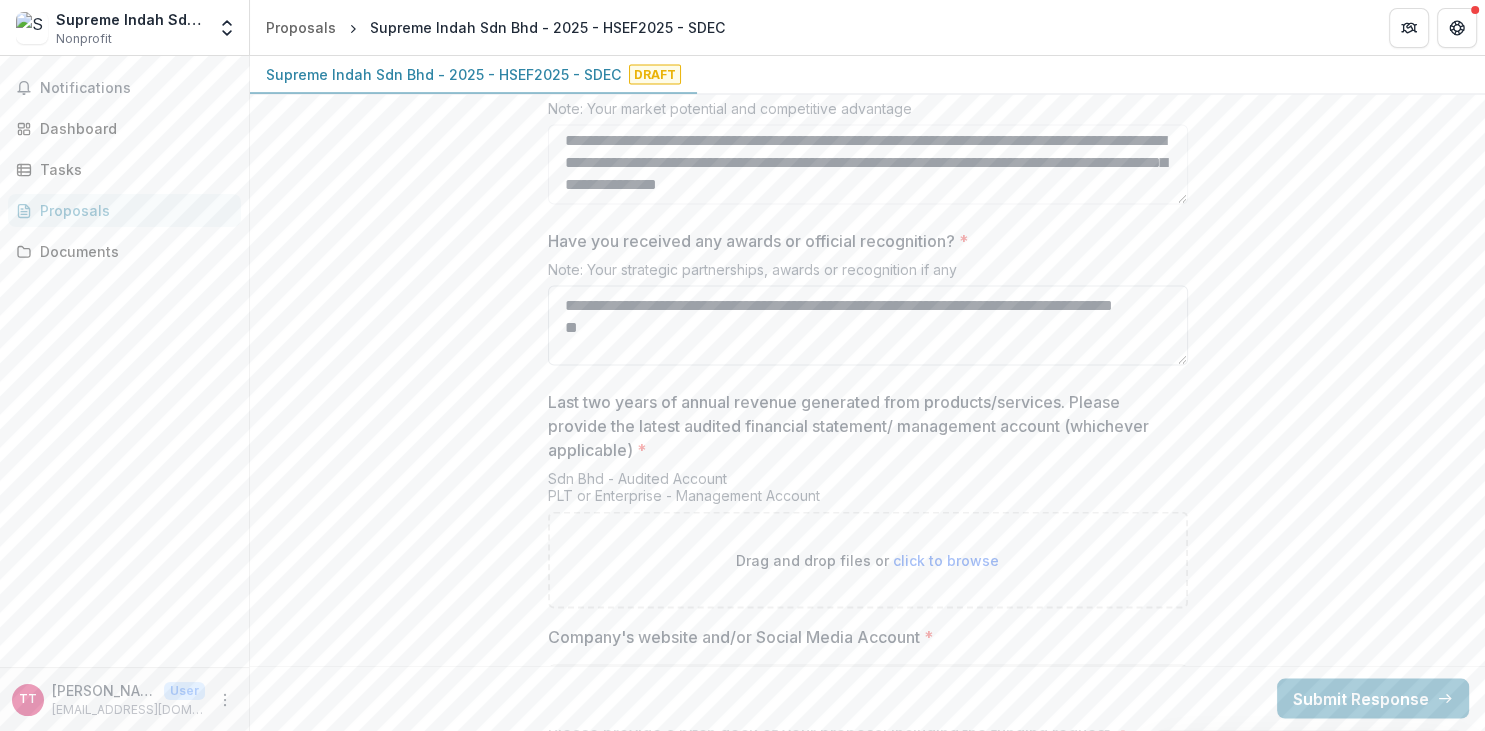 paste on "**********" 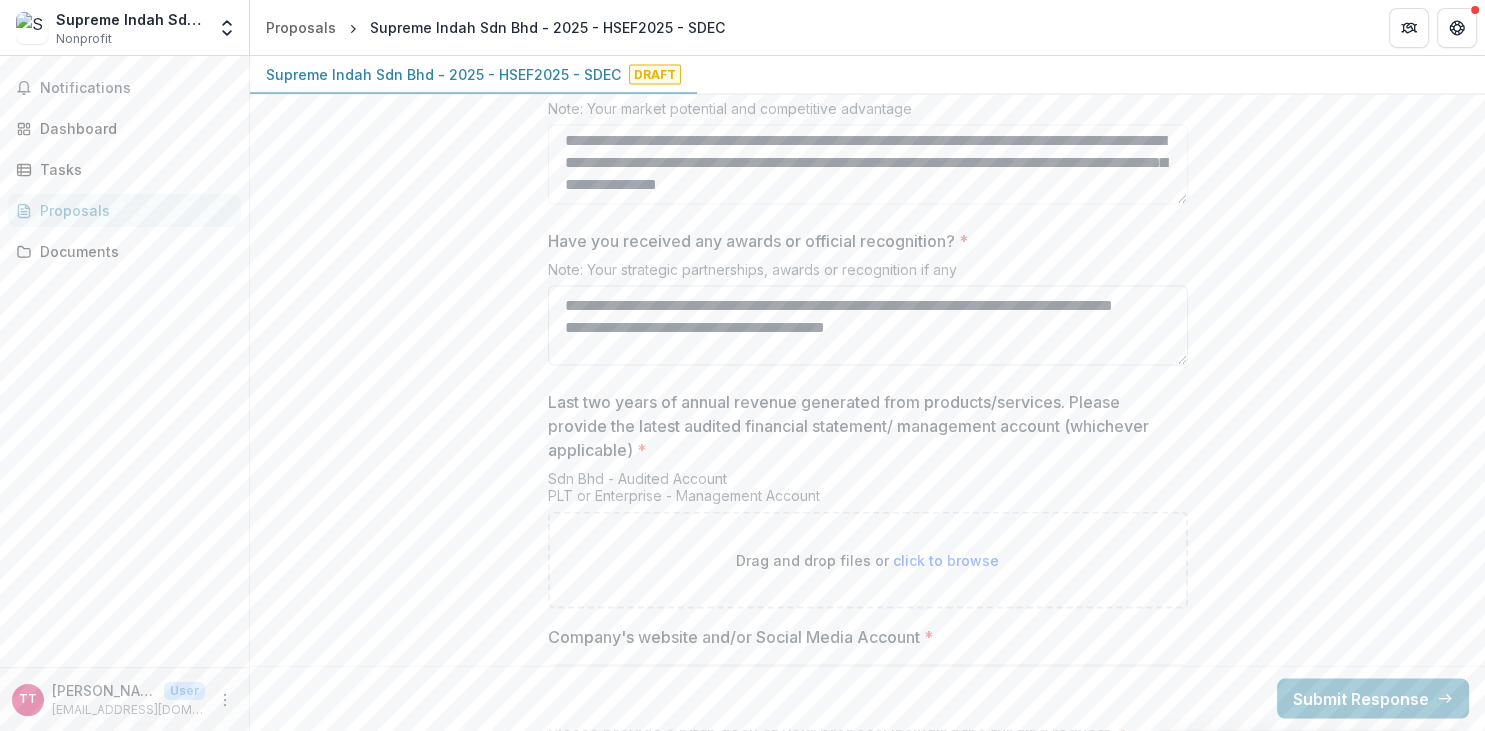 click on "**********" at bounding box center (868, 325) 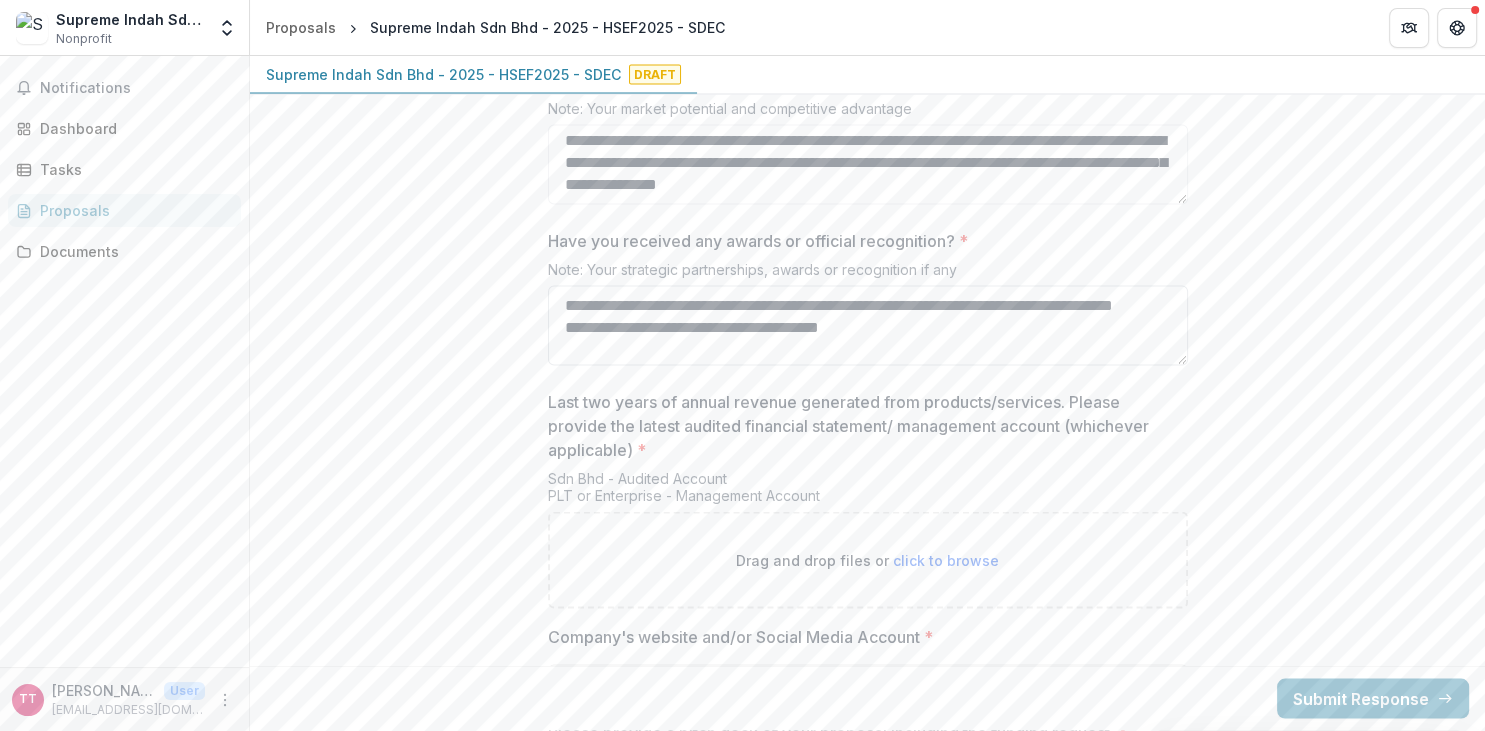 click on "**********" at bounding box center (868, 325) 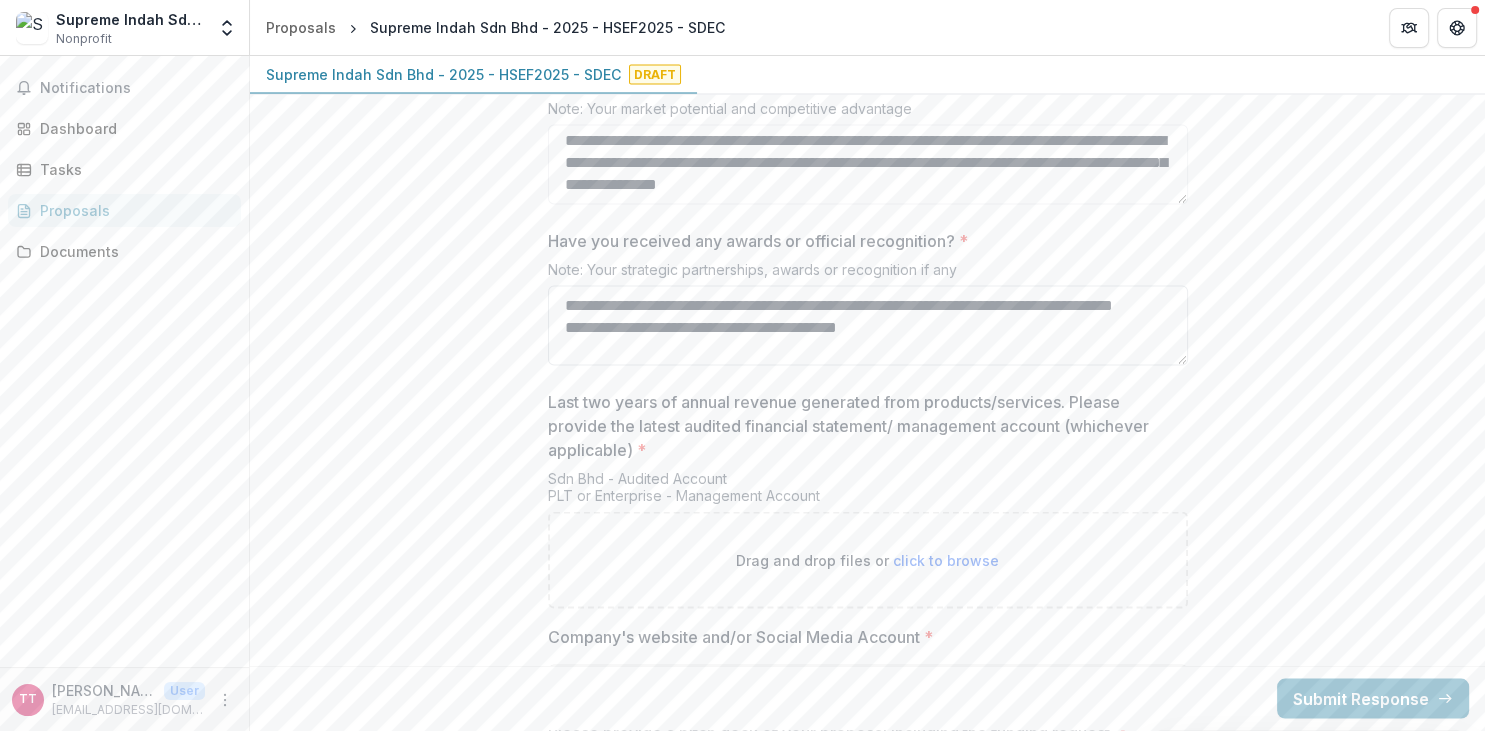 paste on "**********" 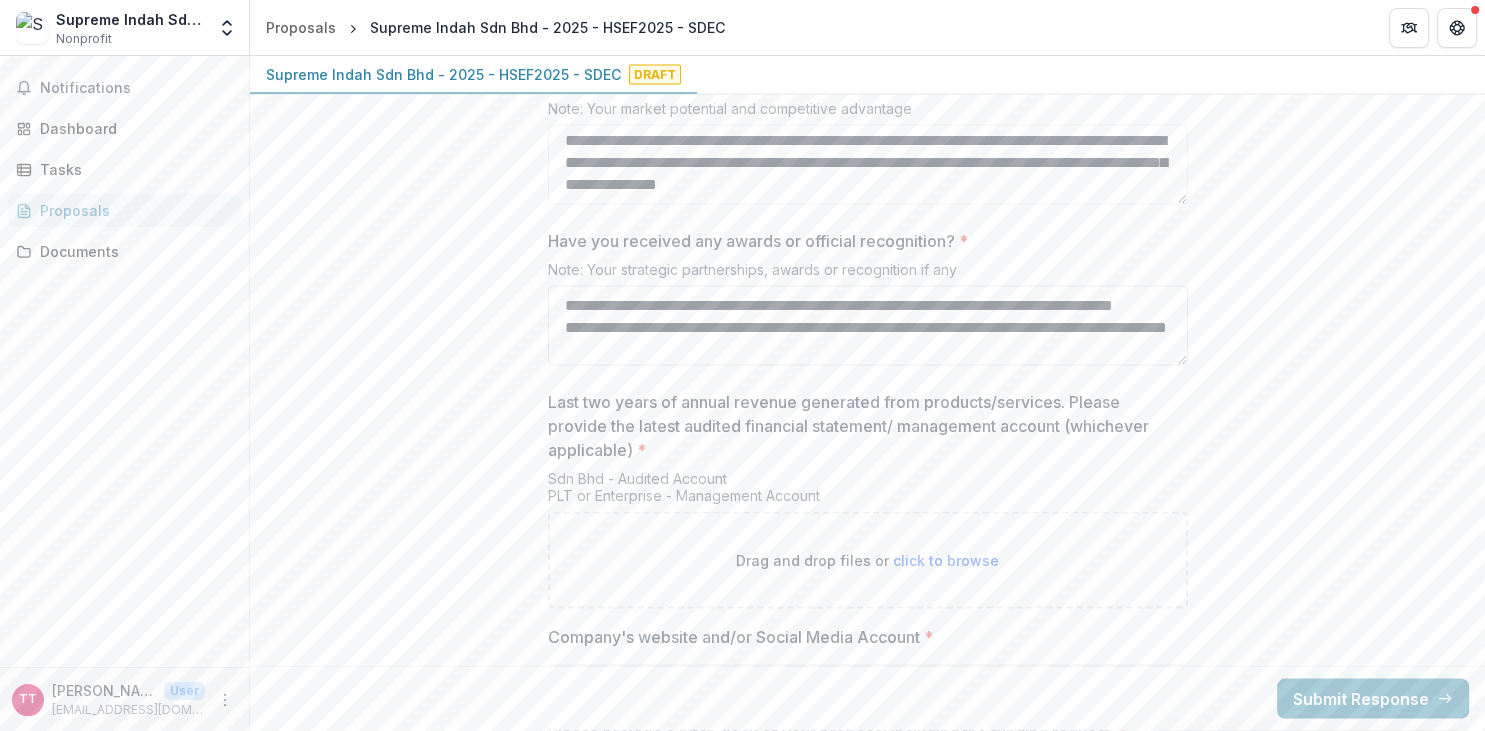 scroll, scrollTop: 17, scrollLeft: 0, axis: vertical 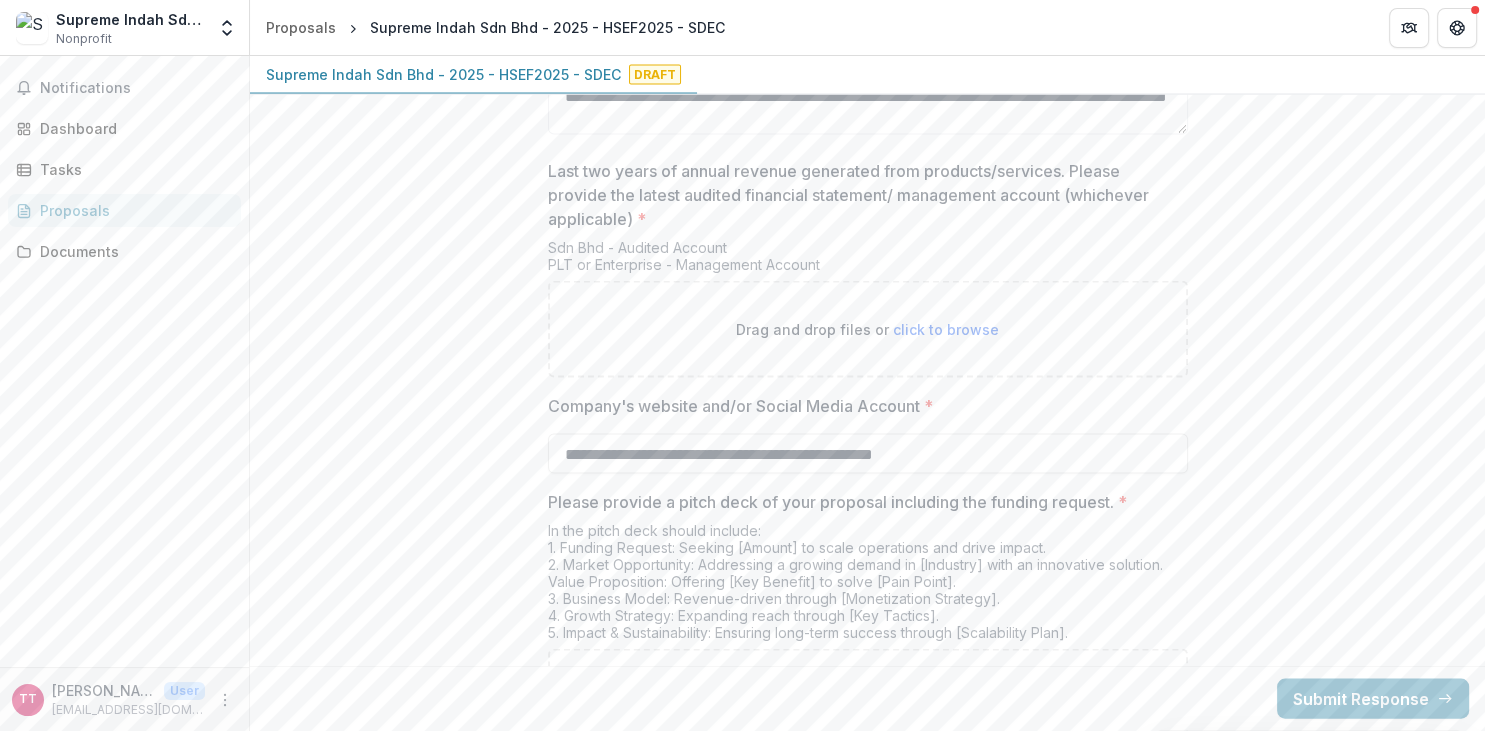 type on "**********" 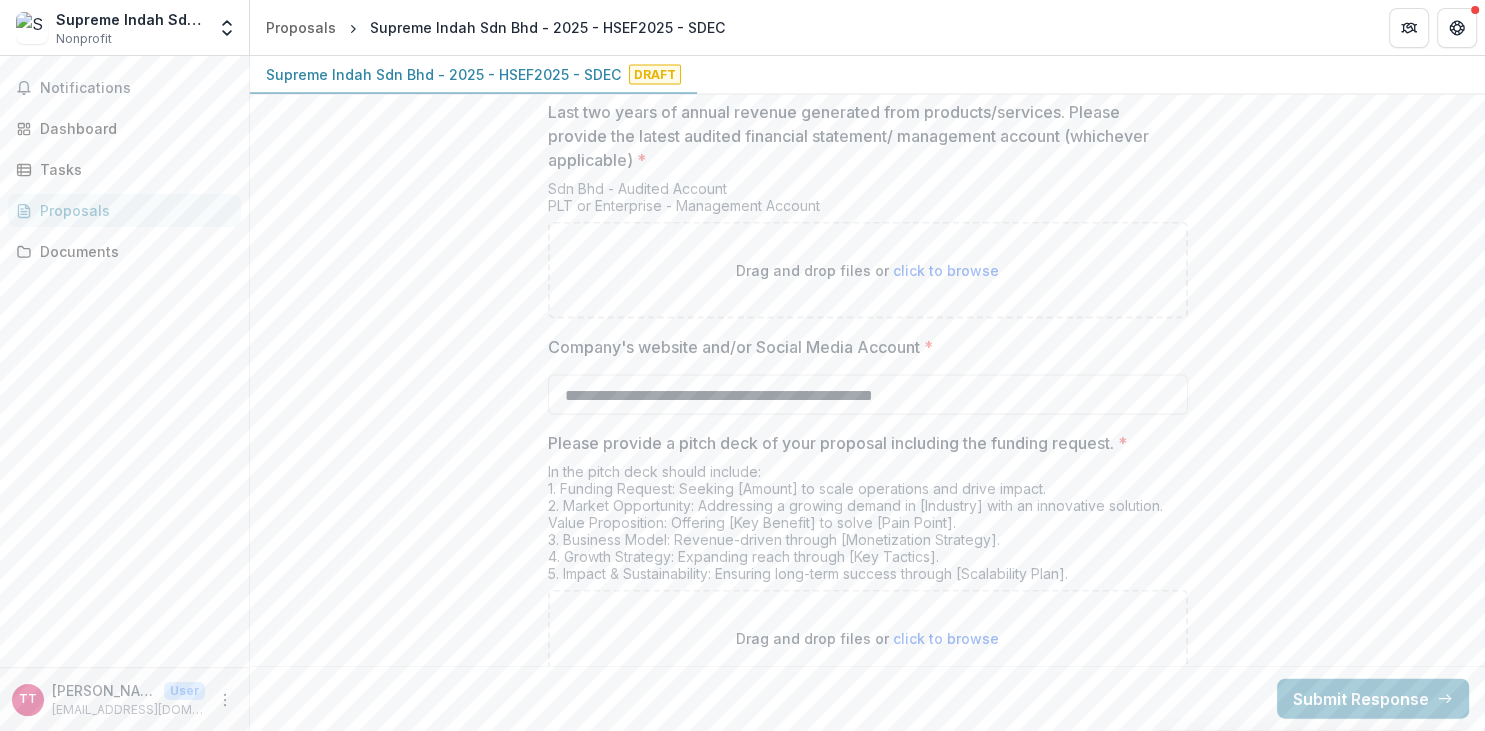 scroll, scrollTop: 4082, scrollLeft: 0, axis: vertical 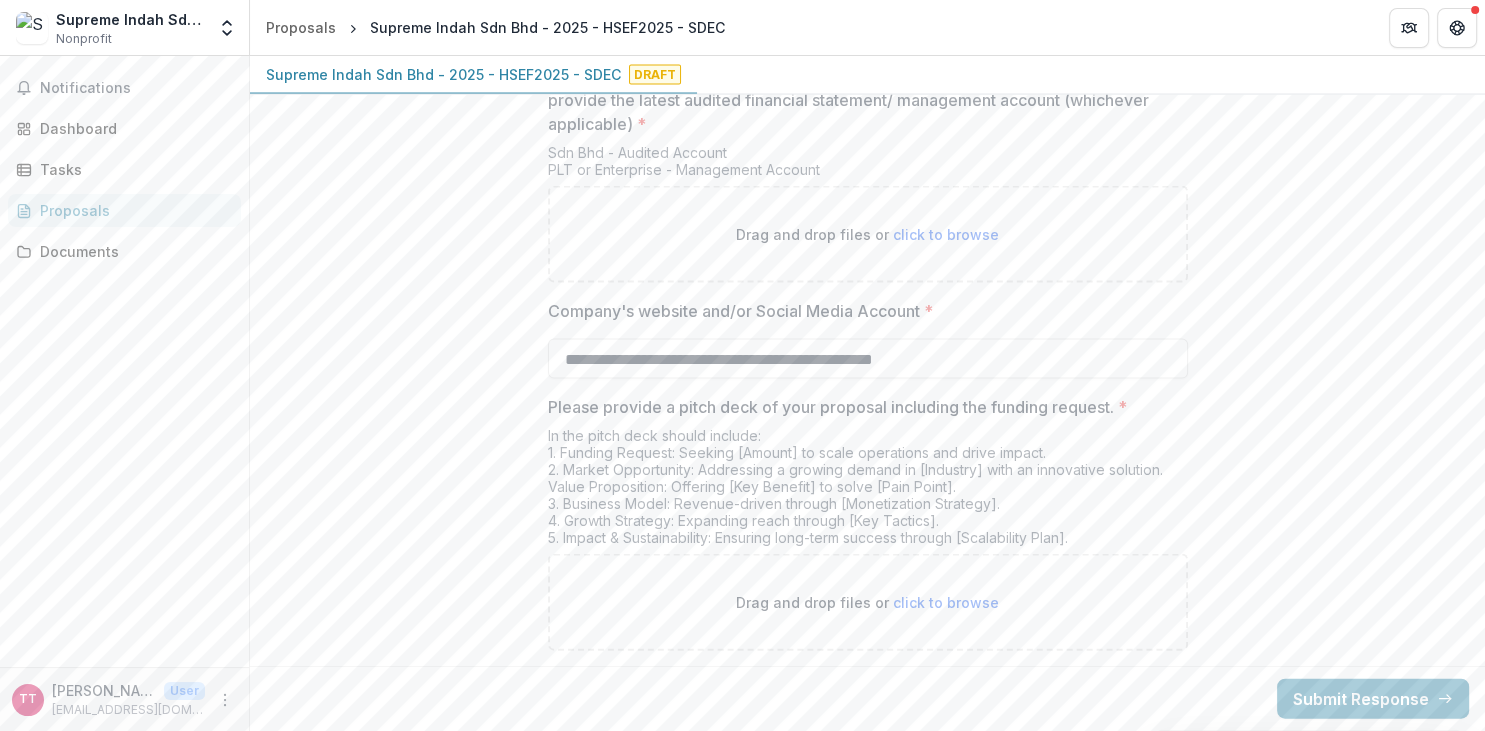 click on "click to browse" at bounding box center [946, 234] 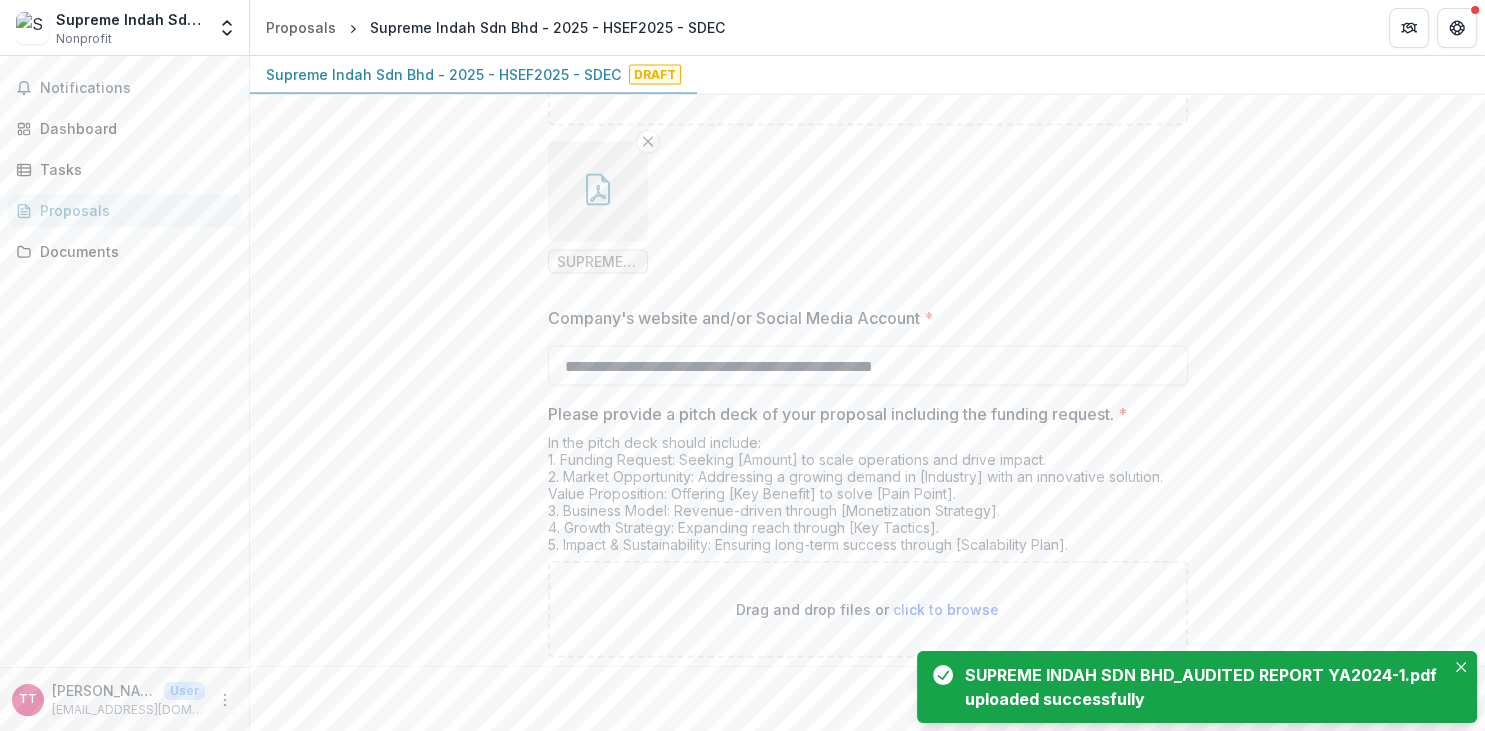 scroll, scrollTop: 4246, scrollLeft: 0, axis: vertical 